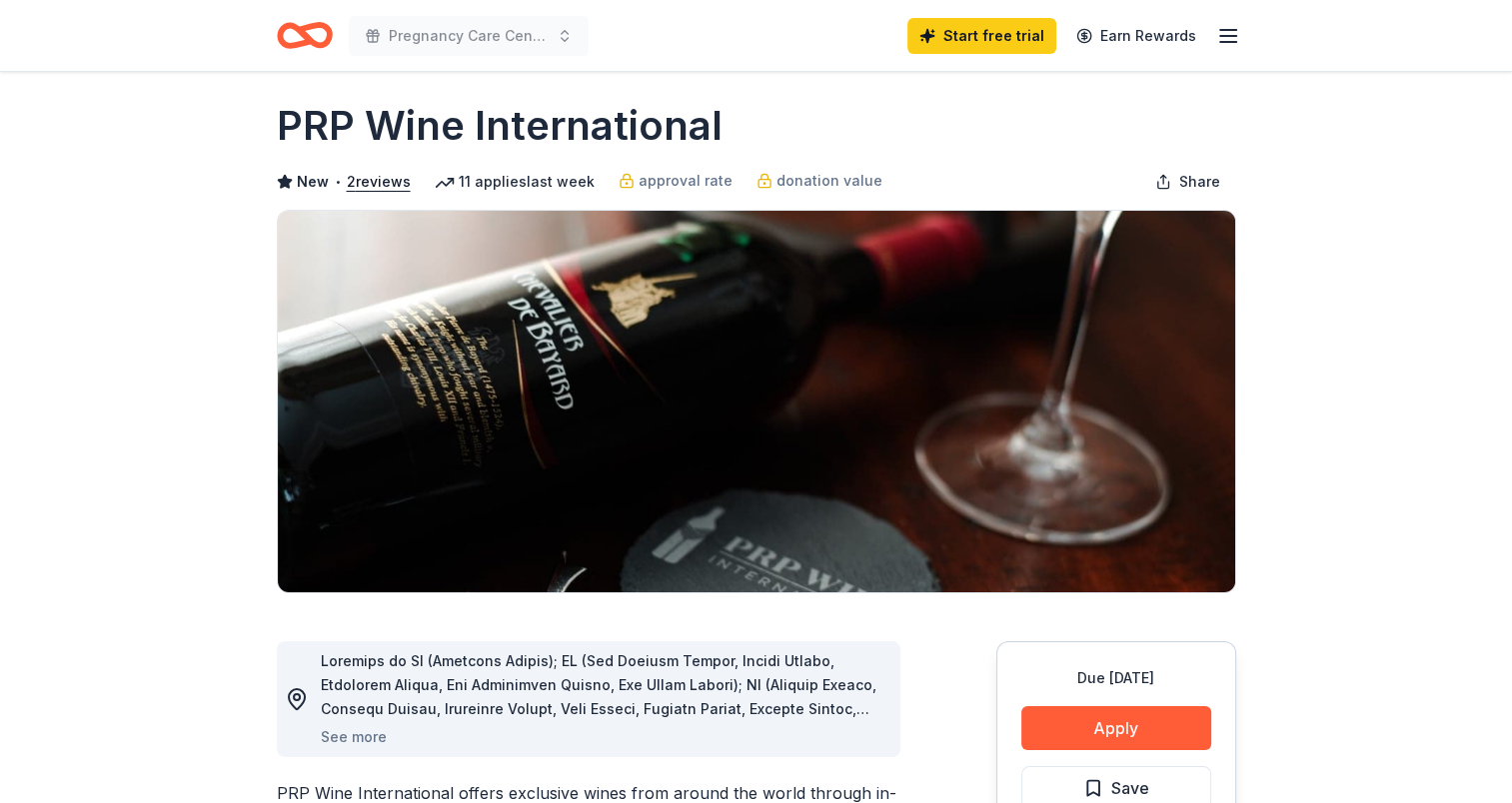 scroll, scrollTop: 0, scrollLeft: 0, axis: both 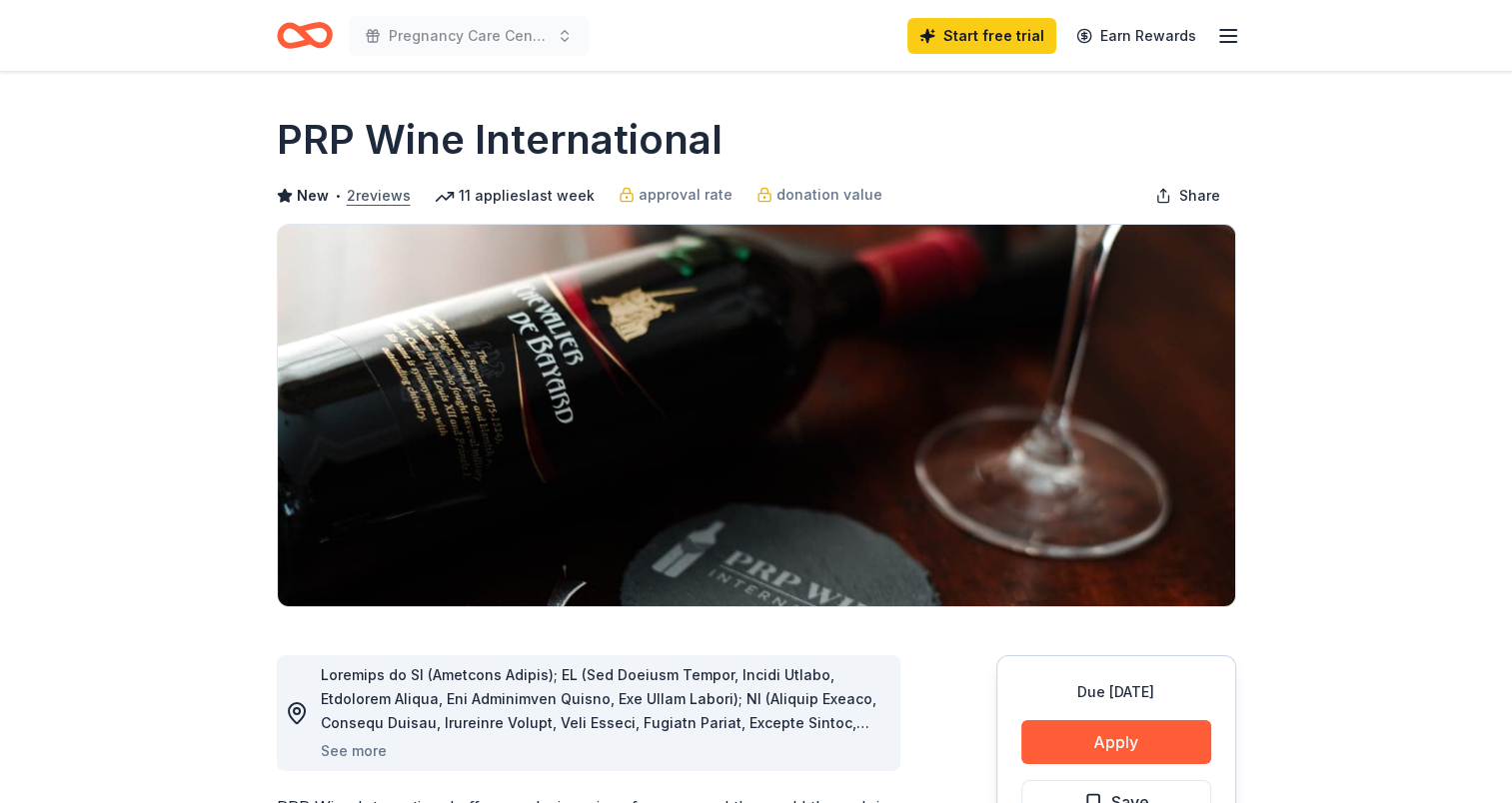 click on "2  reviews" at bounding box center (379, 196) 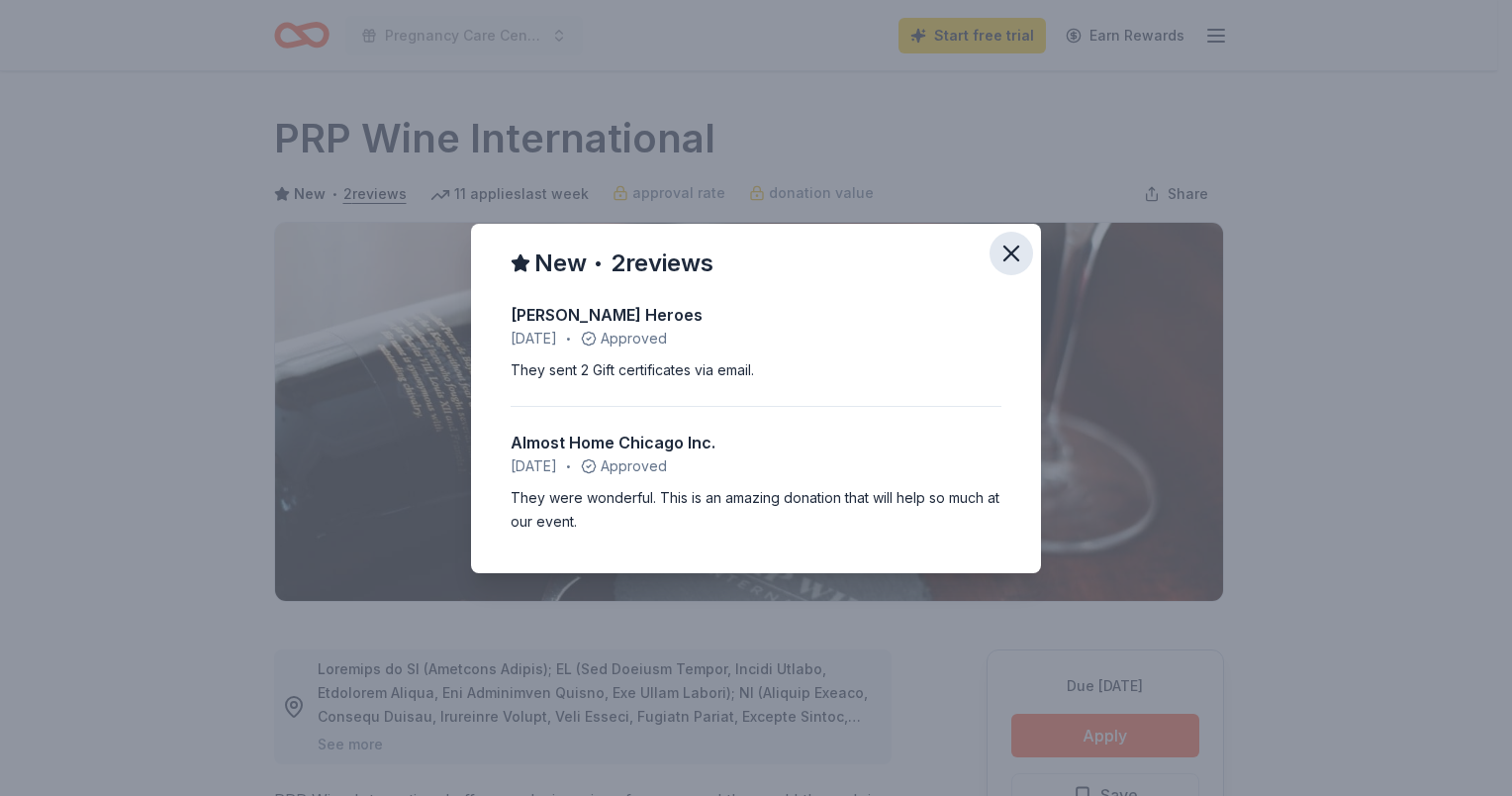 click 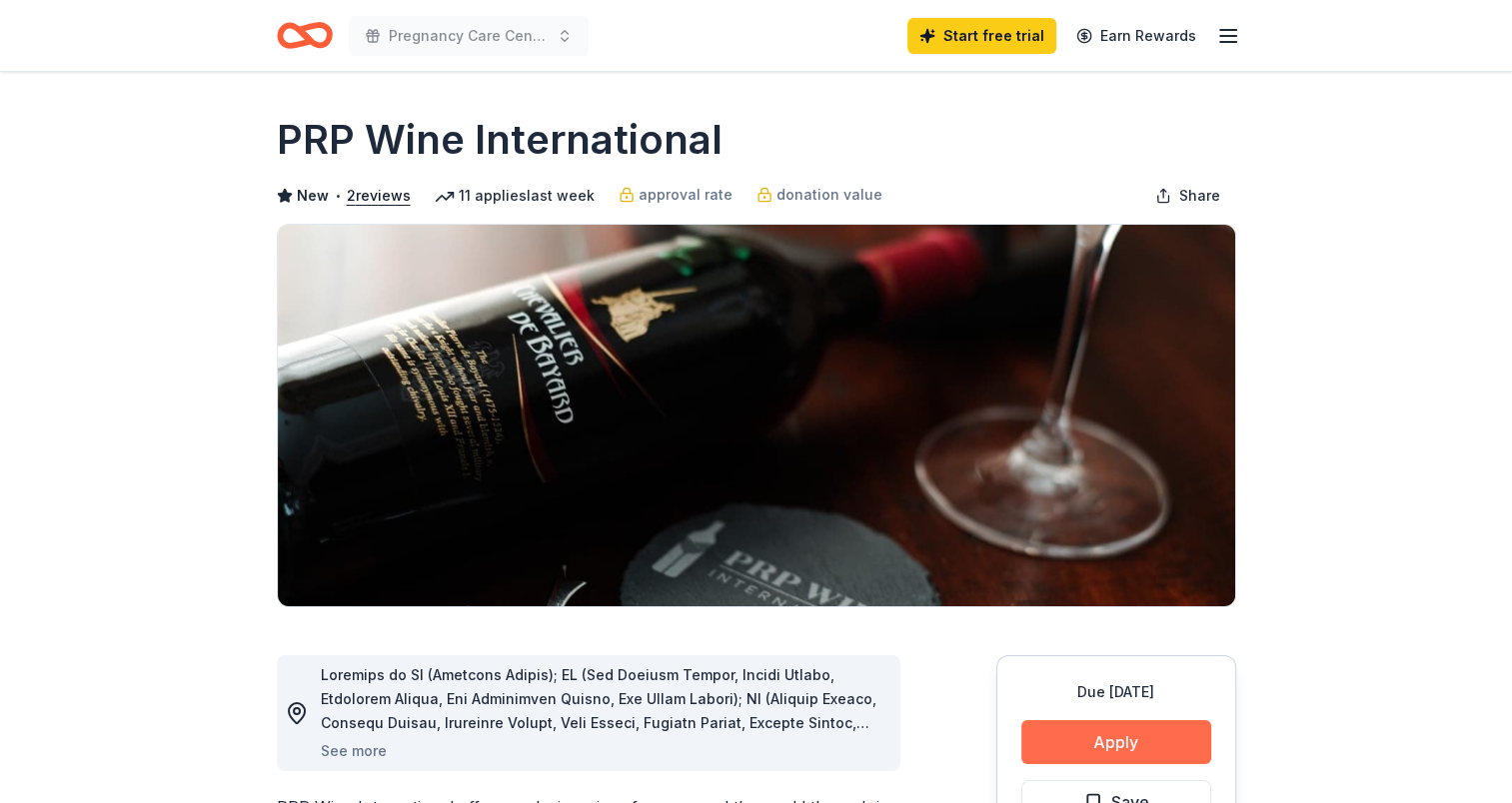 click on "Apply" at bounding box center [1116, 742] 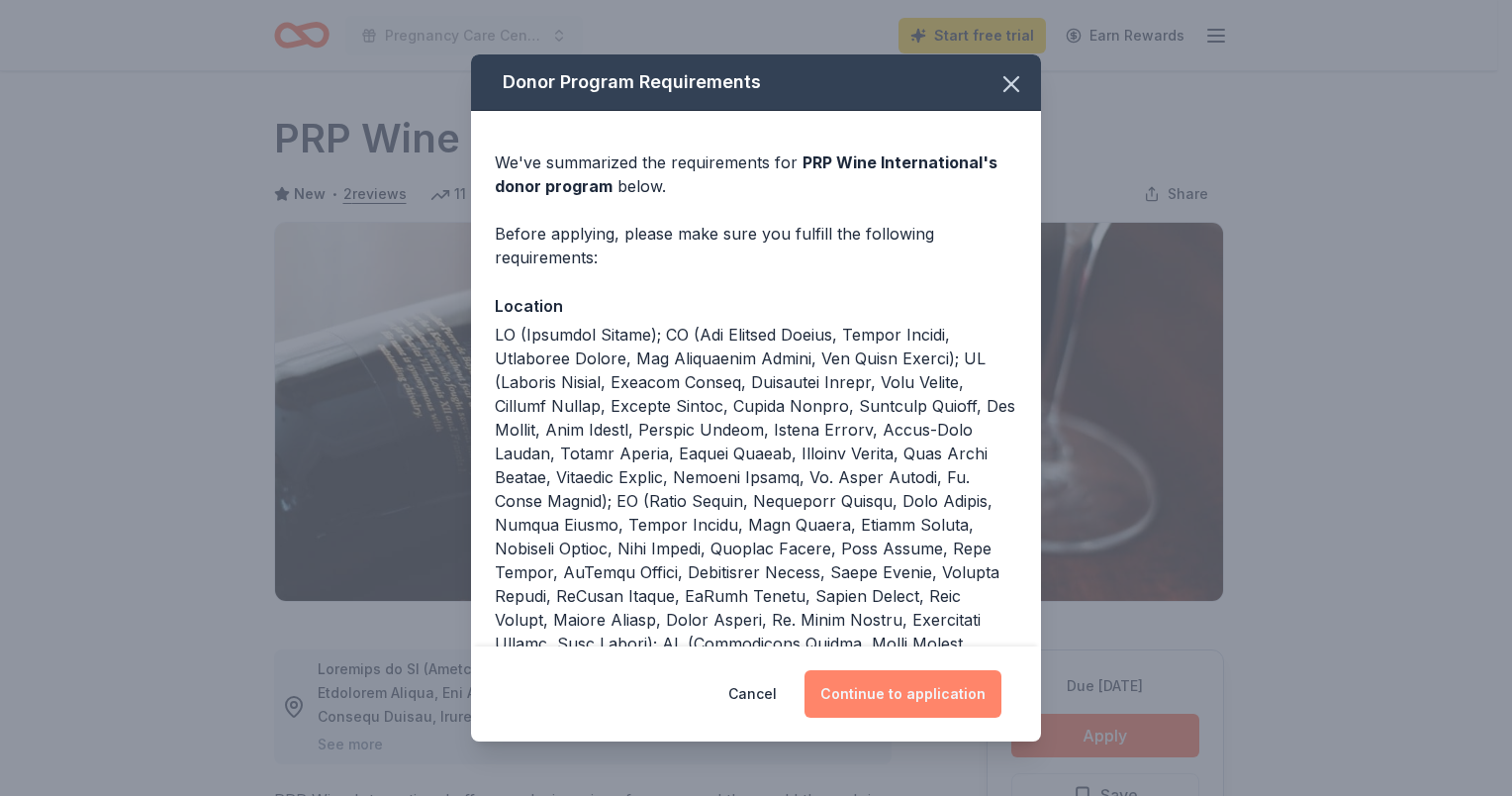 click on "Continue to application" at bounding box center [902, 694] 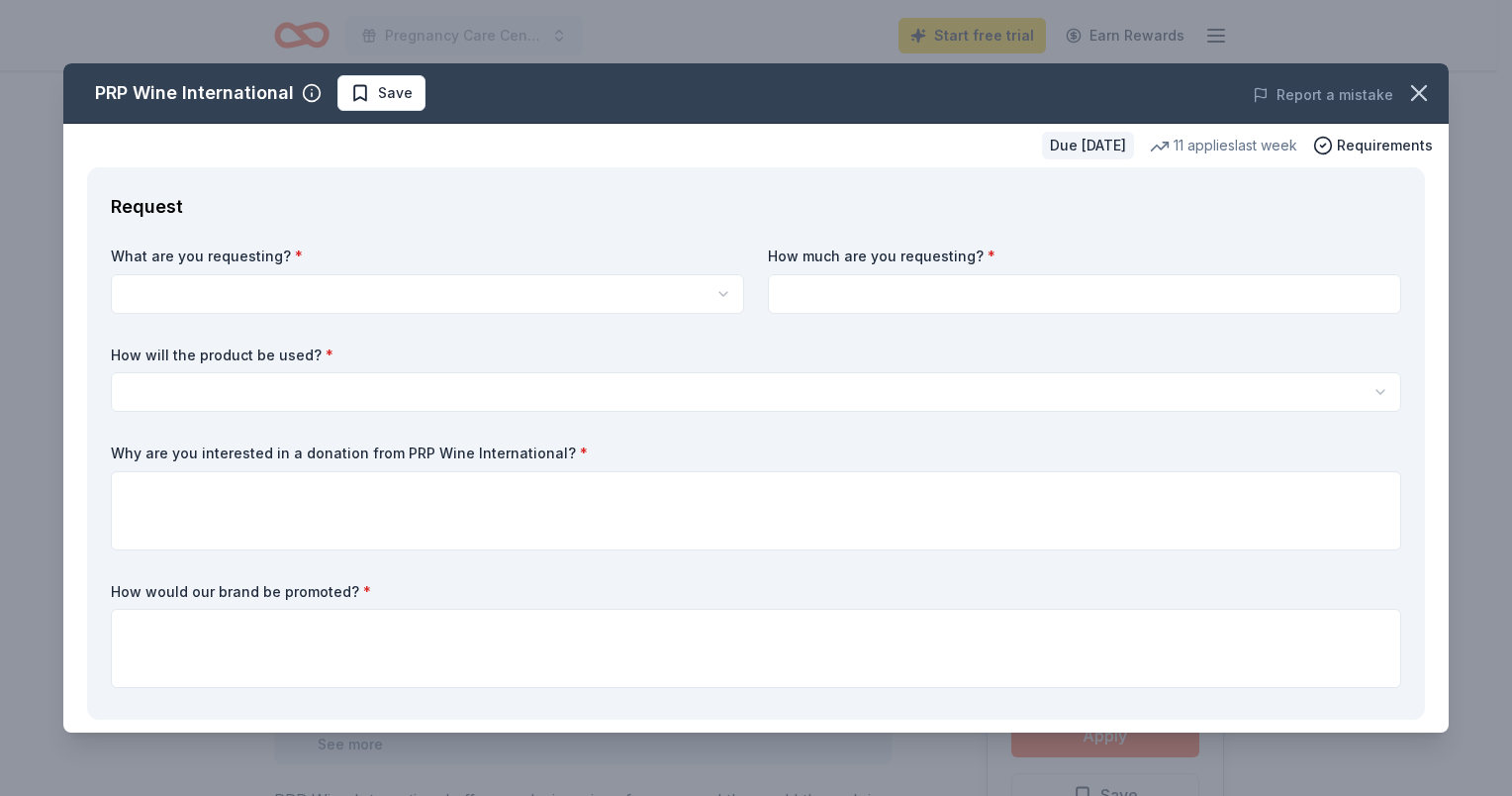 click on "Pregnancy Care Center Annual Fundraising Banquet Start free  trial Earn Rewards Due in 58 days Share PRP Wine International New • 2  reviews 11   applies  last week approval rate donation value Share See more PRP Wine International offers exclusive wines from around the world through in-home wine samplings since 1989, aiming to educate and entertain clients while building personal relationships. What they donate Two in-home wine sampling gift certificates Auction & raffle Donation is small & easy to send to guests Who they donate to  Preferred 501(c)(3) preferred Due in 58 days Apply Save ⚡️ Quick application Usually responds in  around a week Updated  19 days  ago Report a mistake approval rate 20 % approved 30 % declined 50 % no response donation value (average) 20% 70% 0% 10% $xx - $xx $xx - $xx $xx - $xx $xx - $xx Start free Pro trial to view approval rates and average donation values New • 2  reviews Whalen's Heroes February 2025 • Approved They sent 2 Gift certificates via email. February 2024" at bounding box center (756, 398) 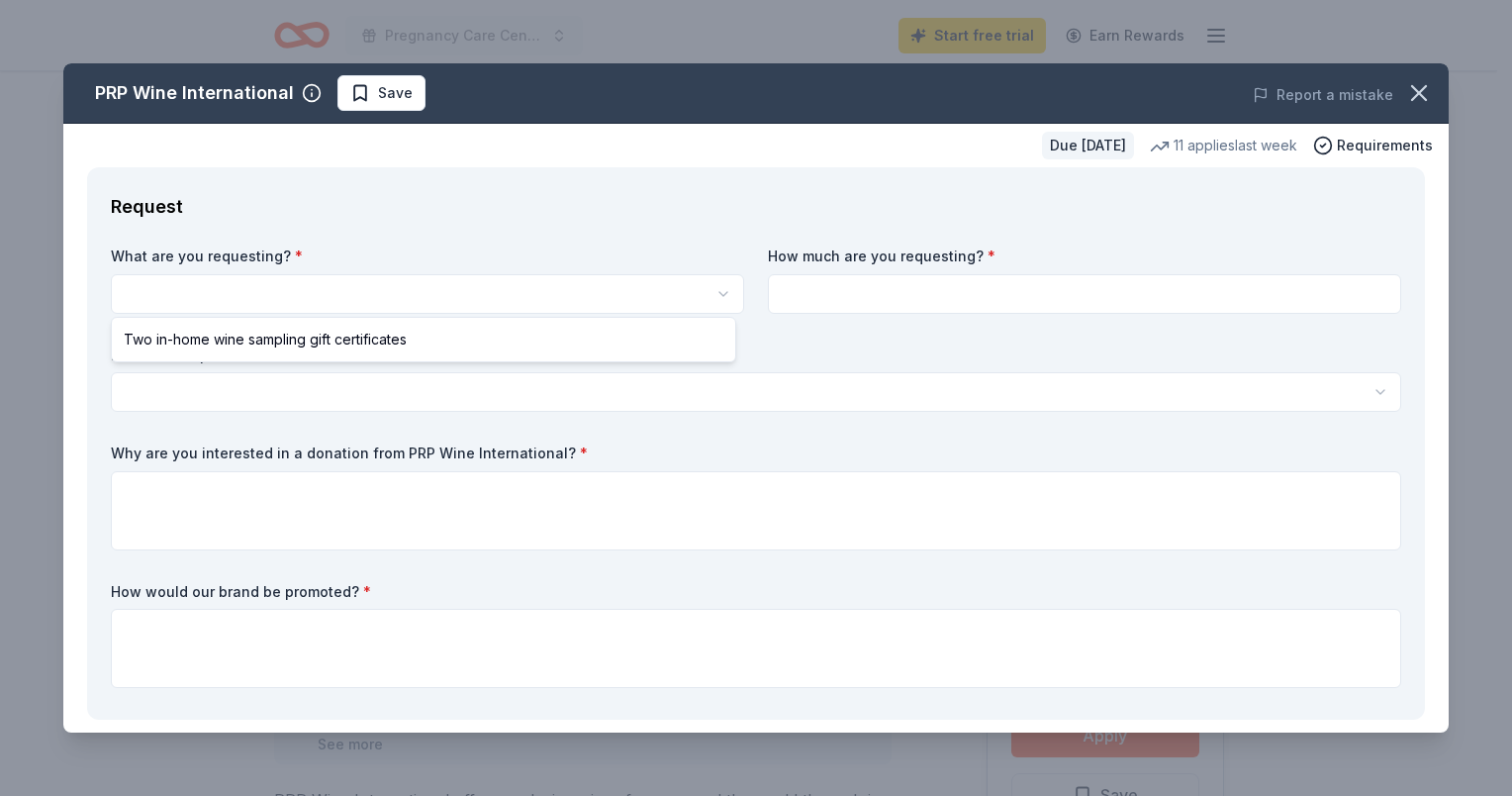 select on "Two in-home wine sampling gift certificates" 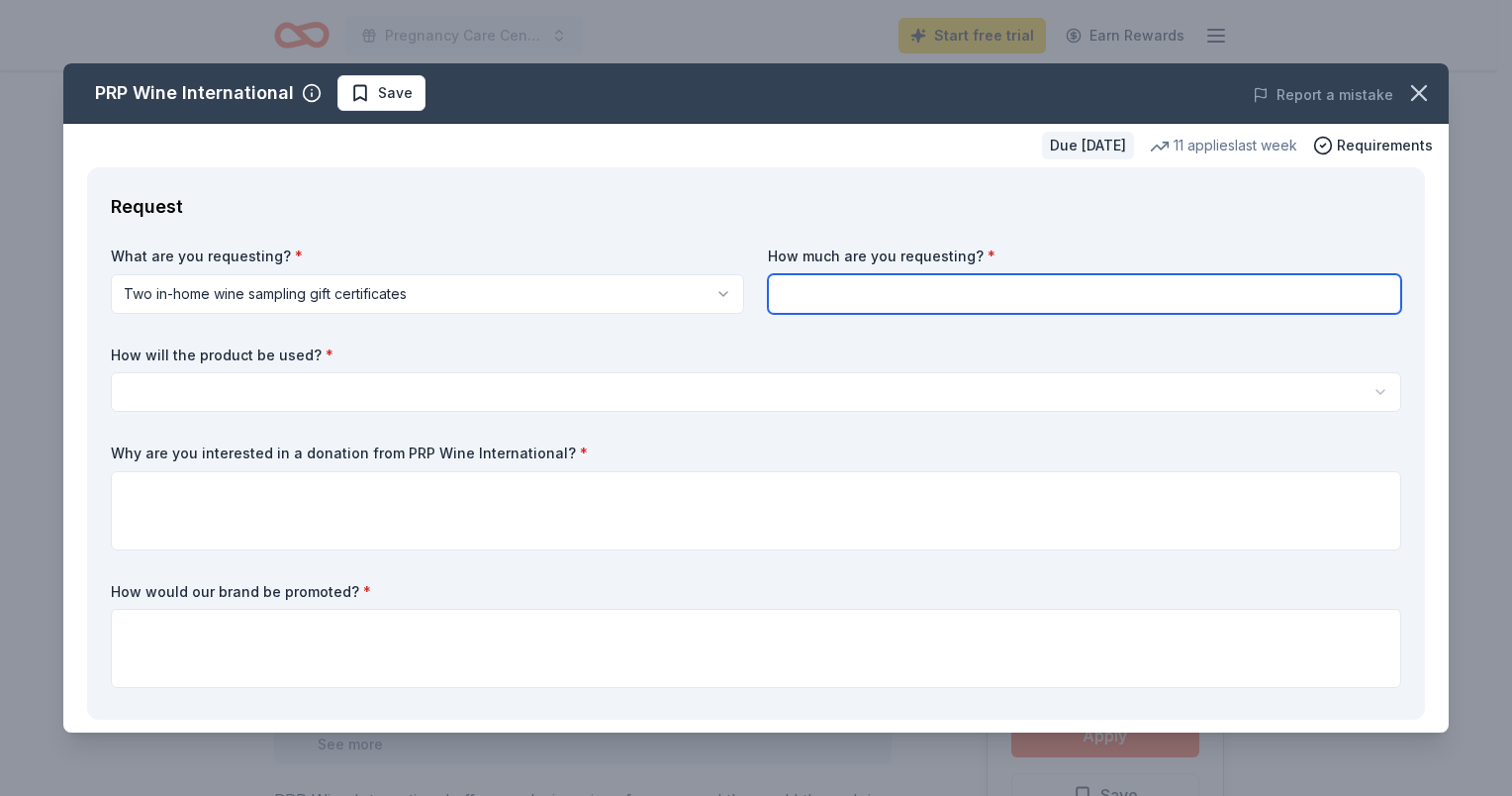 click at bounding box center (1085, 294) 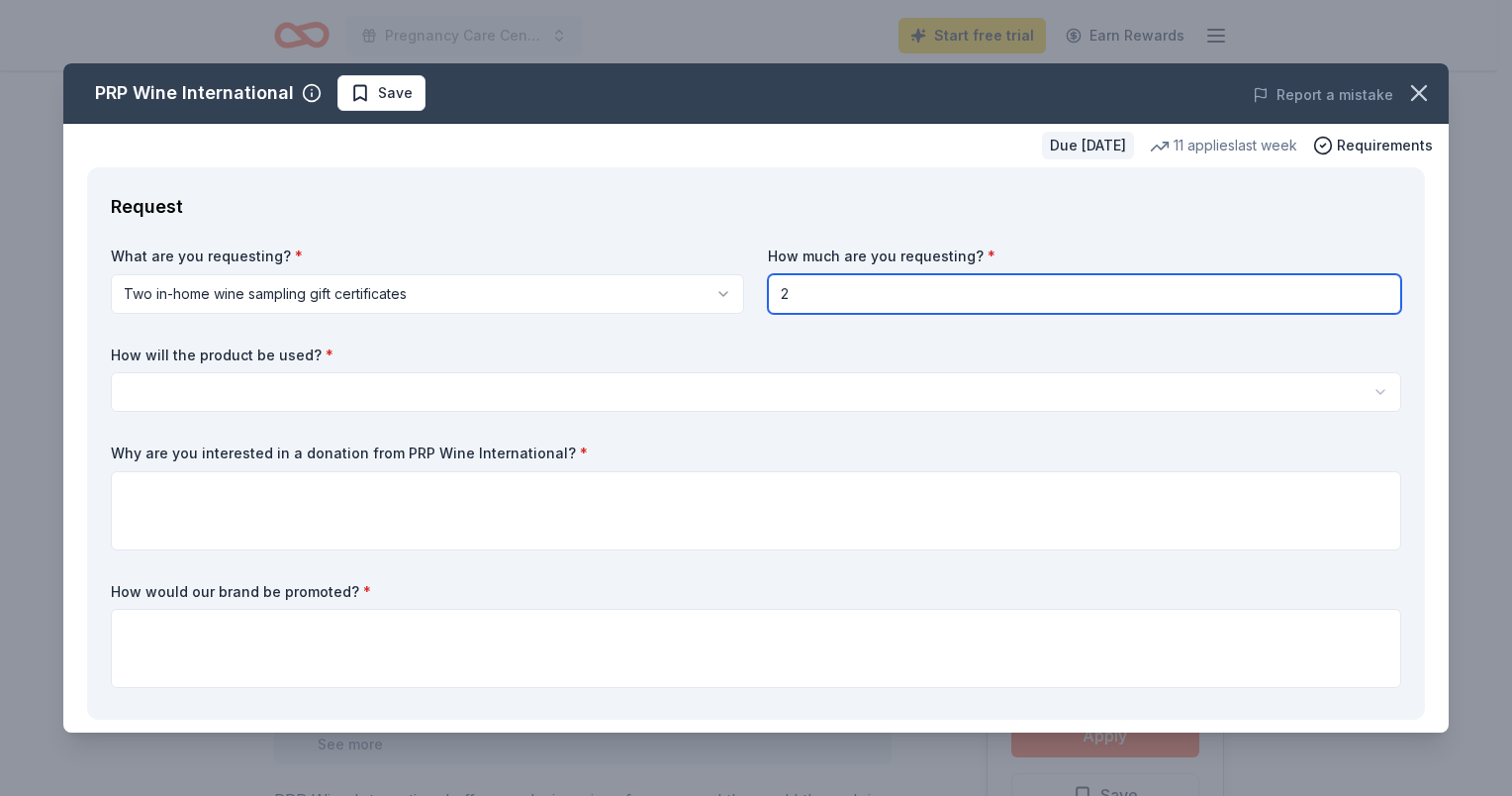 type on "2" 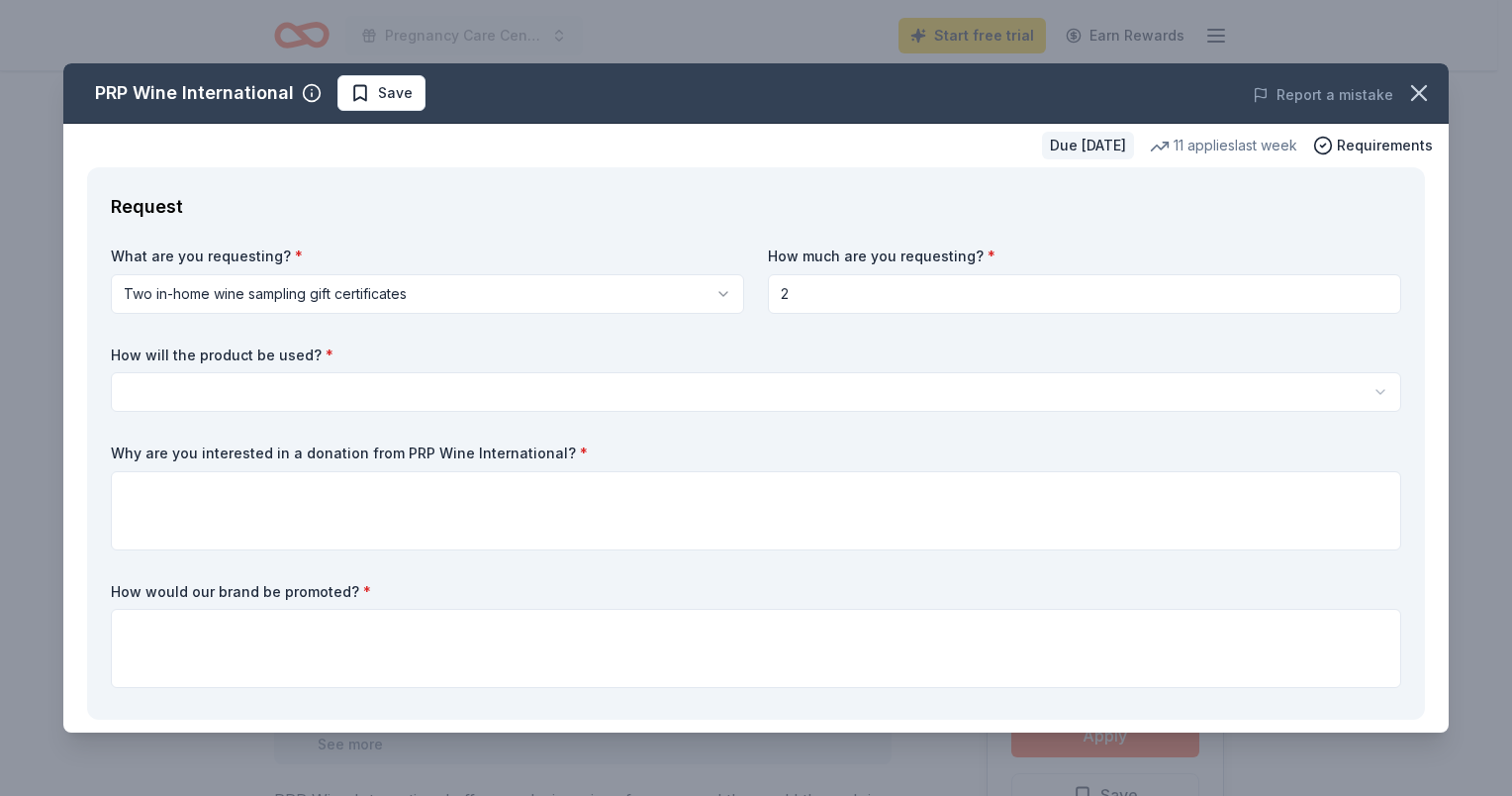 click on "Pregnancy Care Center Annual Fundraising Banquet Start free  trial Earn Rewards Due in 58 days Share PRP Wine International New • 2  reviews 11   applies  last week approval rate donation value Share See more PRP Wine International offers exclusive wines from around the world through in-home wine samplings since 1989, aiming to educate and entertain clients while building personal relationships. What they donate Two in-home wine sampling gift certificates Auction & raffle Donation is small & easy to send to guests Who they donate to  Preferred 501(c)(3) preferred Due in 58 days Apply Save ⚡️ Quick application Usually responds in  around a week Updated  19 days  ago Report a mistake approval rate 20 % approved 30 % declined 50 % no response donation value (average) 20% 70% 0% 10% $xx - $xx $xx - $xx $xx - $xx $xx - $xx Start free Pro trial to view approval rates and average donation values New • 2  reviews Whalen's Heroes February 2025 • Approved They sent 2 Gift certificates via email. February 2024" at bounding box center [756, 398] 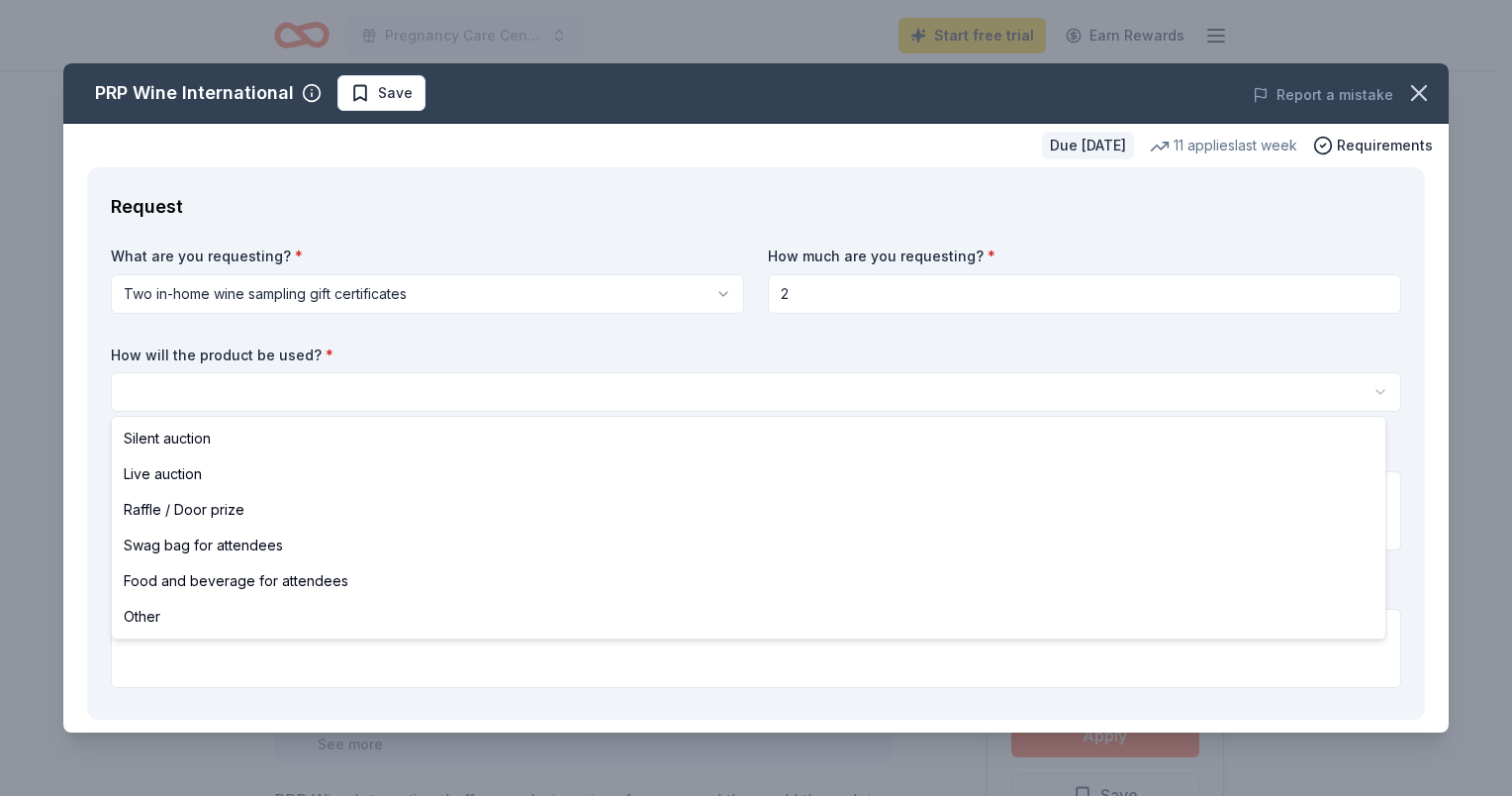 select on "raffleDoorPrize" 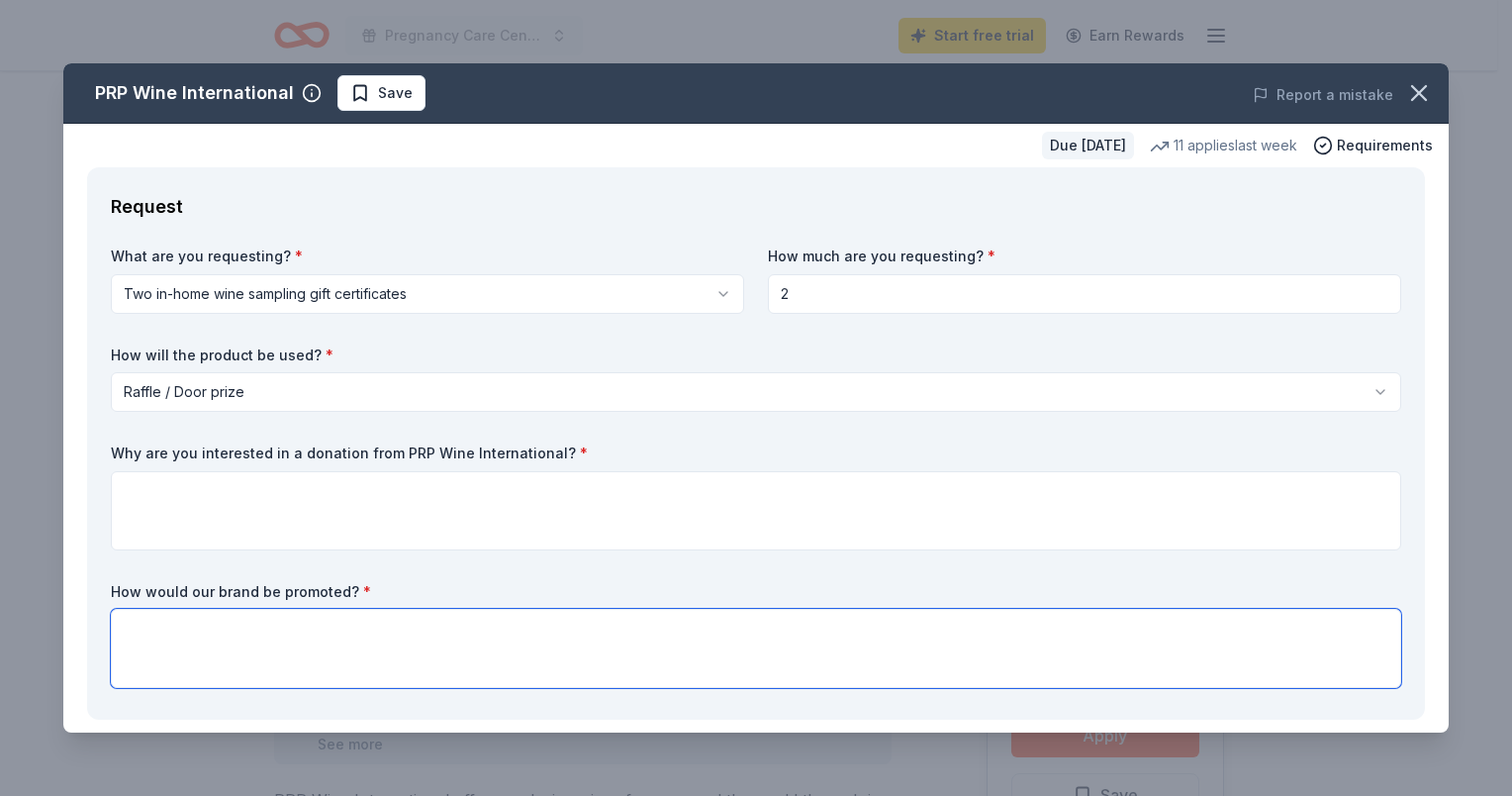 click at bounding box center [756, 648] 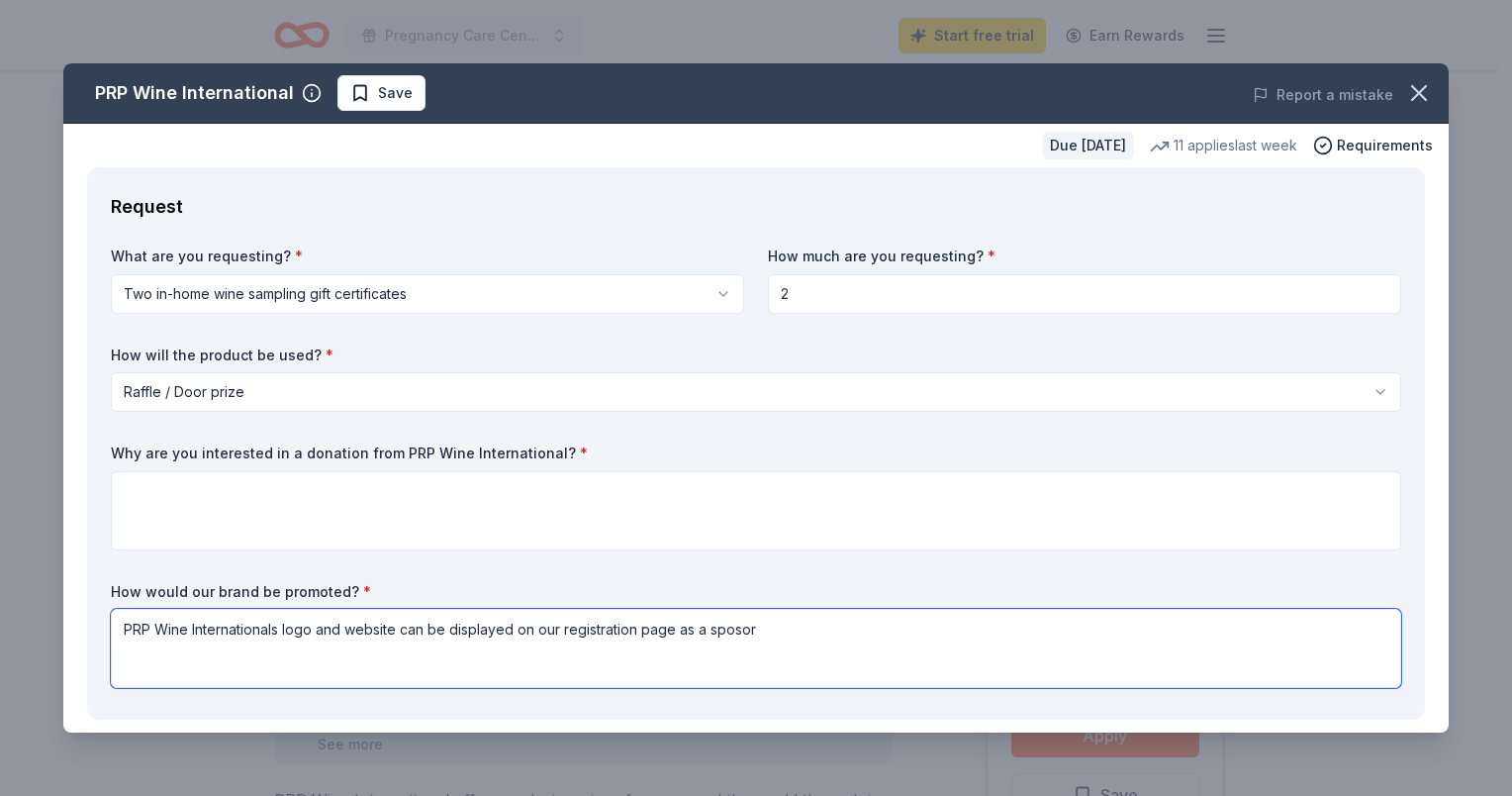 type on "PRP Wine Internationals logo and website can be displayed on our registration page as a sposor" 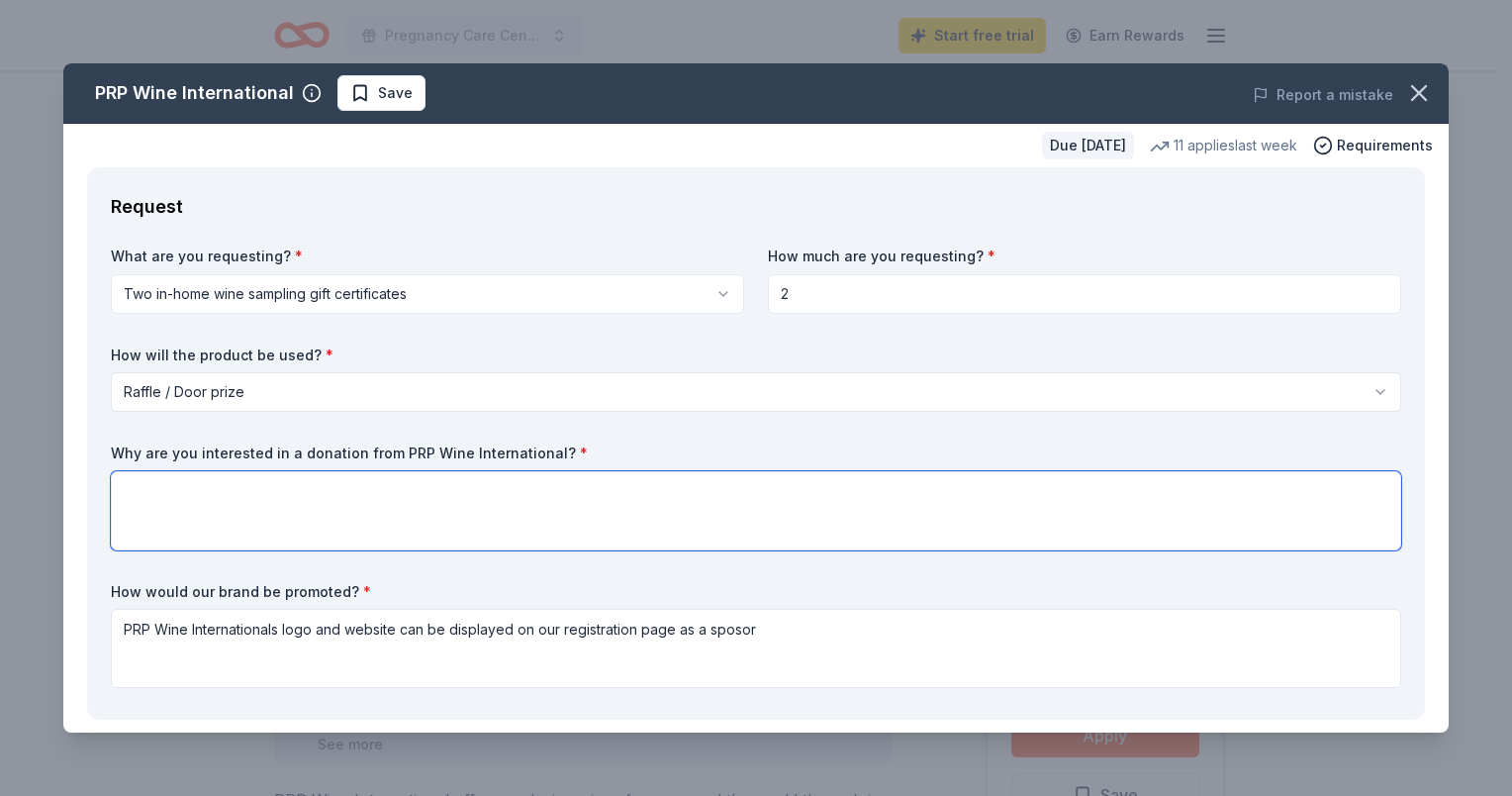 click at bounding box center [756, 511] 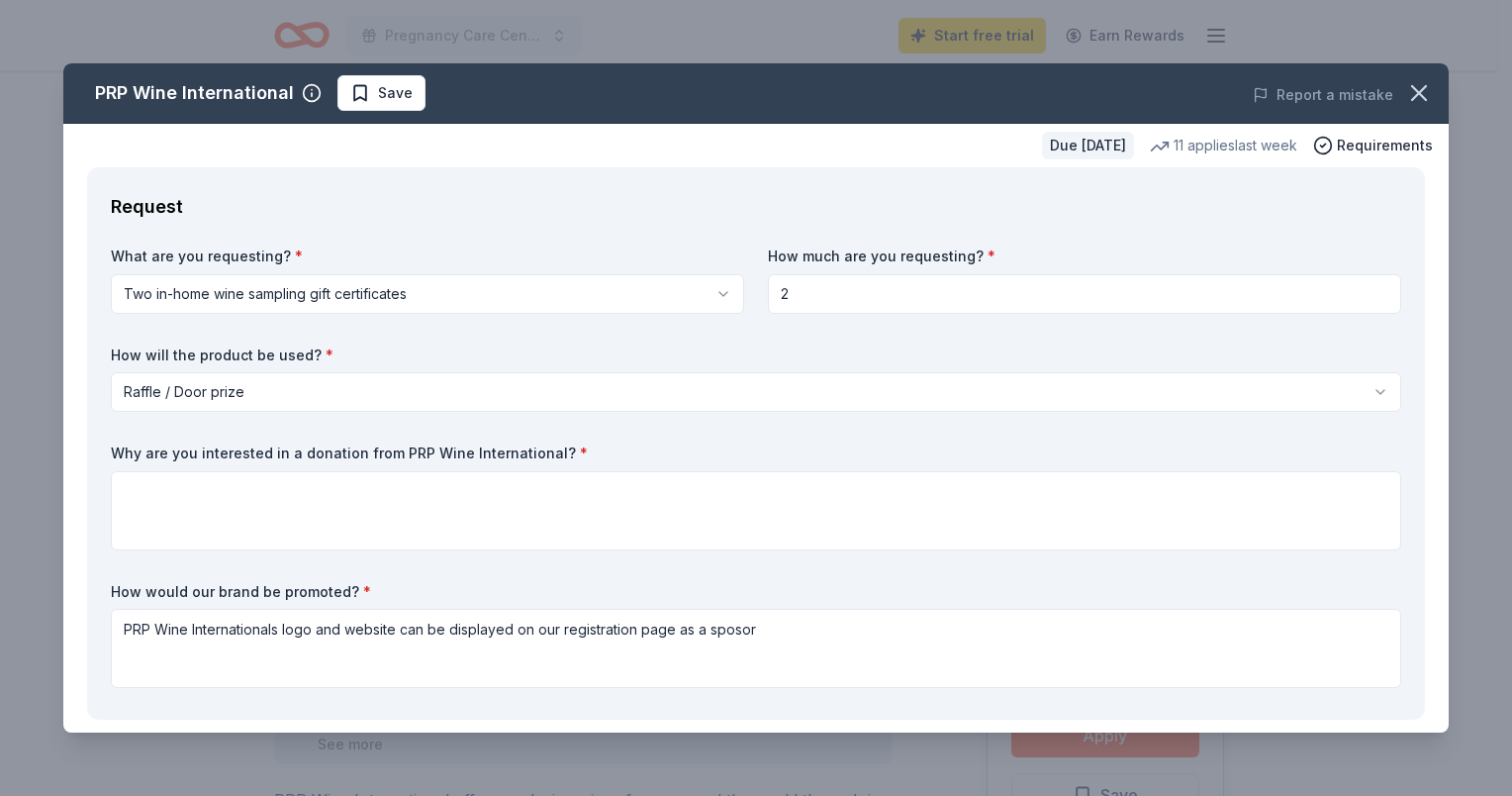 click 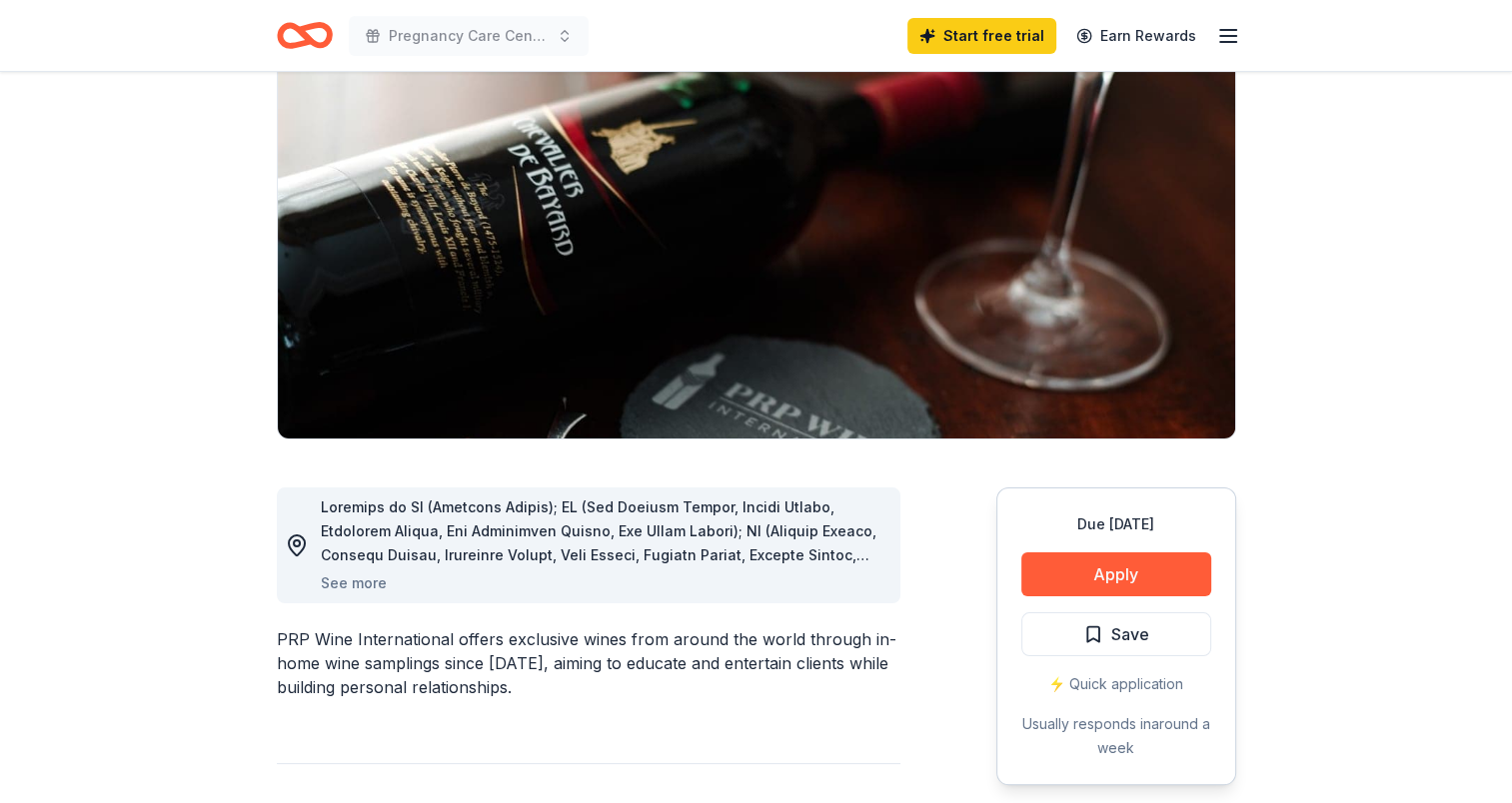 scroll, scrollTop: 0, scrollLeft: 0, axis: both 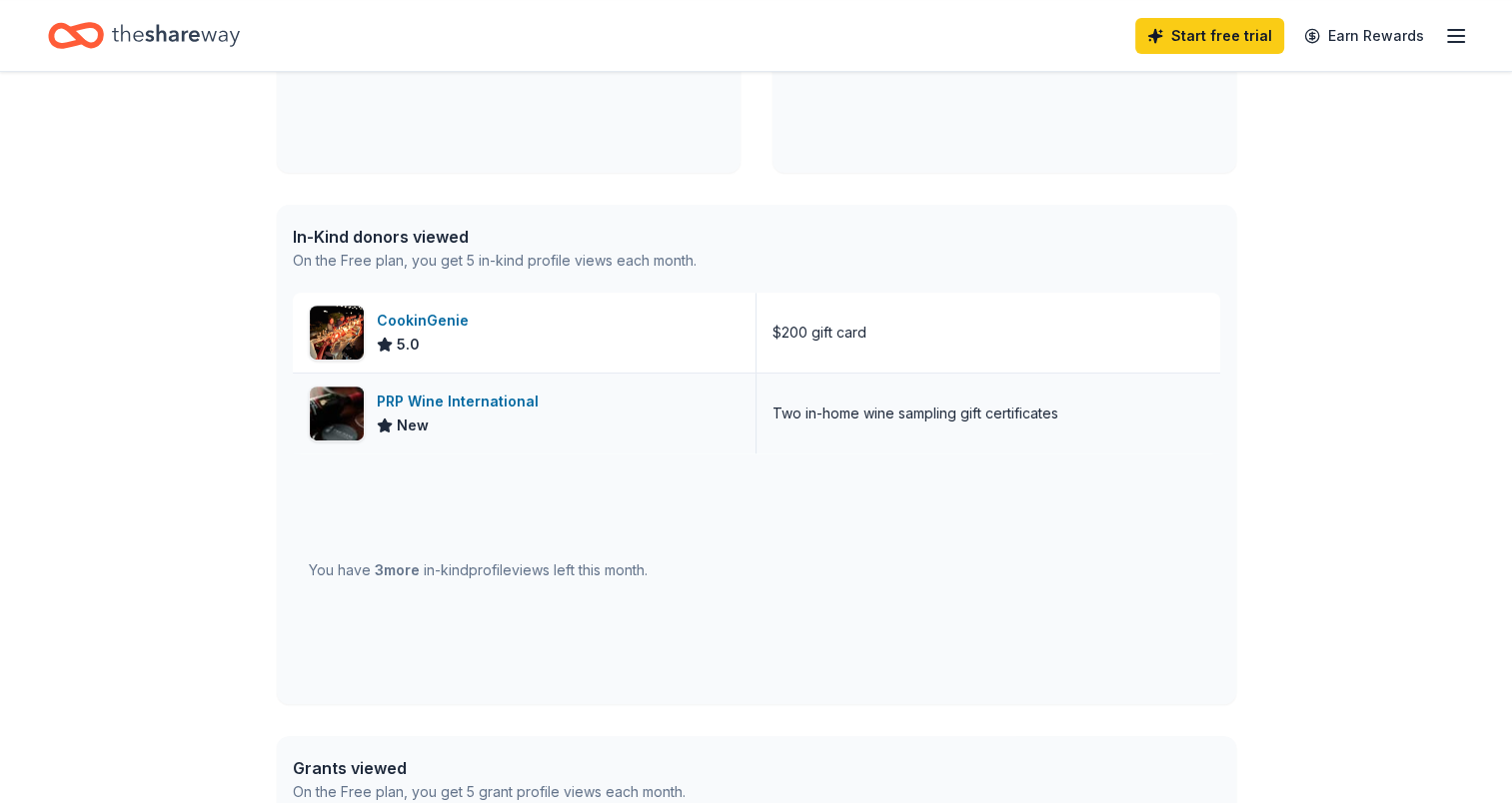 click on "PRP Wine International" at bounding box center (462, 402) 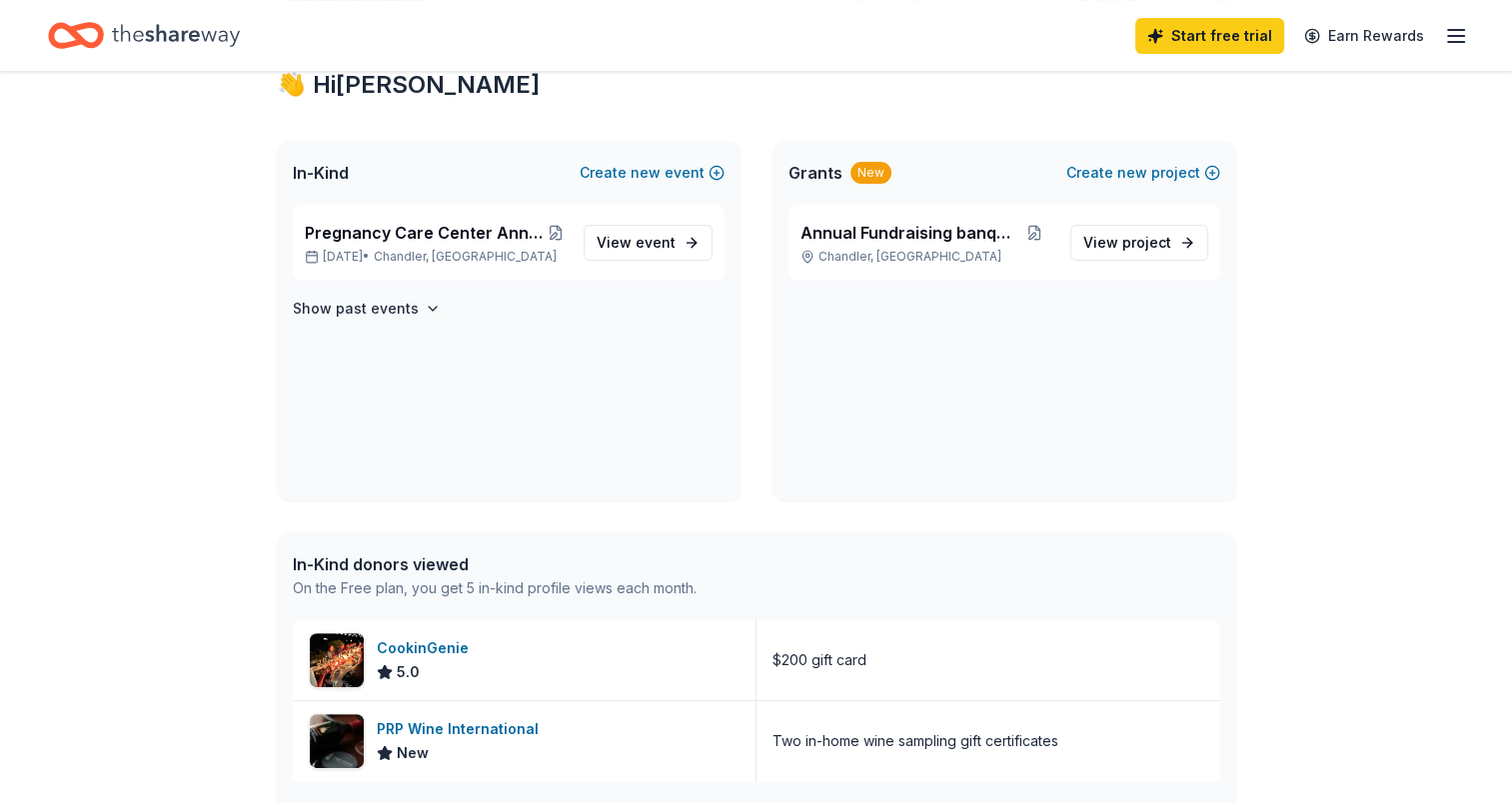 scroll, scrollTop: 0, scrollLeft: 0, axis: both 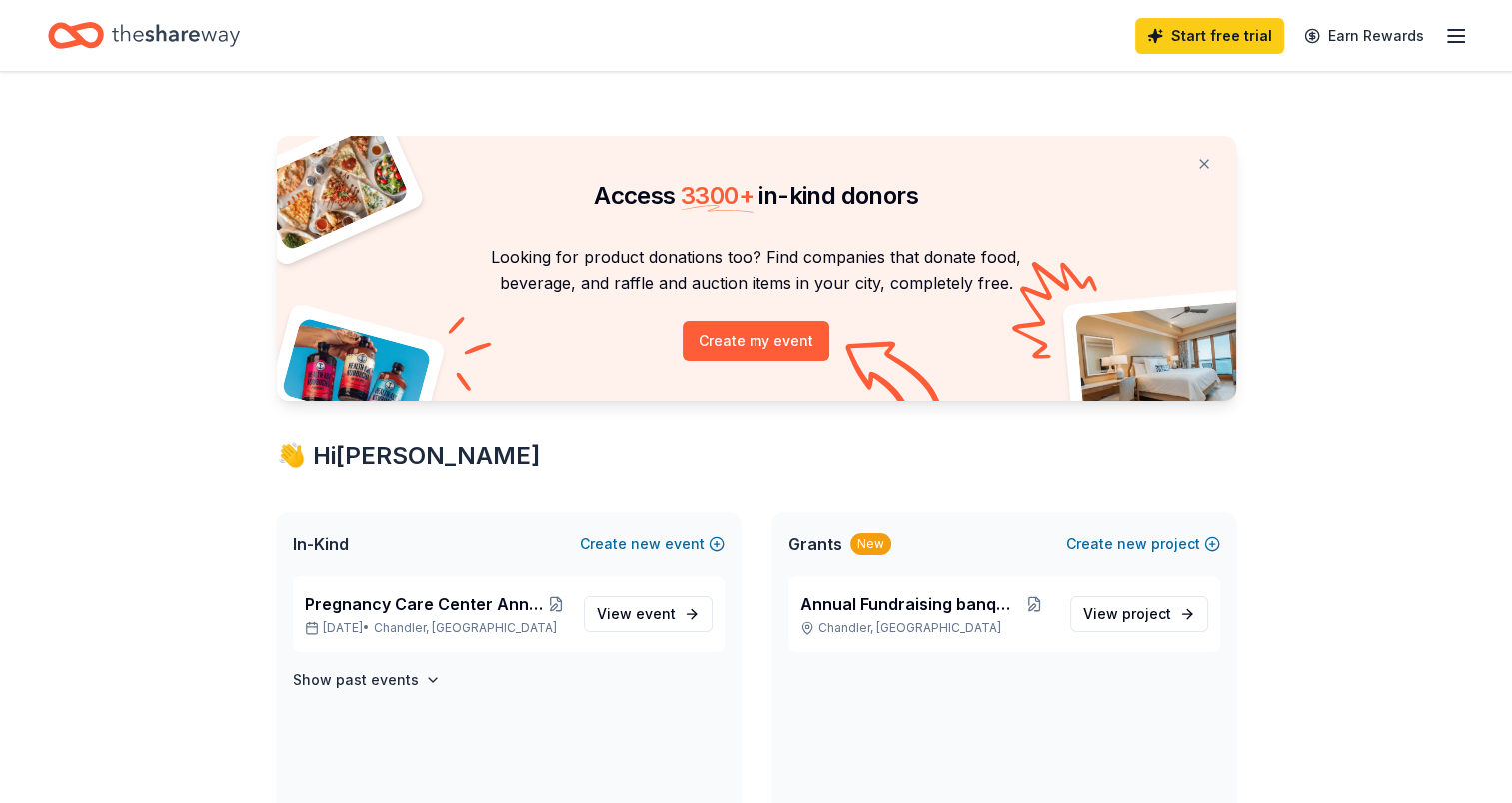 click 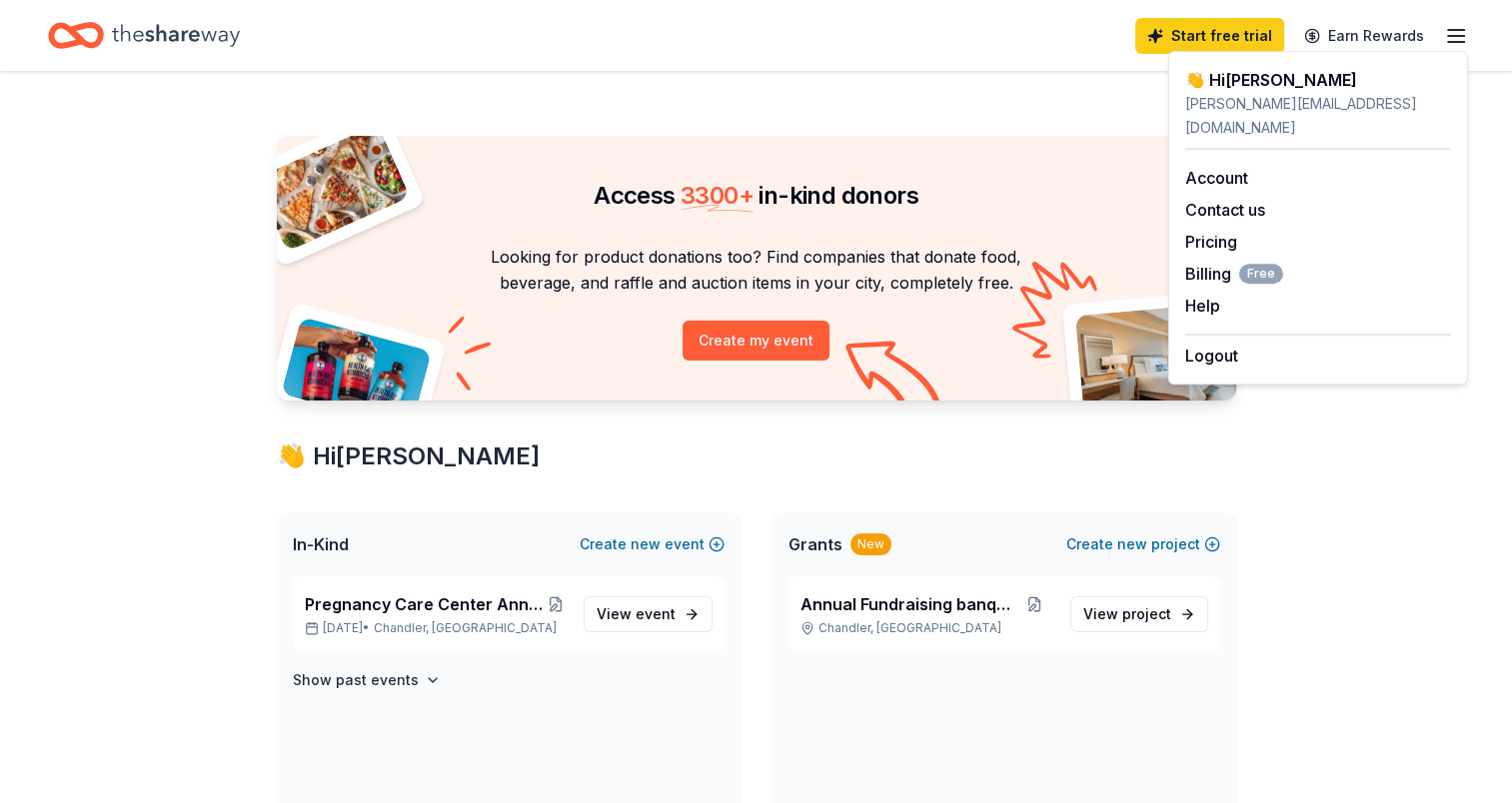 click on "Access   3300 +   in-kind donors Looking for product donations too? Find companies that donate food, beverage, and raffle and auction items in your city, completely free. Create my event 👋 Hi  Erin In-Kind Create  new  event   Pregnancy Care Center Annual Fundraising Banquet Sep 18, 2025  •  Chandler, AZ View   event   Show past events Grants New Create  new  project   Annual Fundraising banquet Chandler, AZ View   project   In-Kind donors viewed On the Free plan, you get 5 in-kind profile views each month. CookinGenie 5.0 $200 gift card PRP Wine International New Two in-home wine sampling gift certificates You have   3  more   in-kind  profile  views   left this month.  Grants viewed On the Free plan, you get 5 grant profile views each month. You have not yet viewed any  grant  profiles this month." at bounding box center [756, 901] 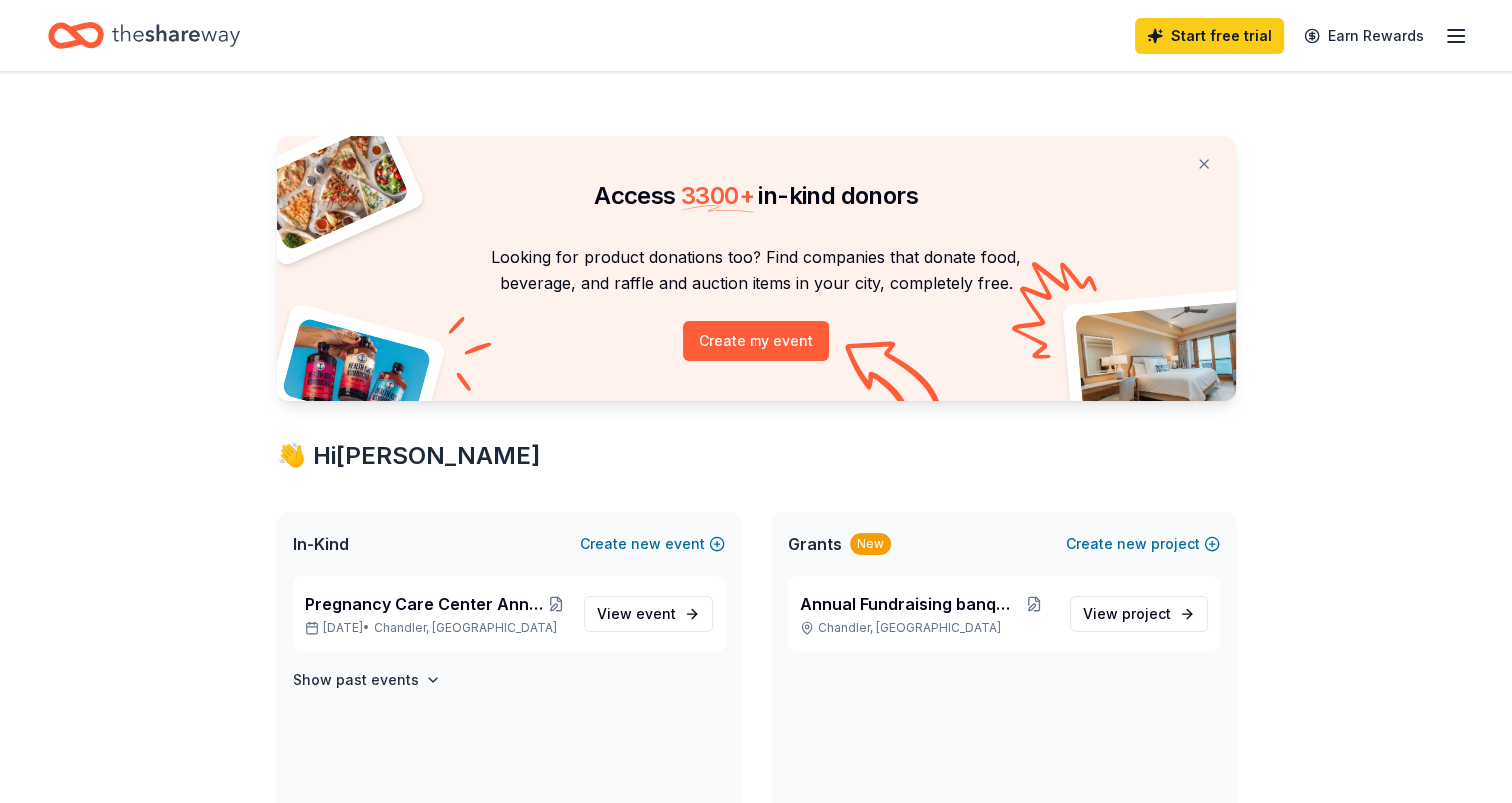 click at bounding box center [332, 188] 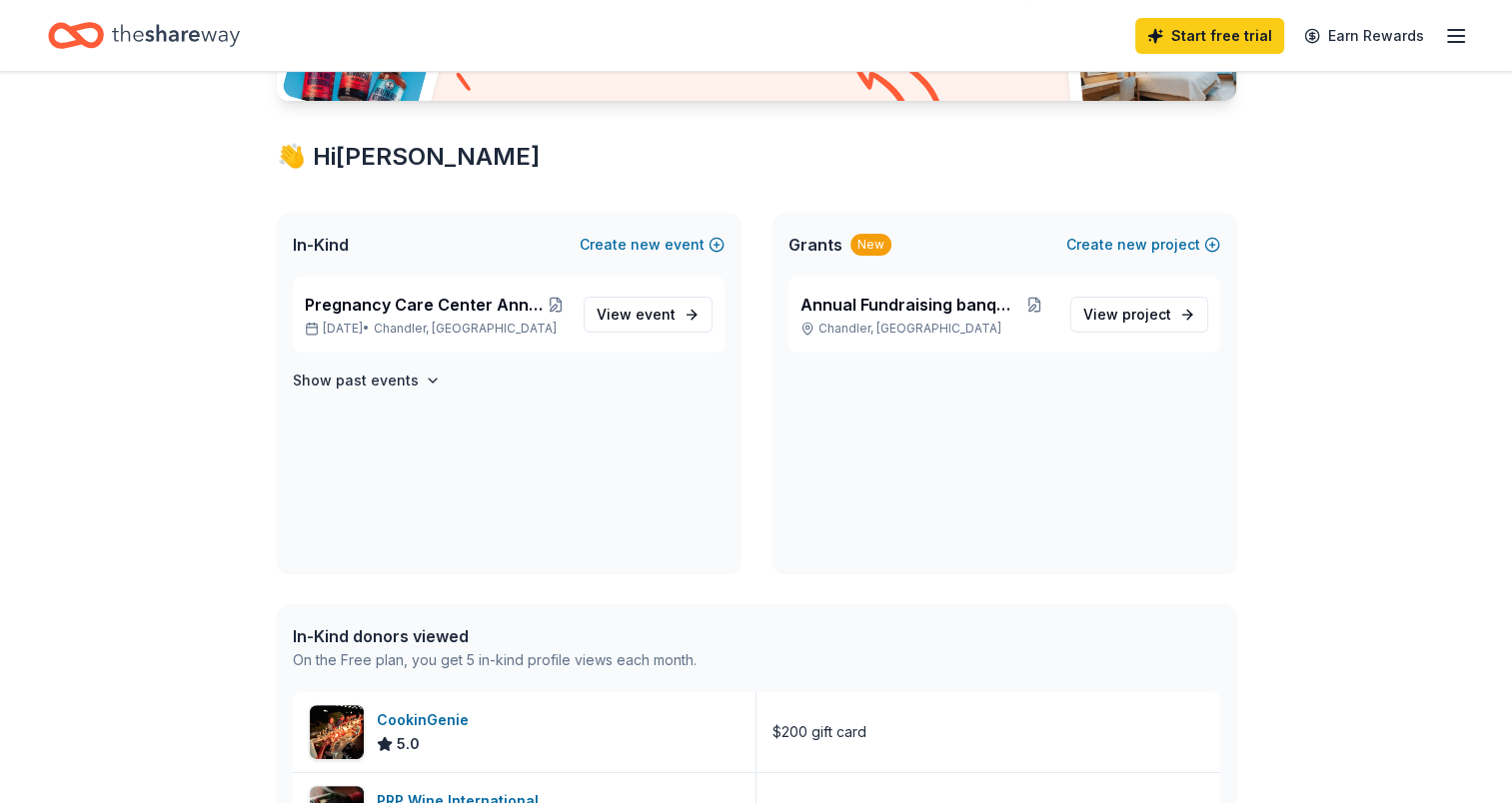 scroll, scrollTop: 0, scrollLeft: 0, axis: both 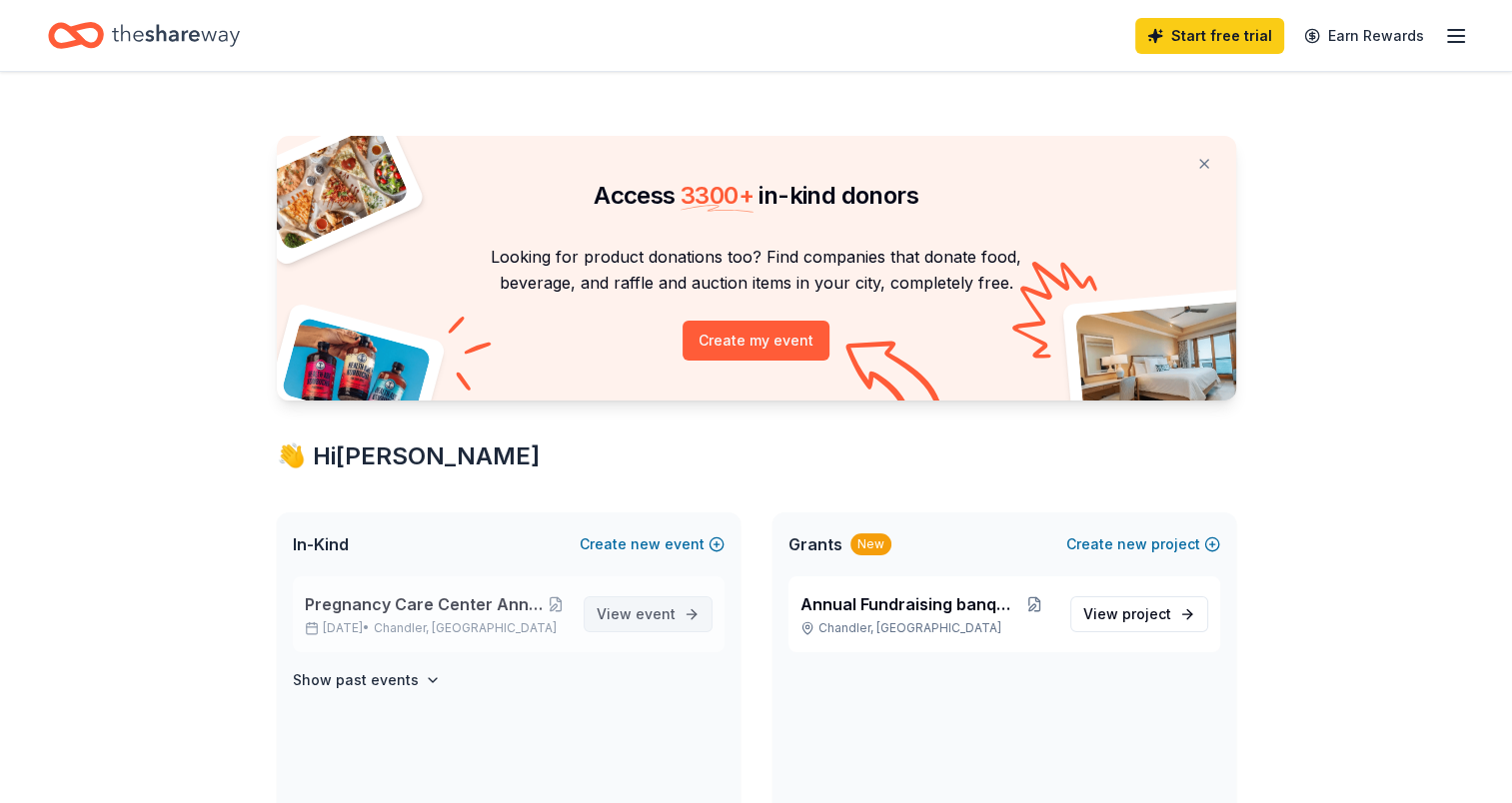 click on "View   event" at bounding box center (648, 614) 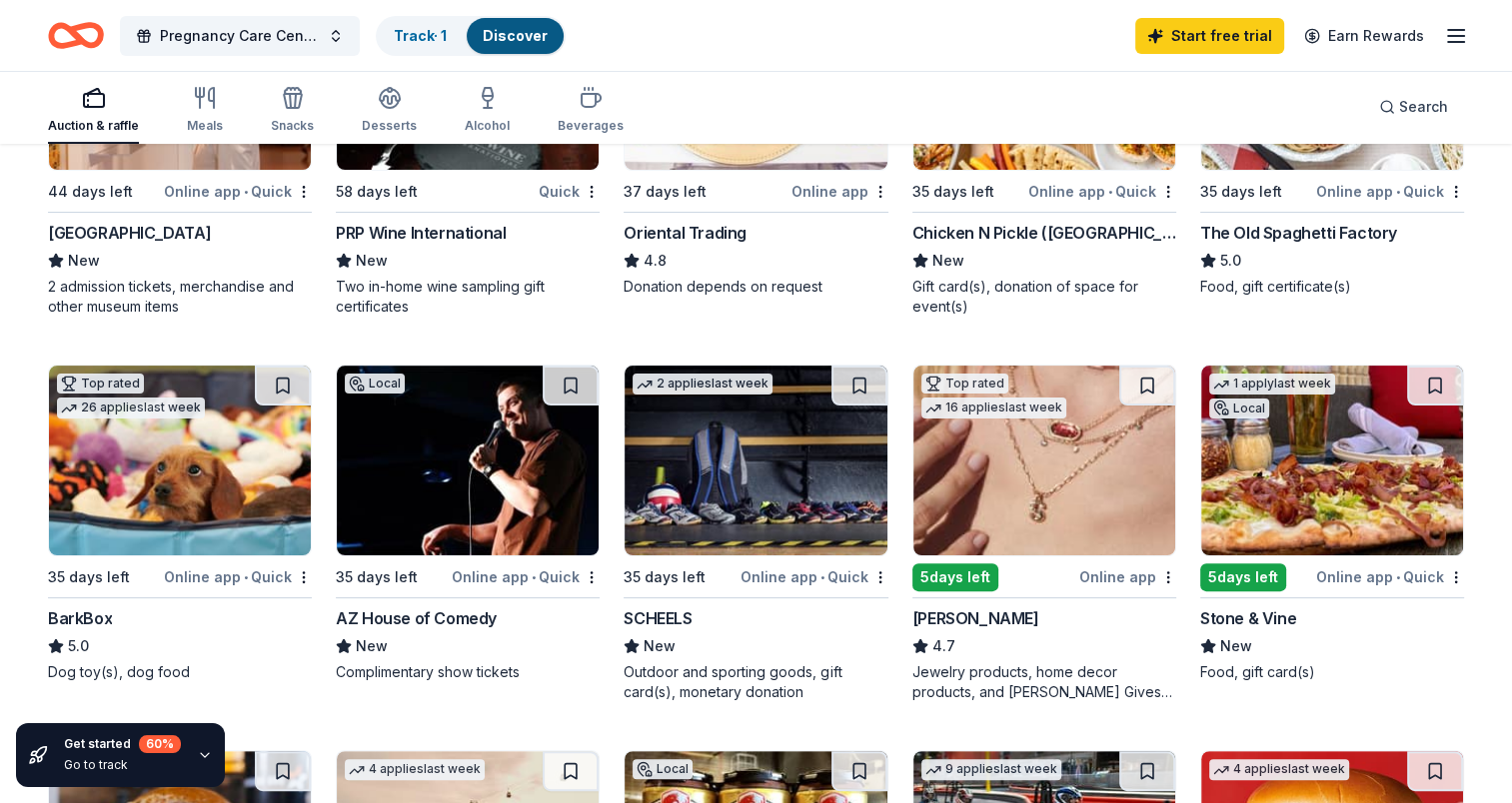 scroll, scrollTop: 400, scrollLeft: 0, axis: vertical 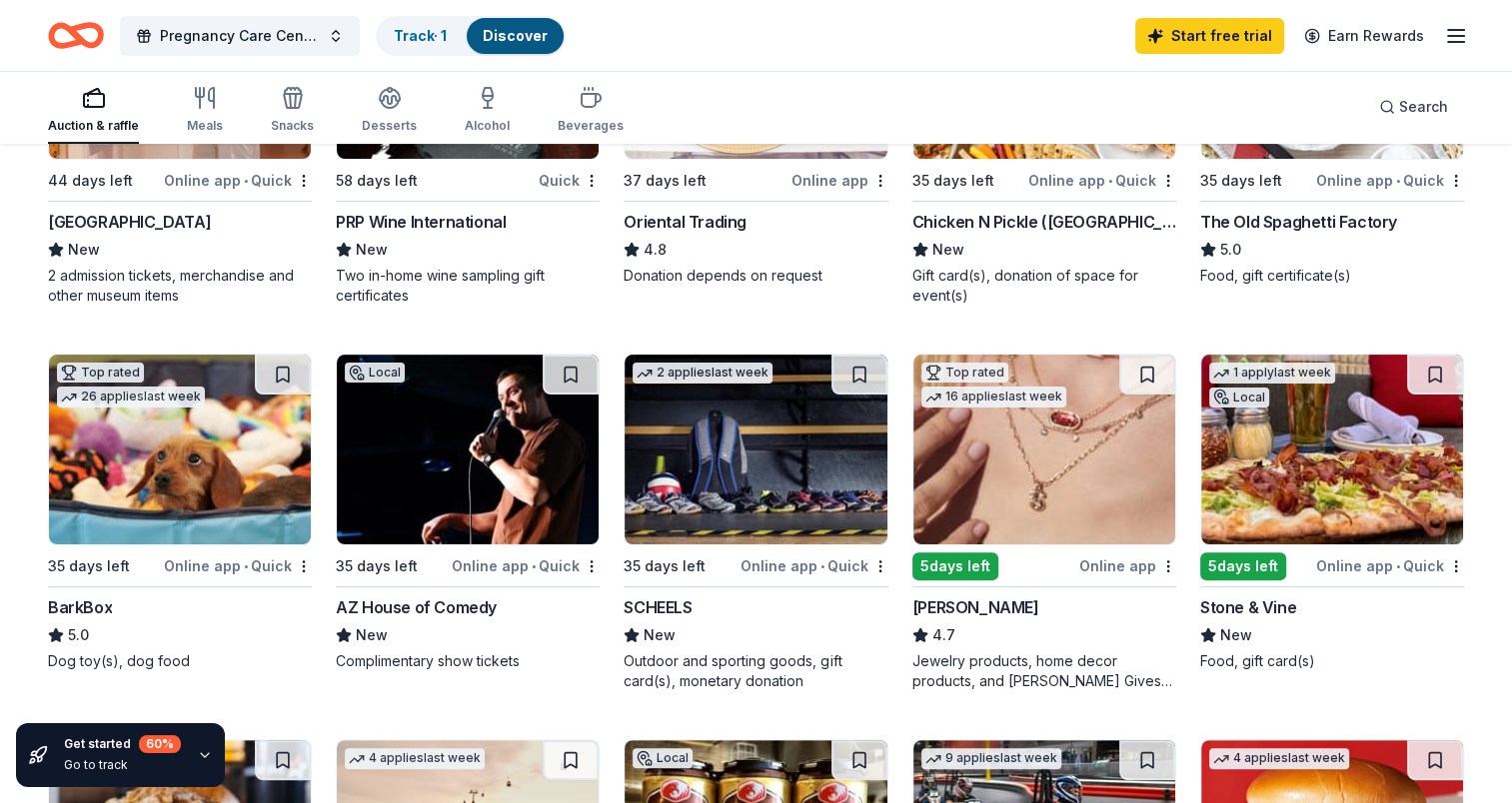 click at bounding box center [756, 449] 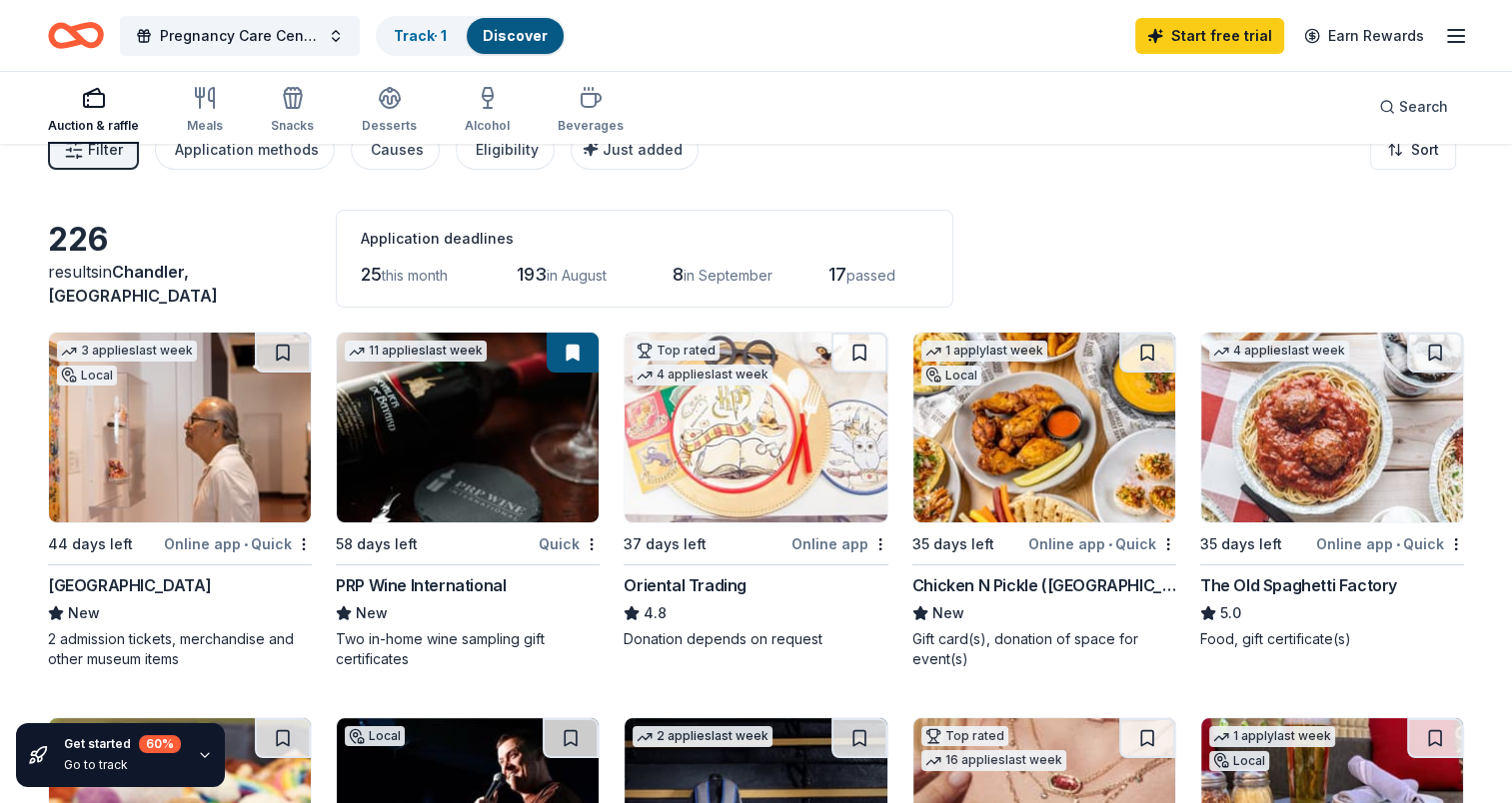 scroll, scrollTop: 0, scrollLeft: 0, axis: both 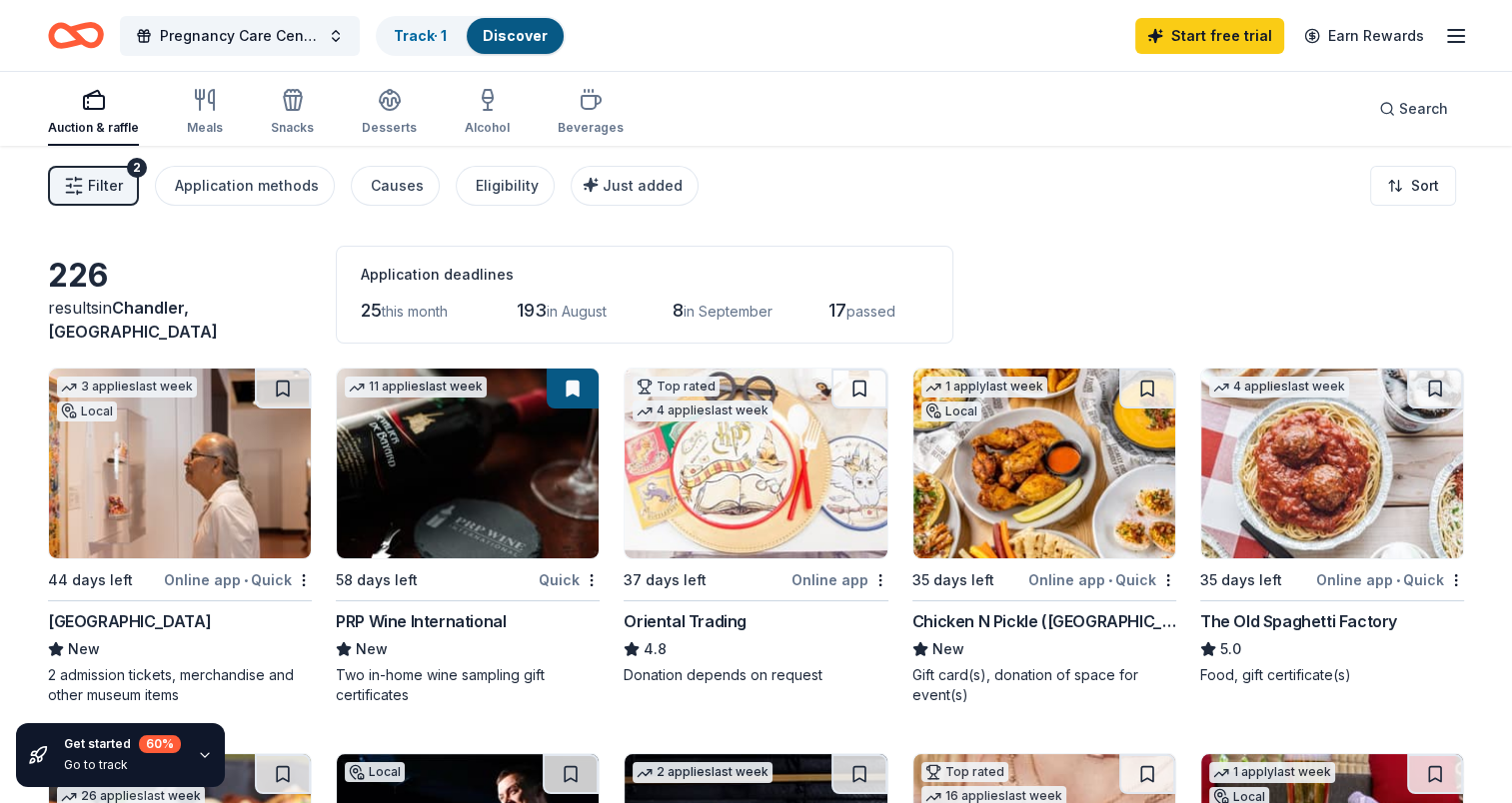 click on "Filter 2" at bounding box center [93, 186] 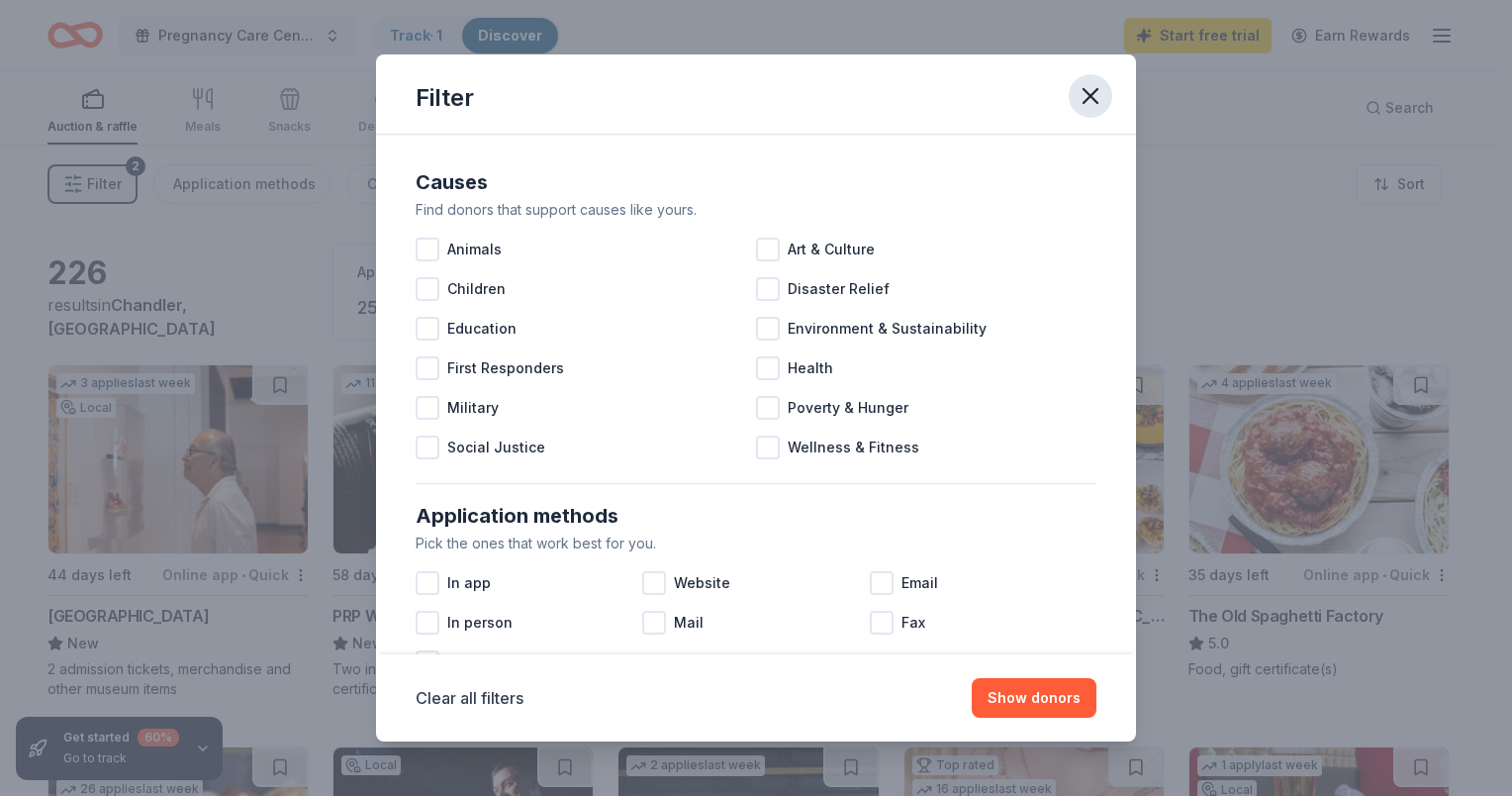 click 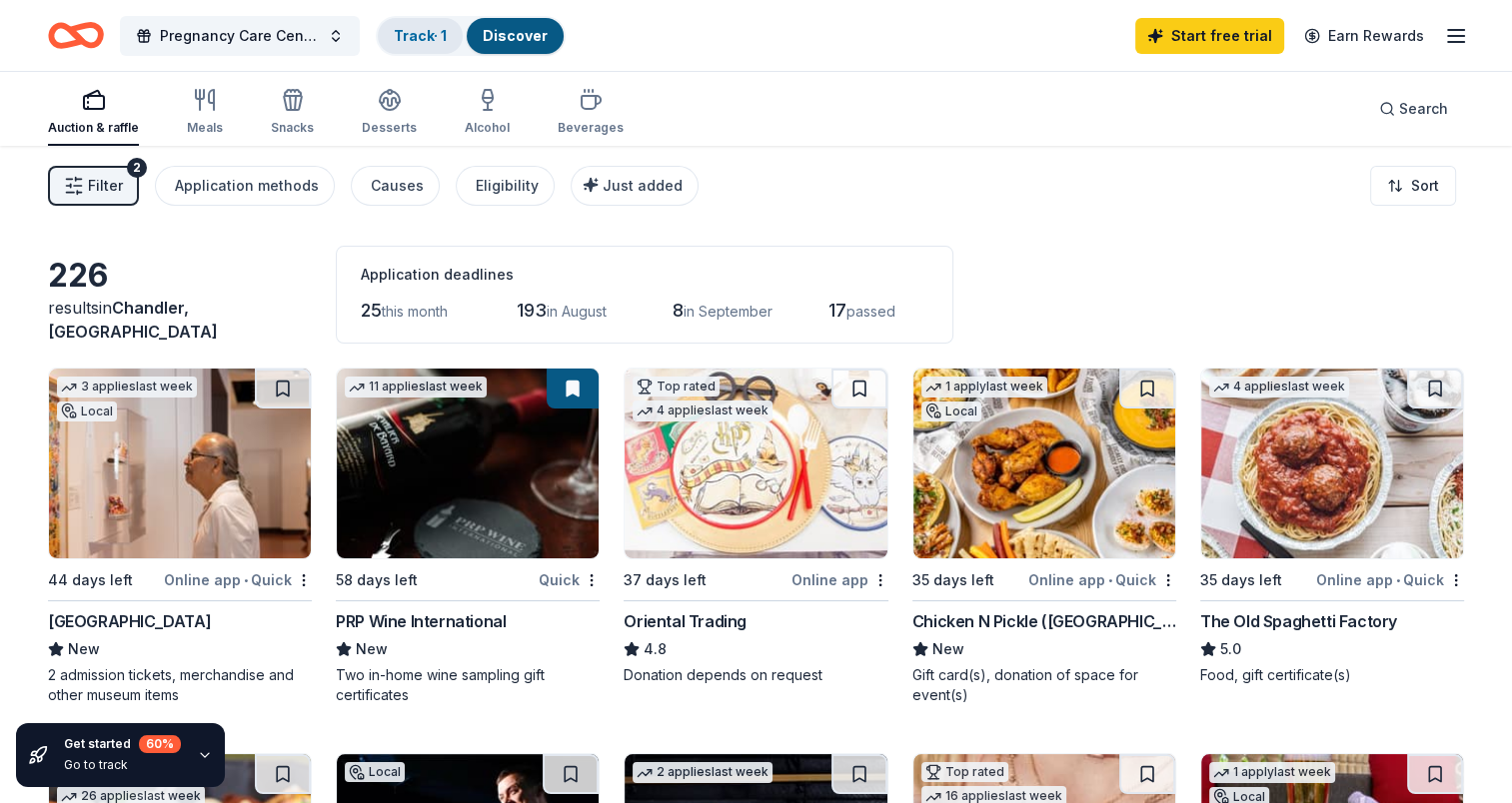 click on "Track  · 1" at bounding box center [420, 35] 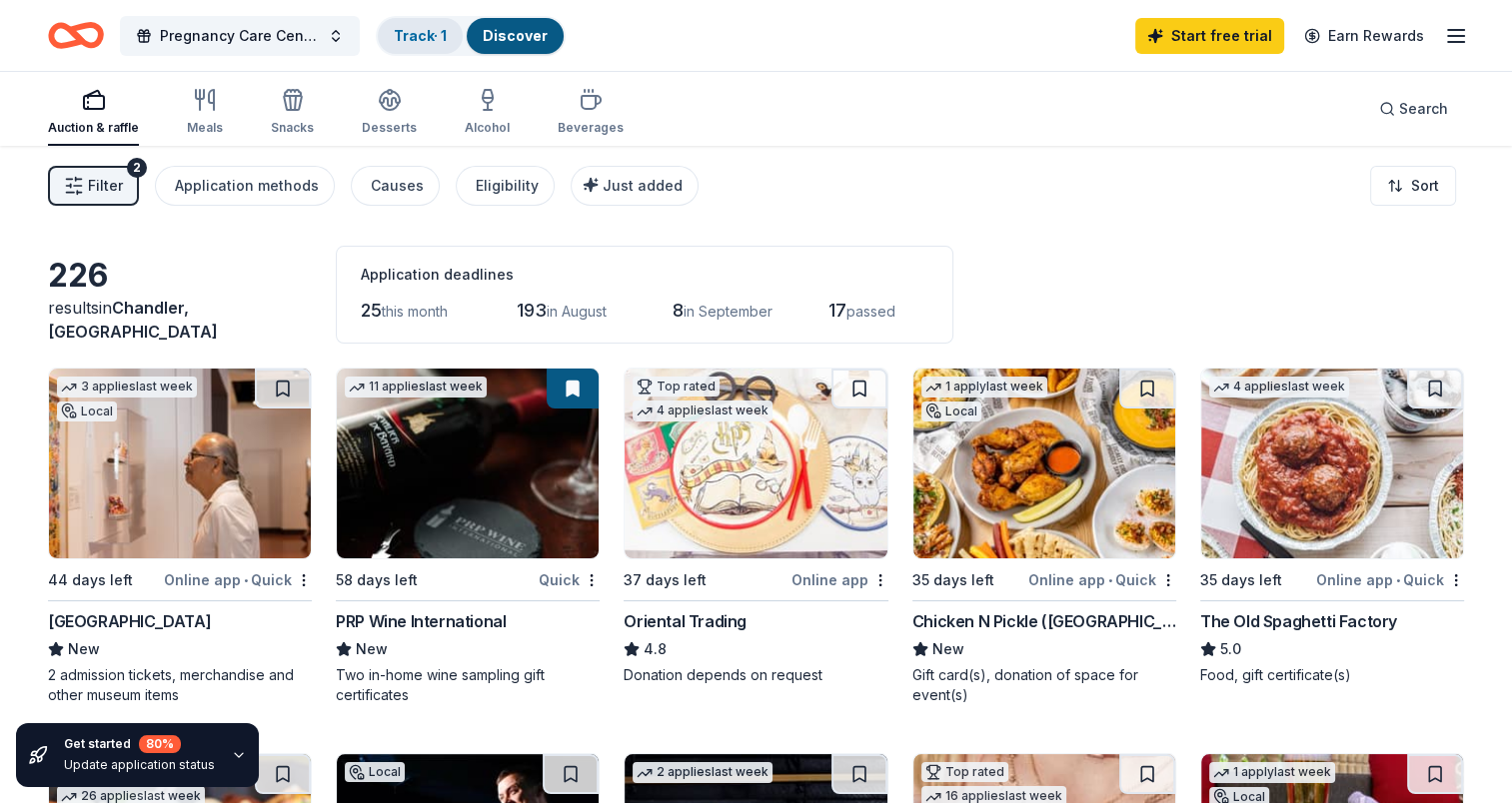 scroll, scrollTop: 0, scrollLeft: 0, axis: both 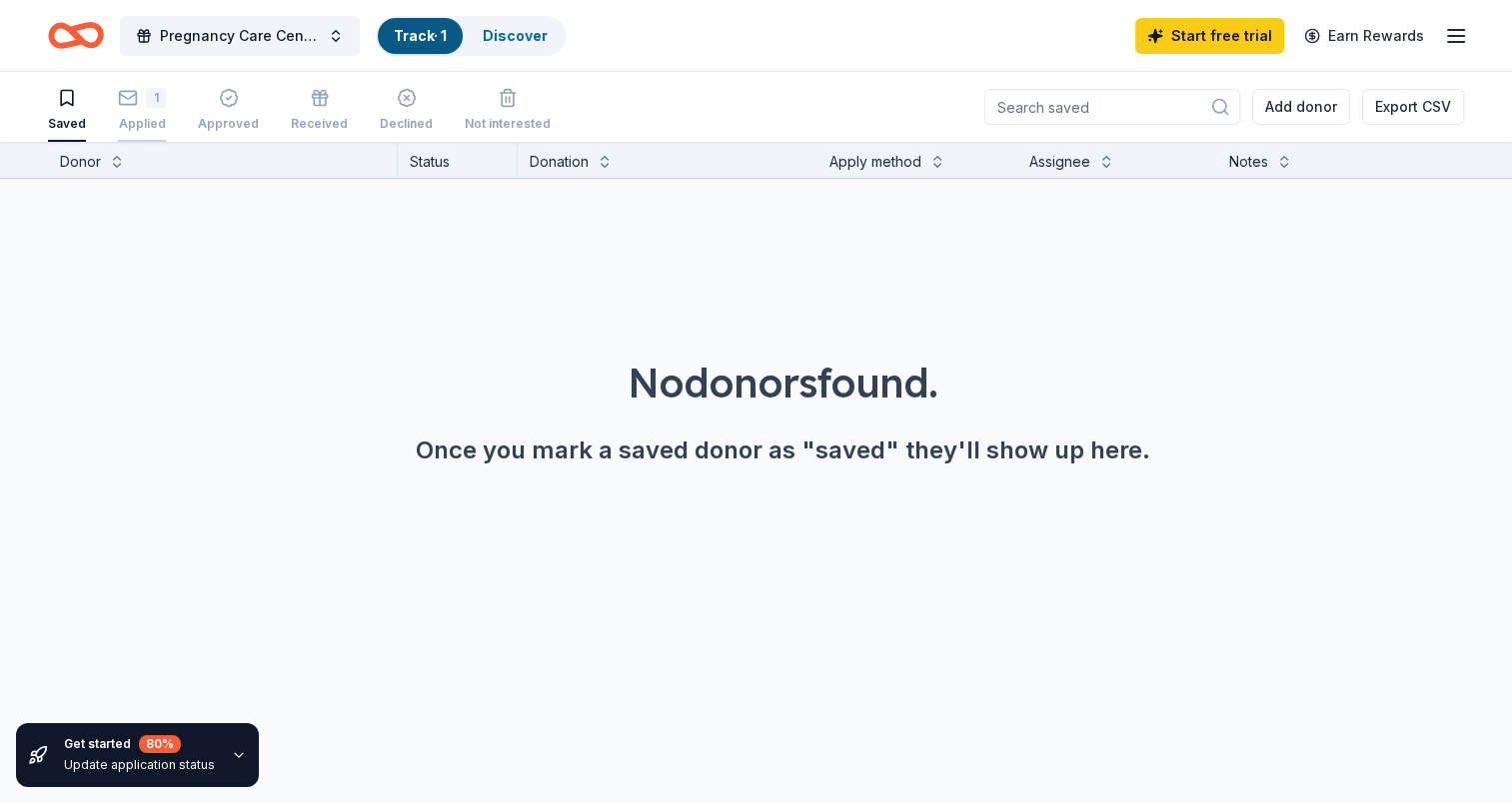 click 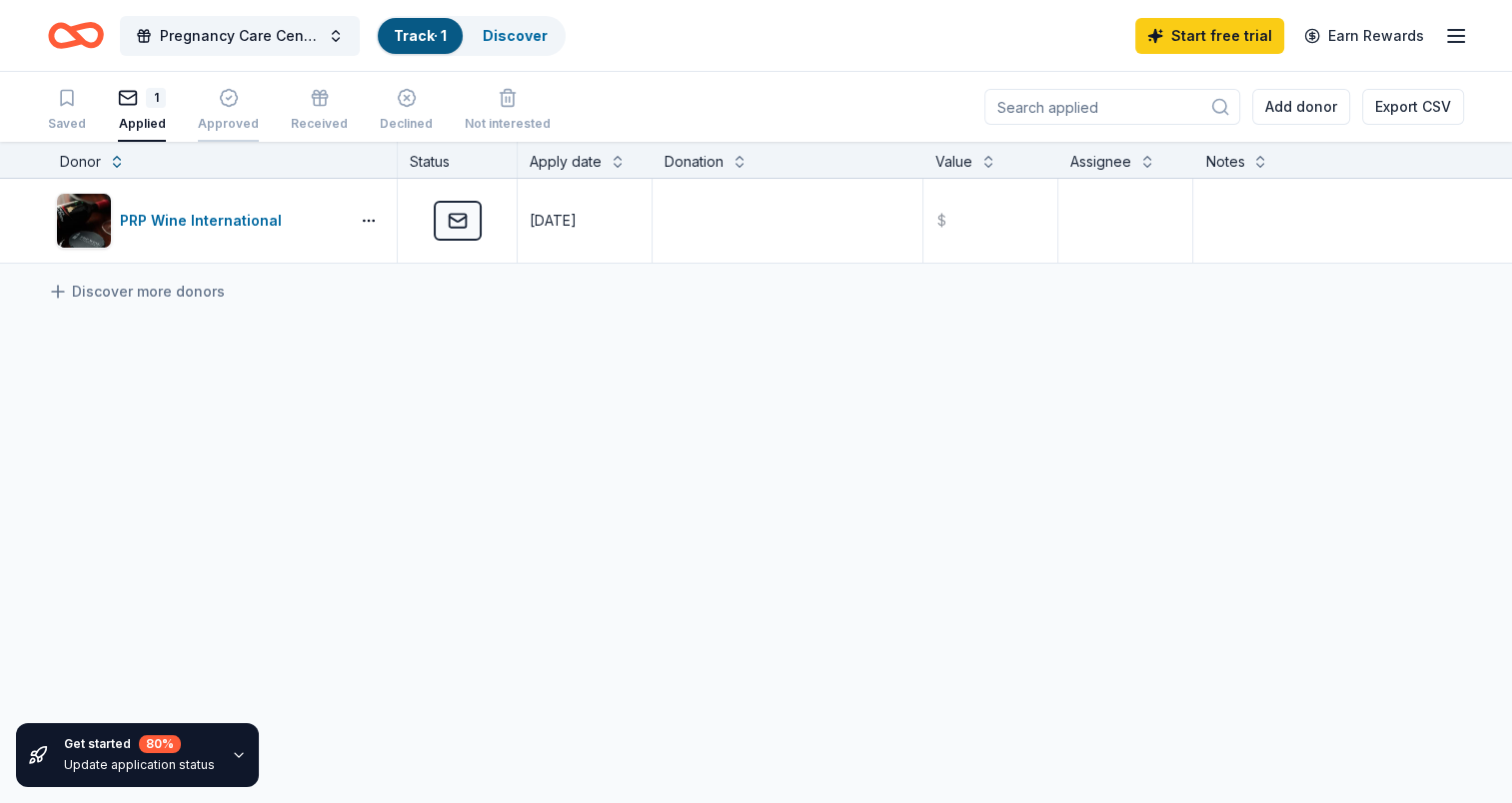 click 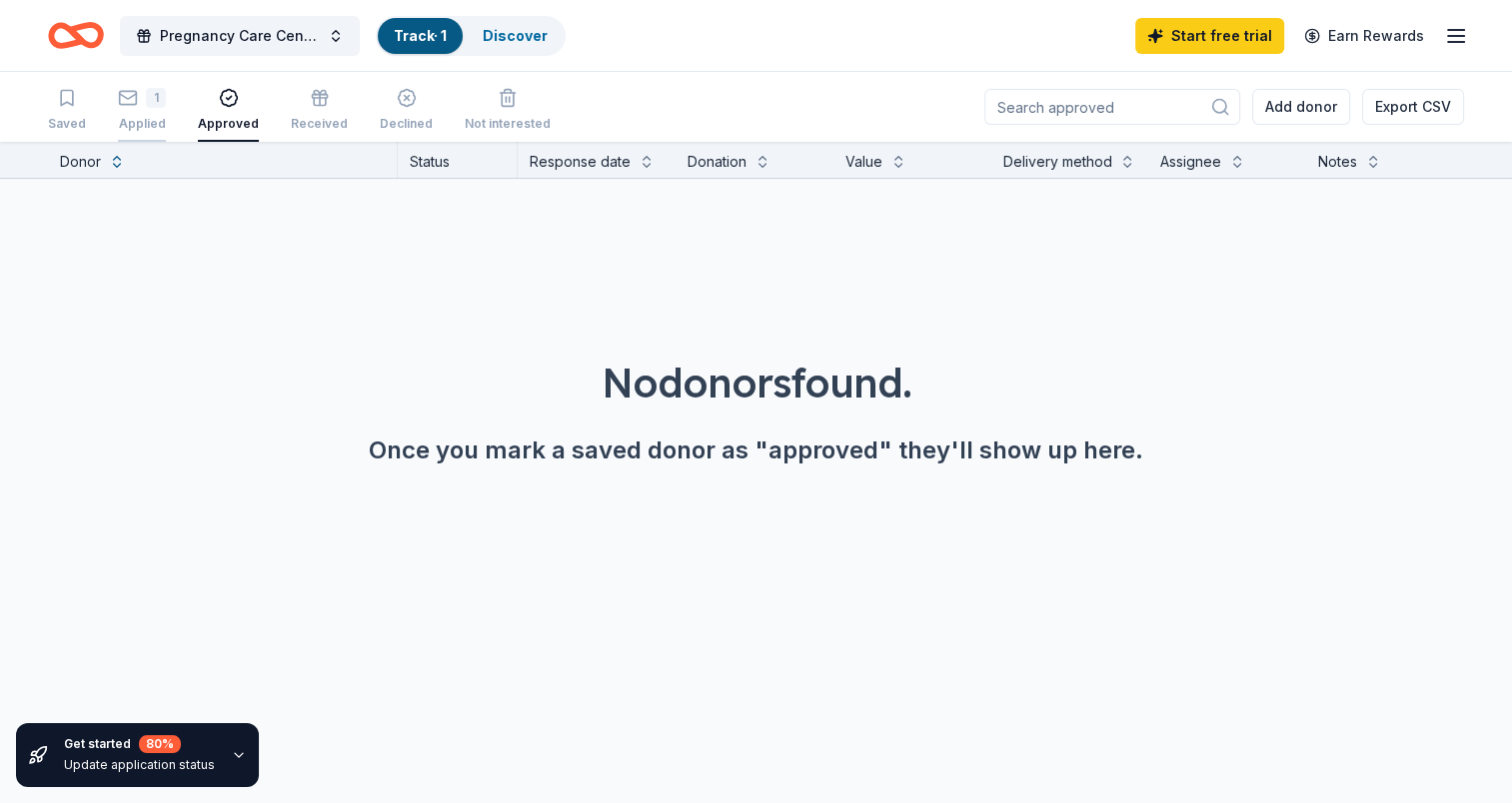 click 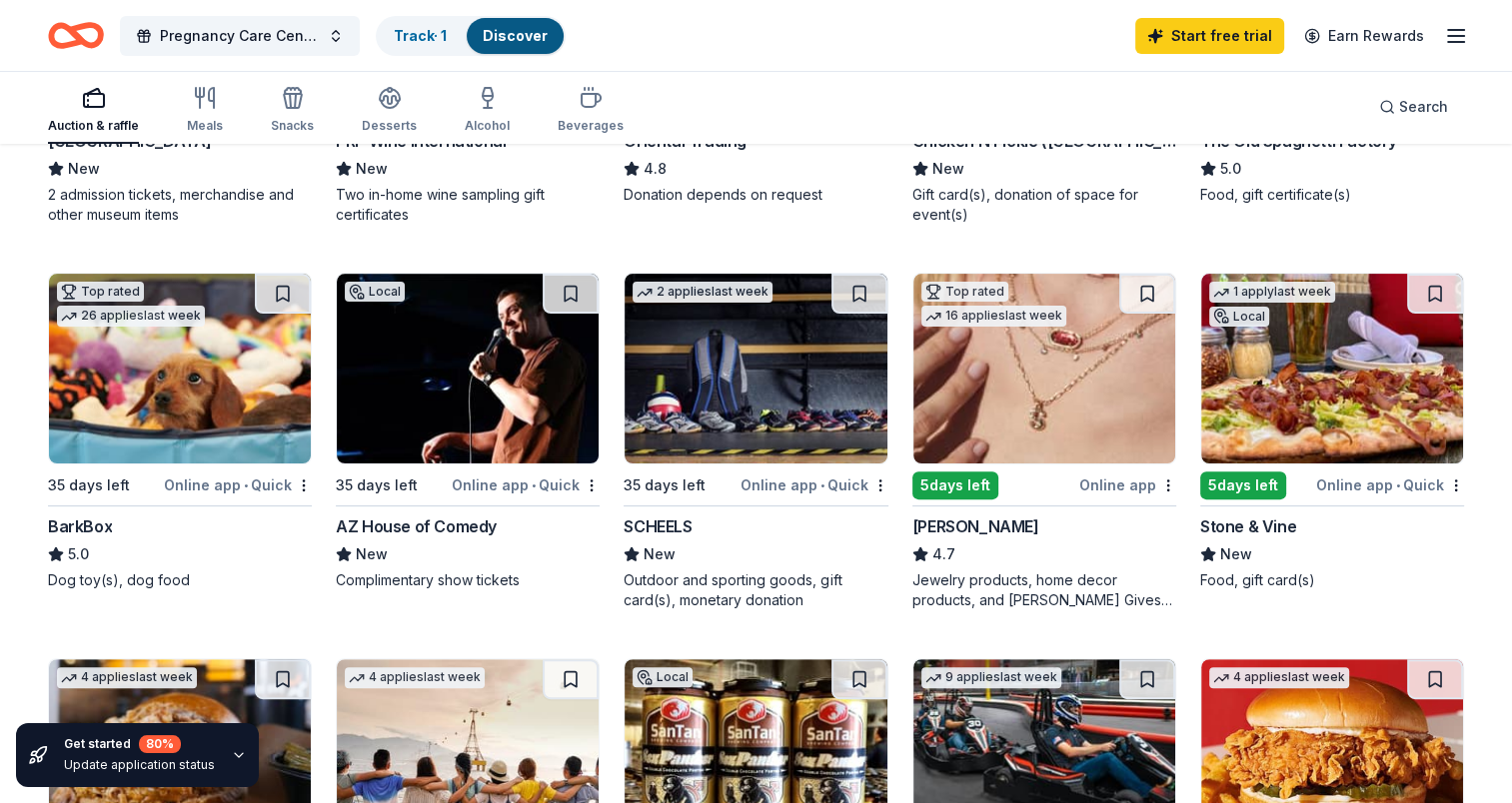 scroll, scrollTop: 499, scrollLeft: 0, axis: vertical 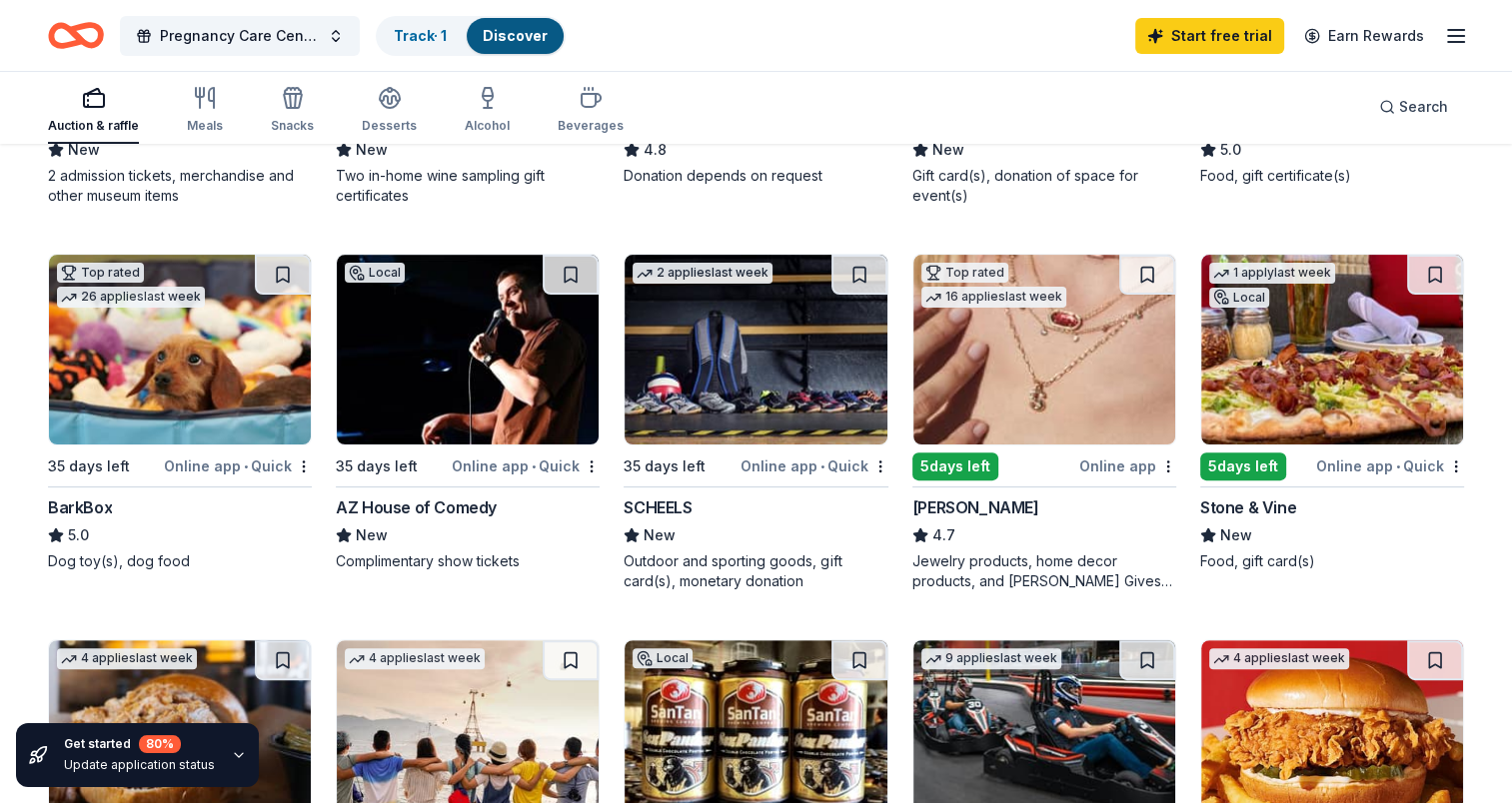 click at bounding box center (1332, 350) 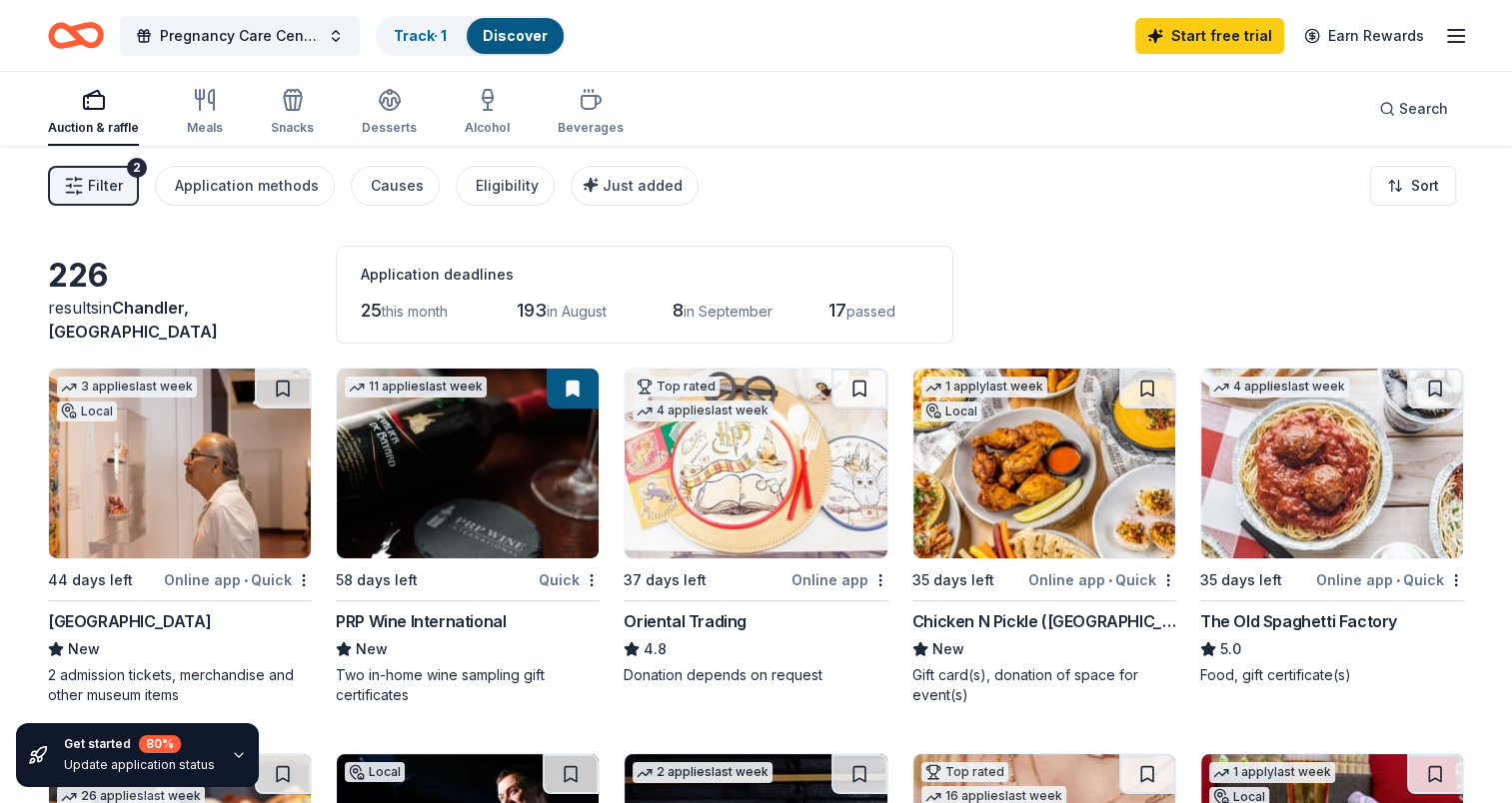 click on "Filter" at bounding box center (105, 186) 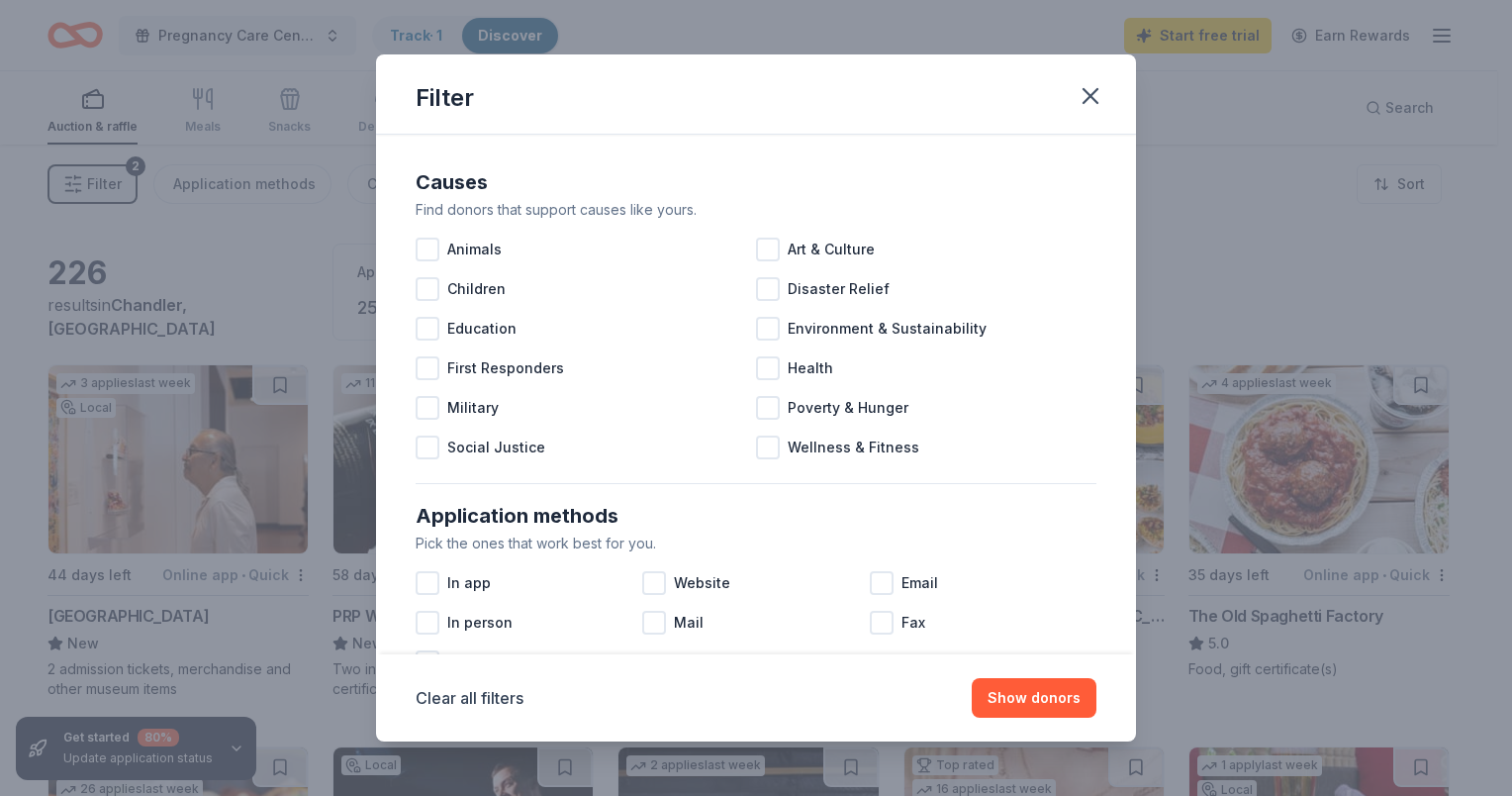 click on "Filter Causes Find donors that support causes like yours. Animals Art & Culture Children Disaster Relief Education Environment & Sustainability First Responders Health Military Poverty & Hunger Social Justice Wellness & Fitness Application methods Pick the ones that work best for you. In app Website Email In person Mail Fax Phone Eligibility Select any that describe you or your organization. Individuals Political Religious Sports Teams For profit Schools Lobbying & advocacy Just added Show donors that were added in the last two months.   Start free  trial to use this filter. Ships to you Show donors that can ship products to you. Virtual events Show lightweight products that are easy to mail to attendees. Hide Hide donors with paused donation programs. Hide donors whose deadlines have passed. Hide donors you've already saved or have applied to.   Start free  trial to use this filter. Clear all filters Show    donors" at bounding box center (756, 398) 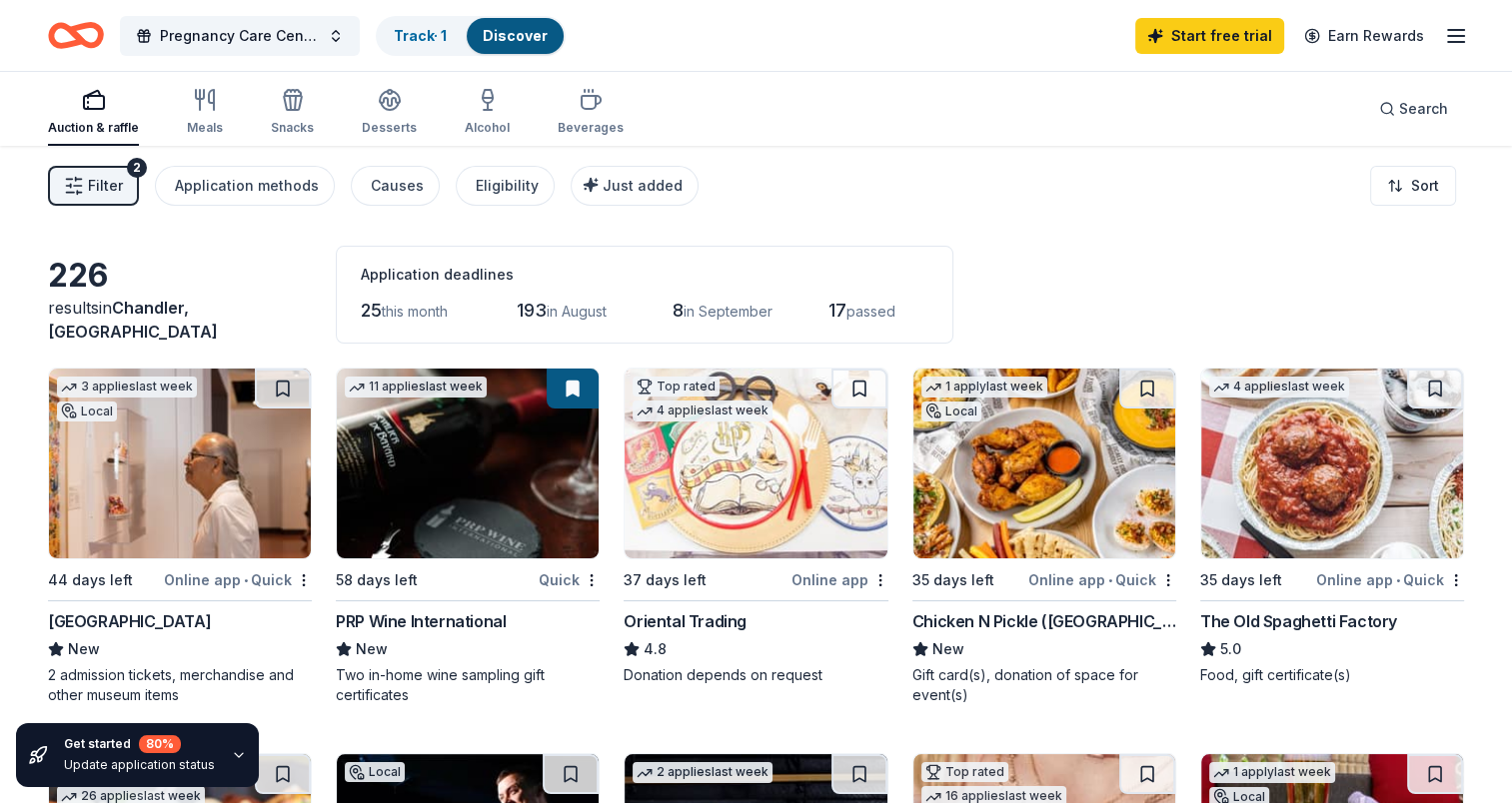 click 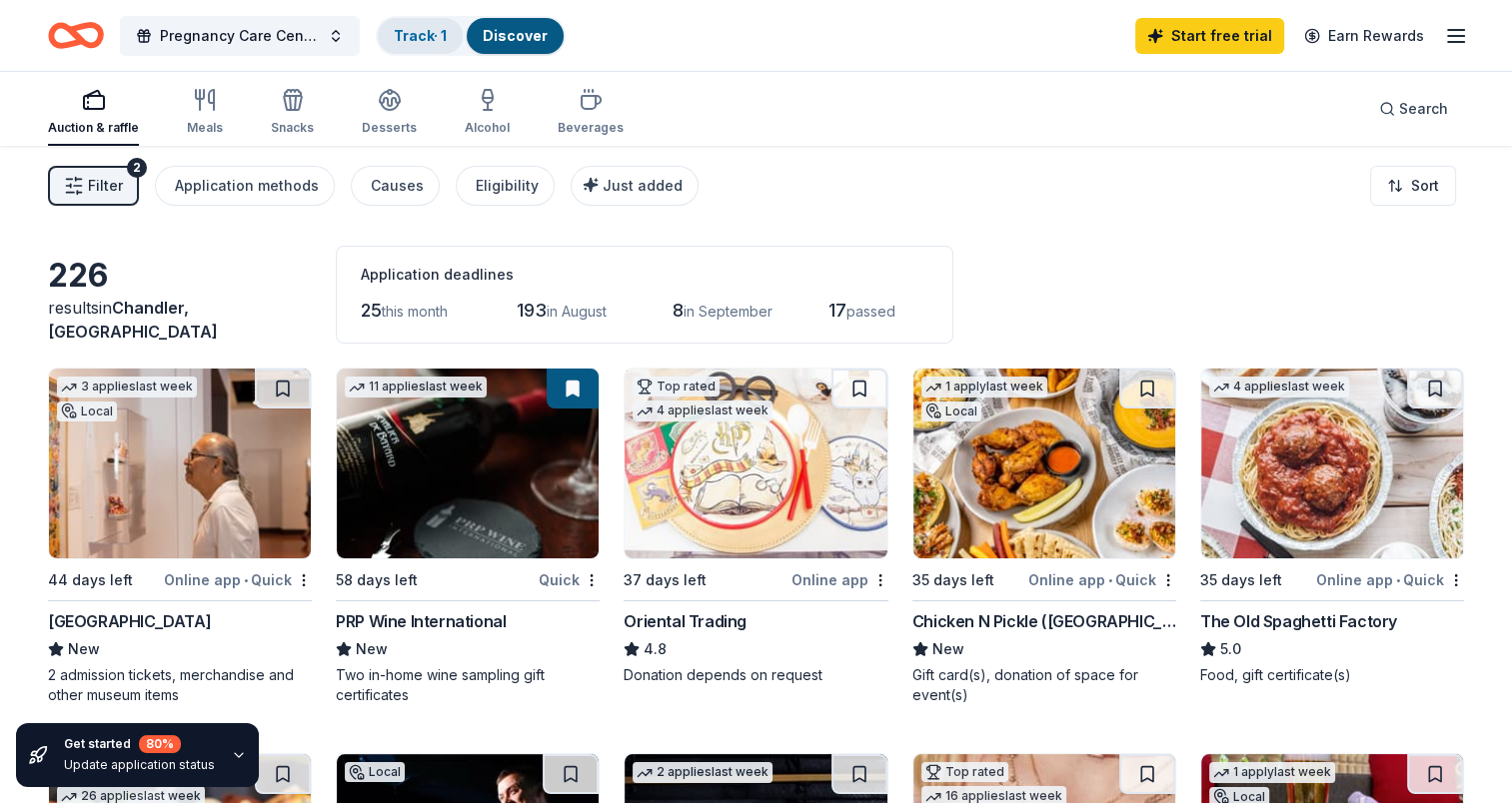 click on "Track  · 1" at bounding box center [420, 35] 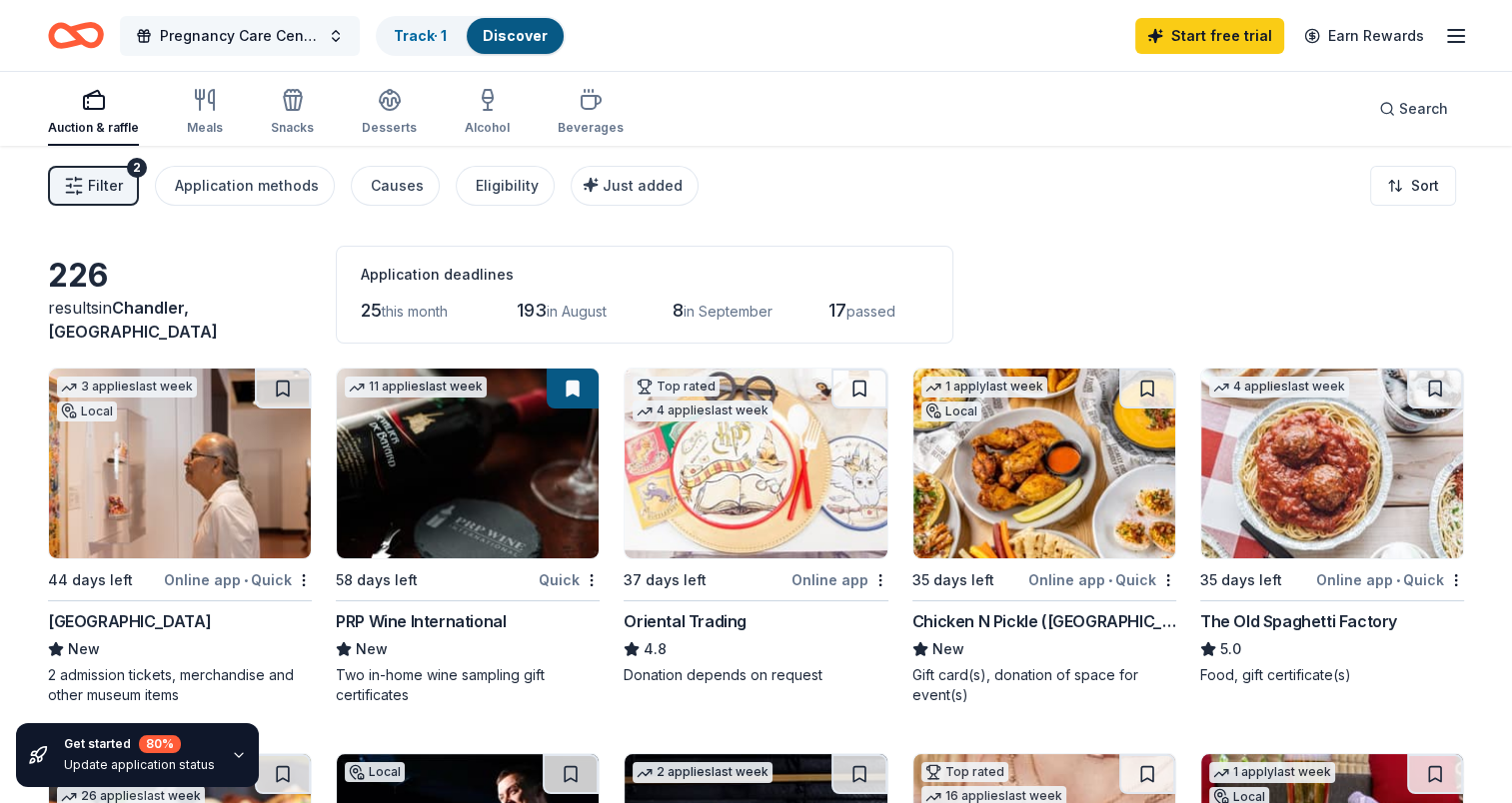 click on "Pregnancy Care Center Annual Fundraising Banquet" at bounding box center [240, 36] 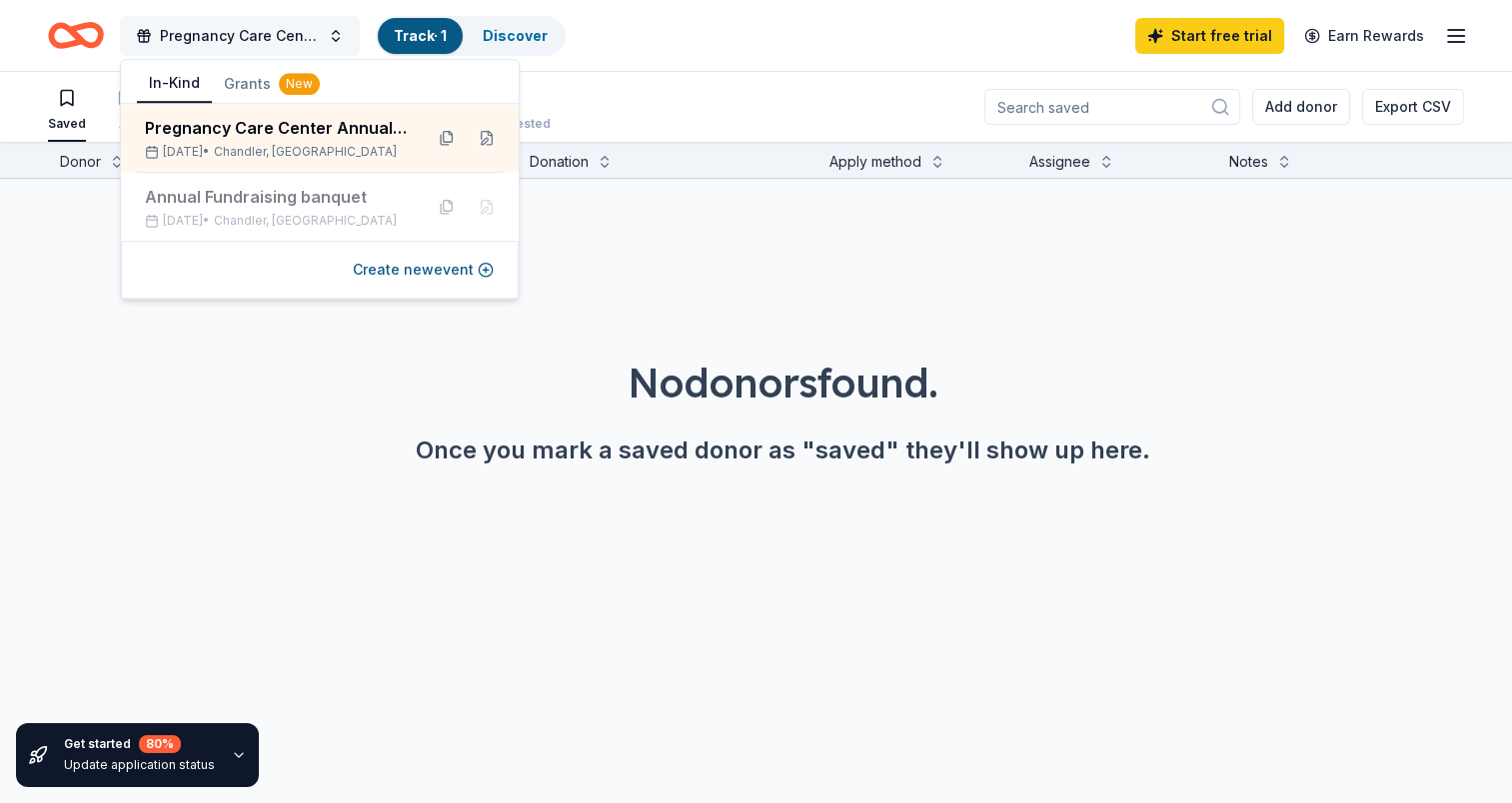 scroll, scrollTop: 0, scrollLeft: 0, axis: both 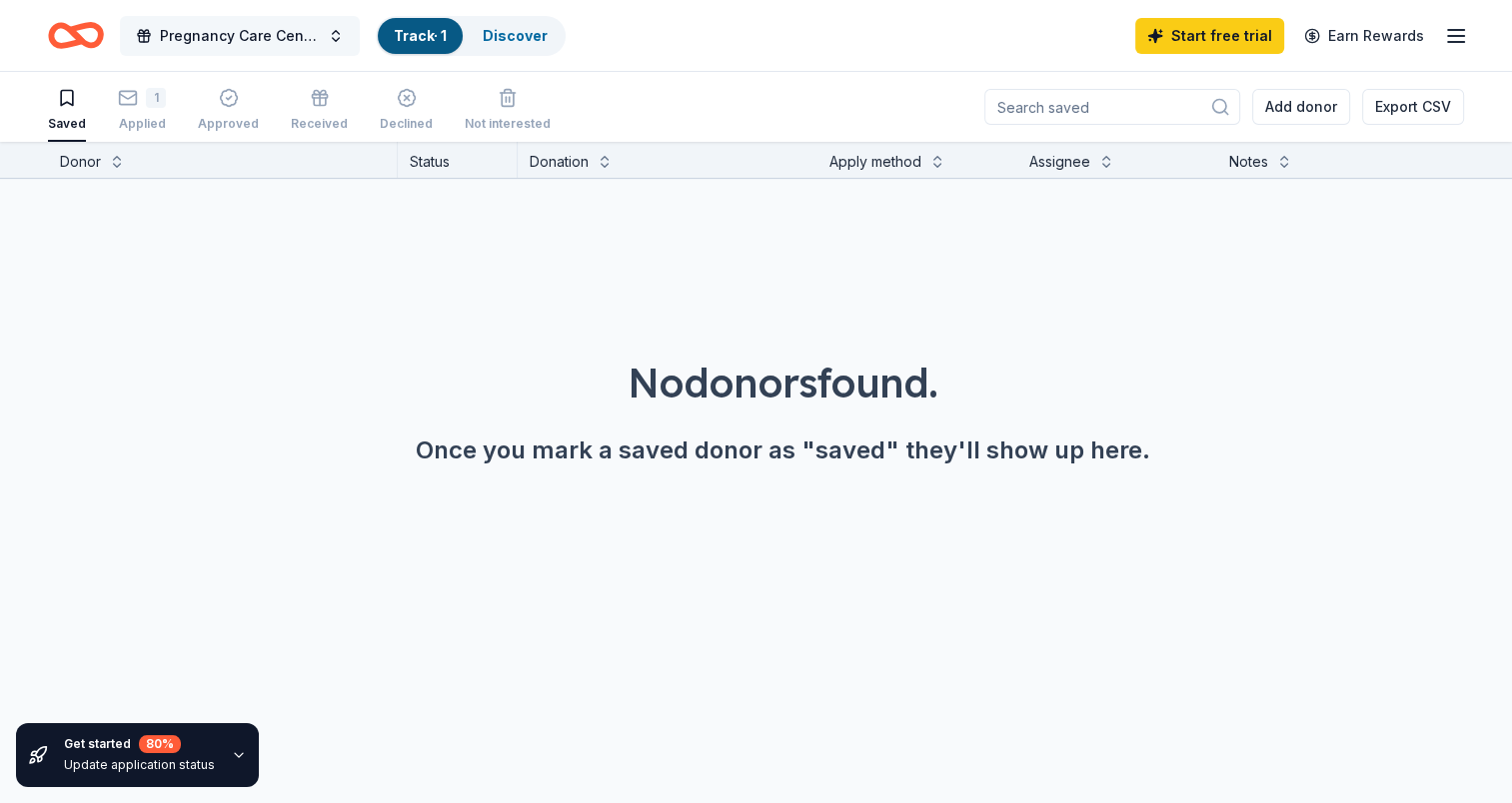 click on "Pregnancy Care Center Annual Fundraising Banquet" at bounding box center (240, 36) 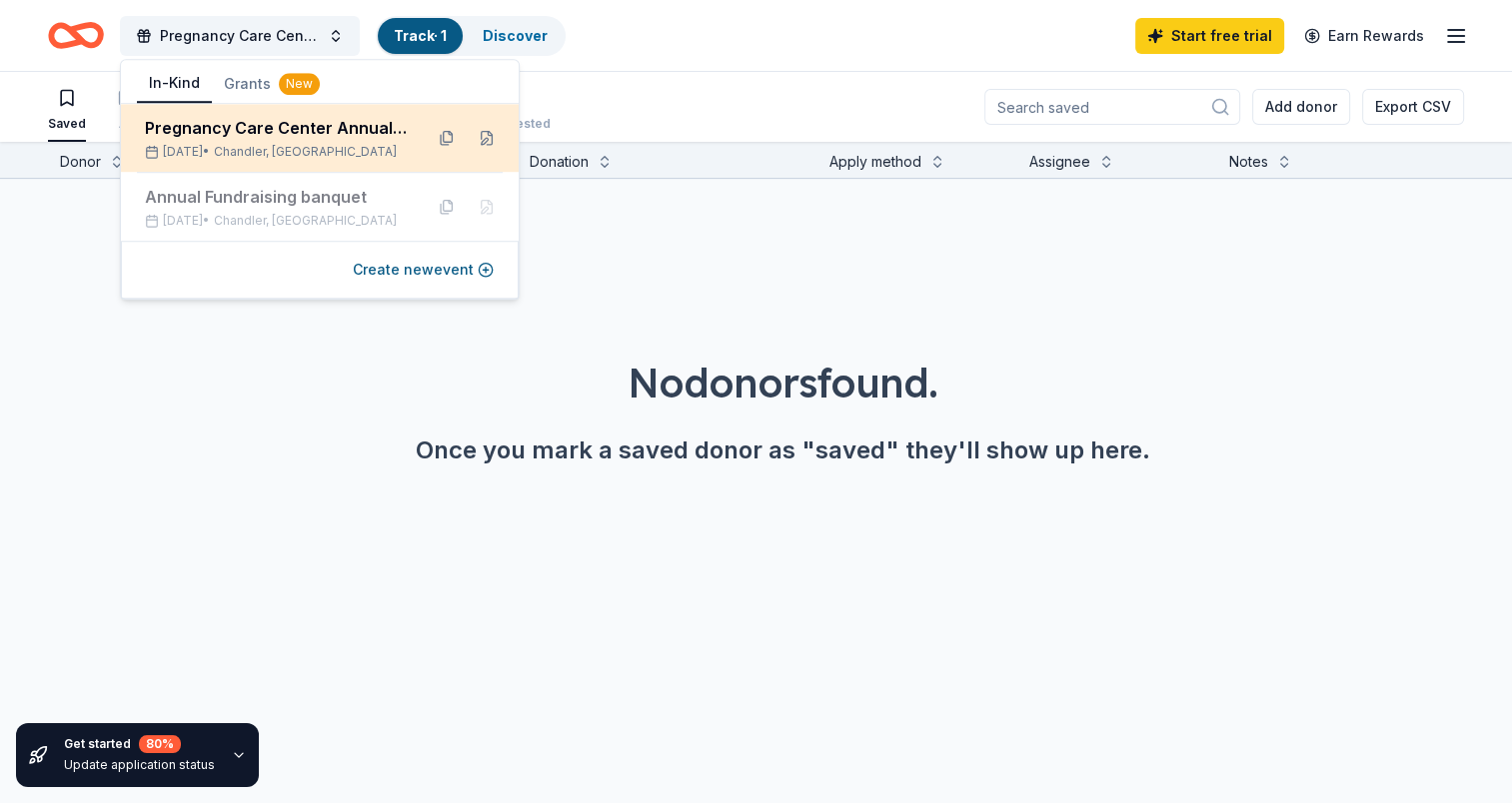 click on "Chandler, AZ" at bounding box center [305, 152] 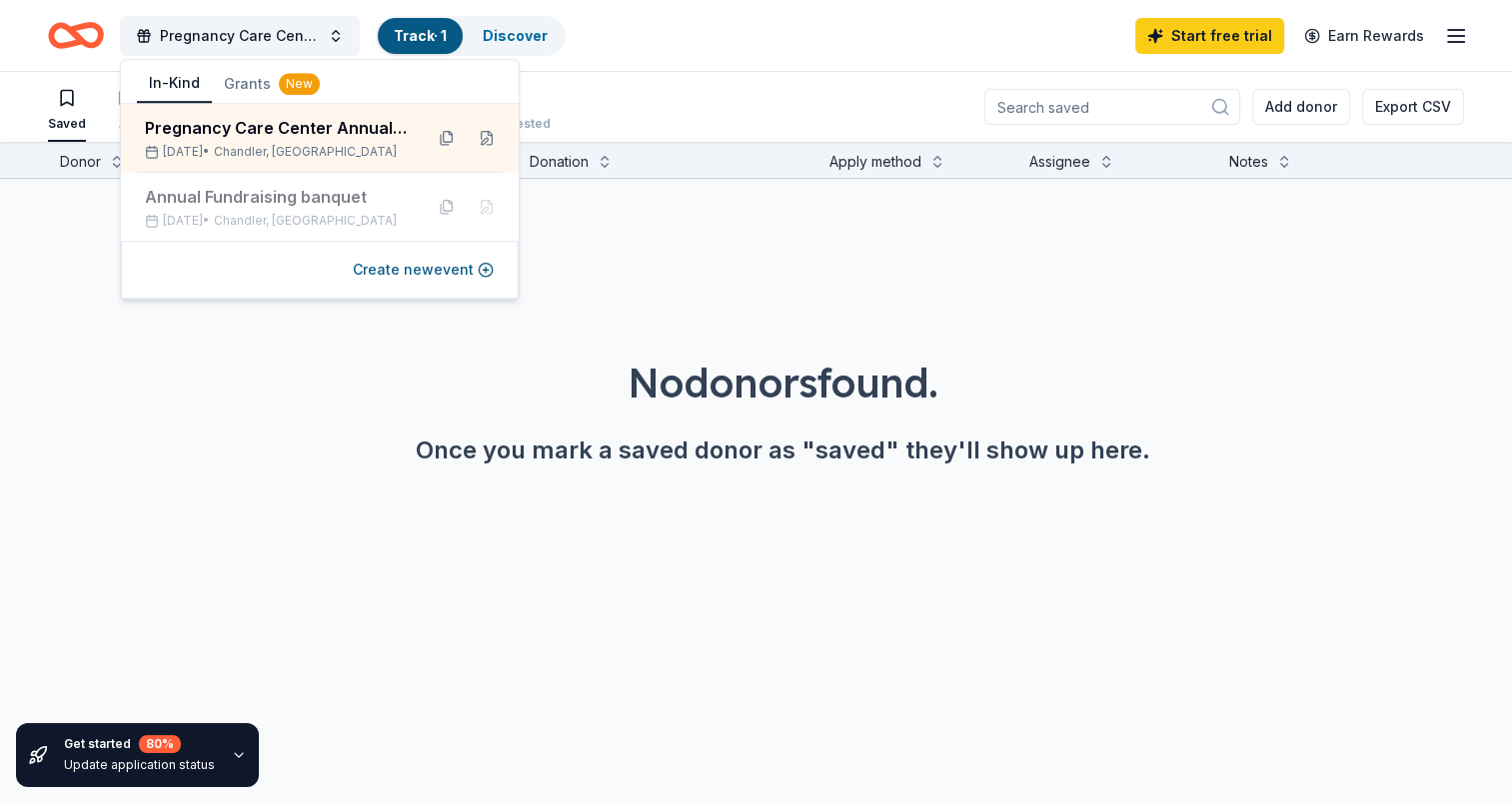 click on "No  donors  found. Once you mark a saved donor as "saved"
they'll show up here." at bounding box center [782, 355] 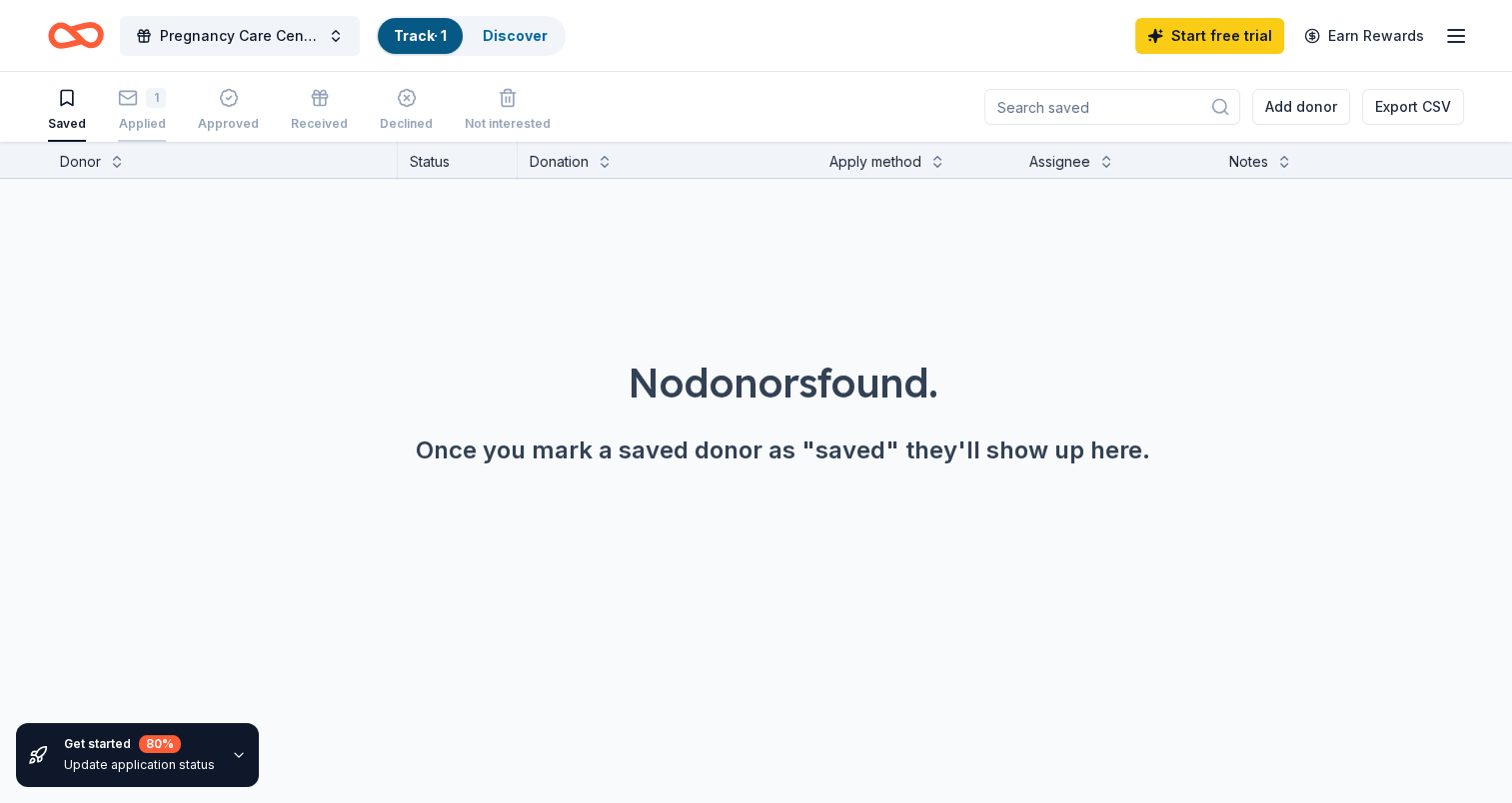 click 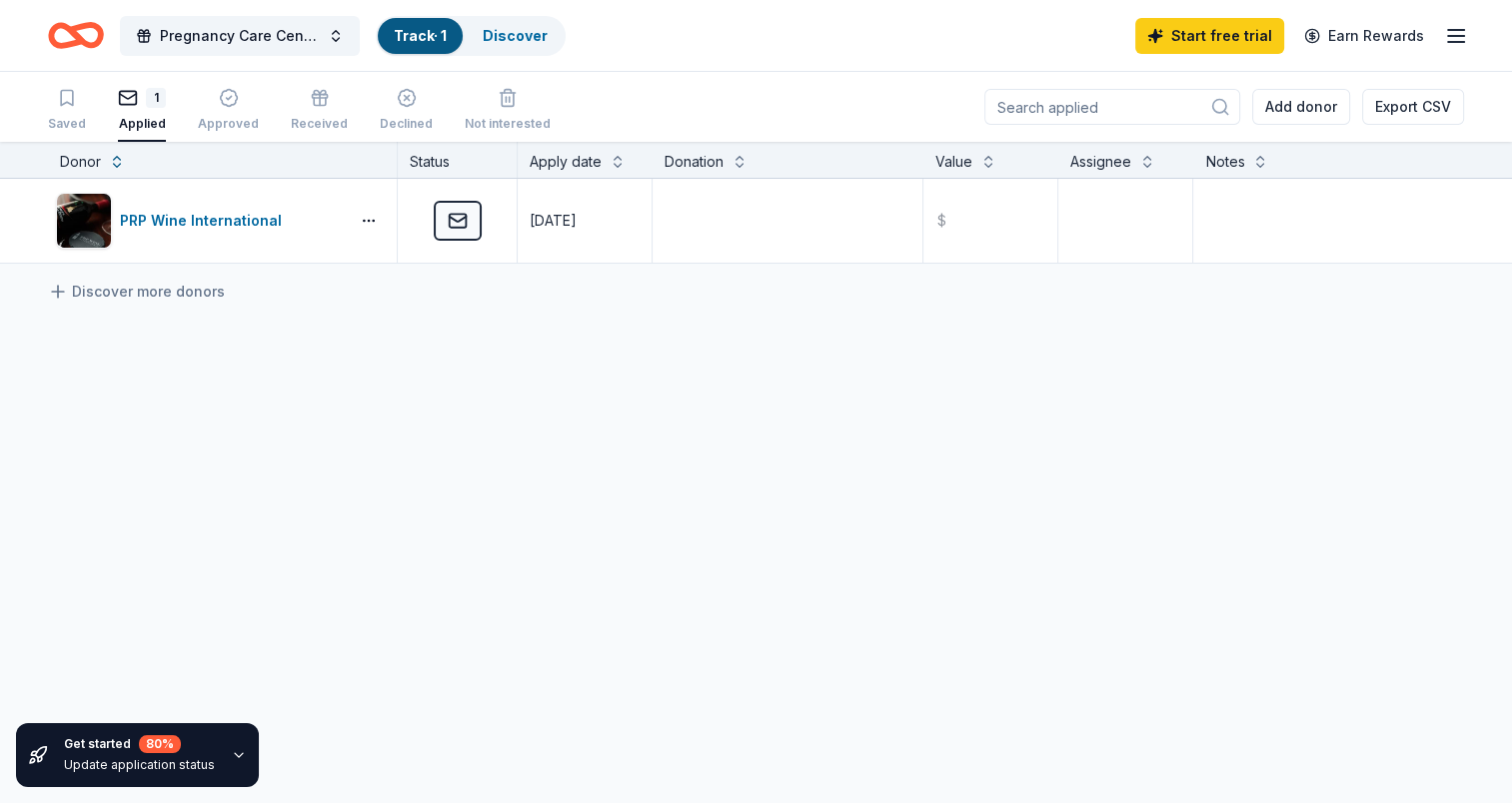 scroll, scrollTop: 0, scrollLeft: 0, axis: both 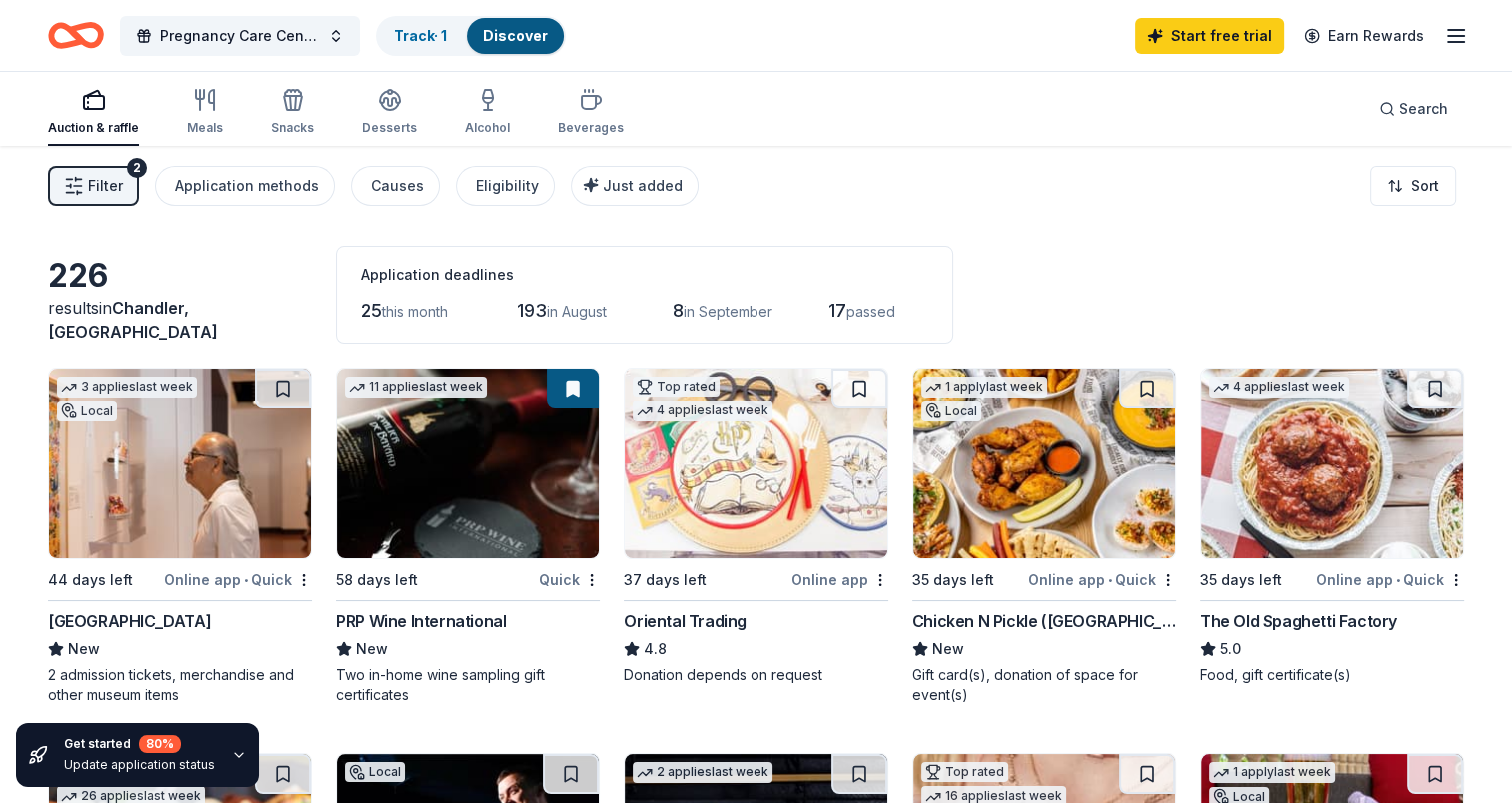 click at bounding box center [1332, 463] 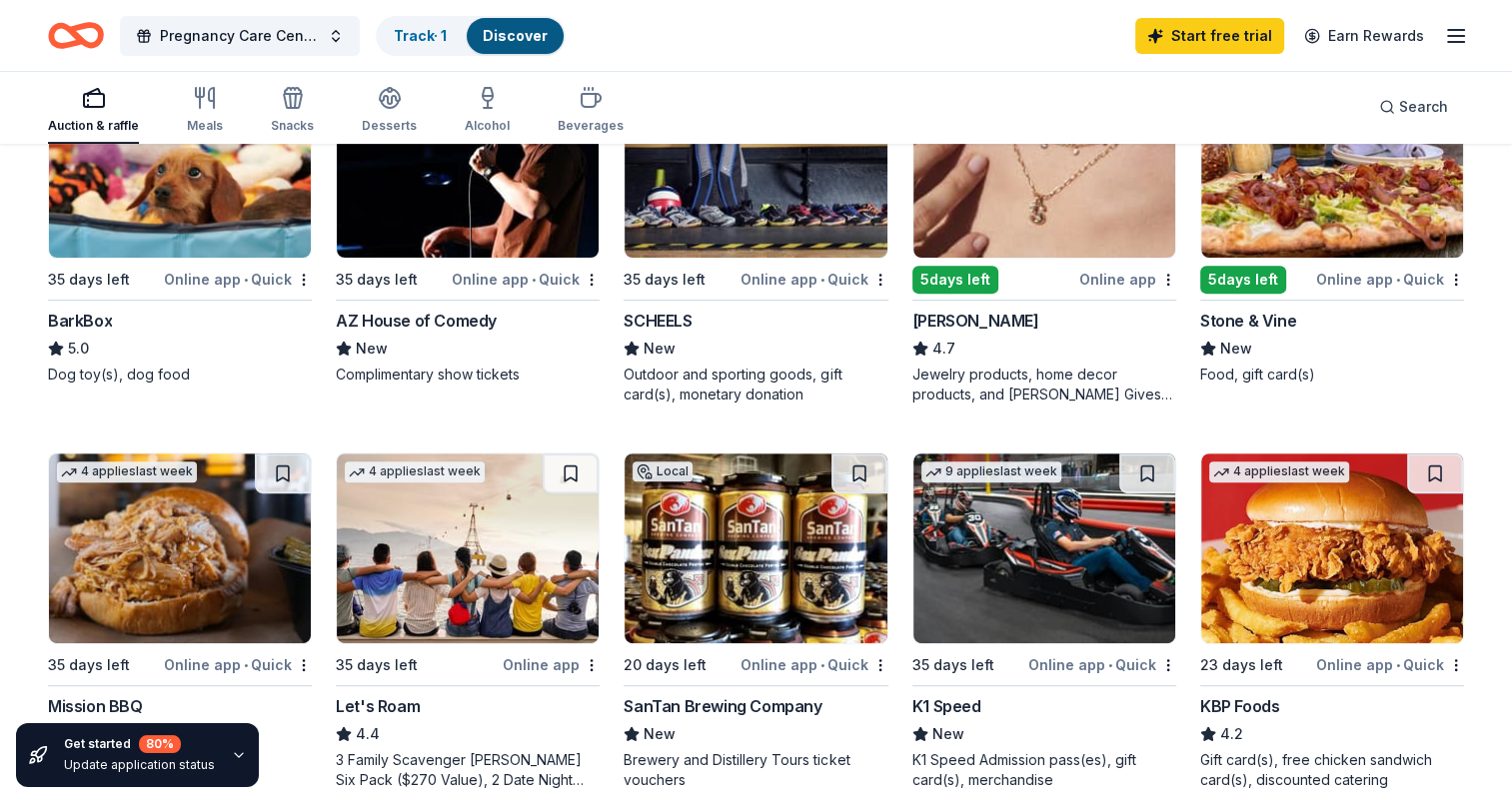 scroll, scrollTop: 899, scrollLeft: 0, axis: vertical 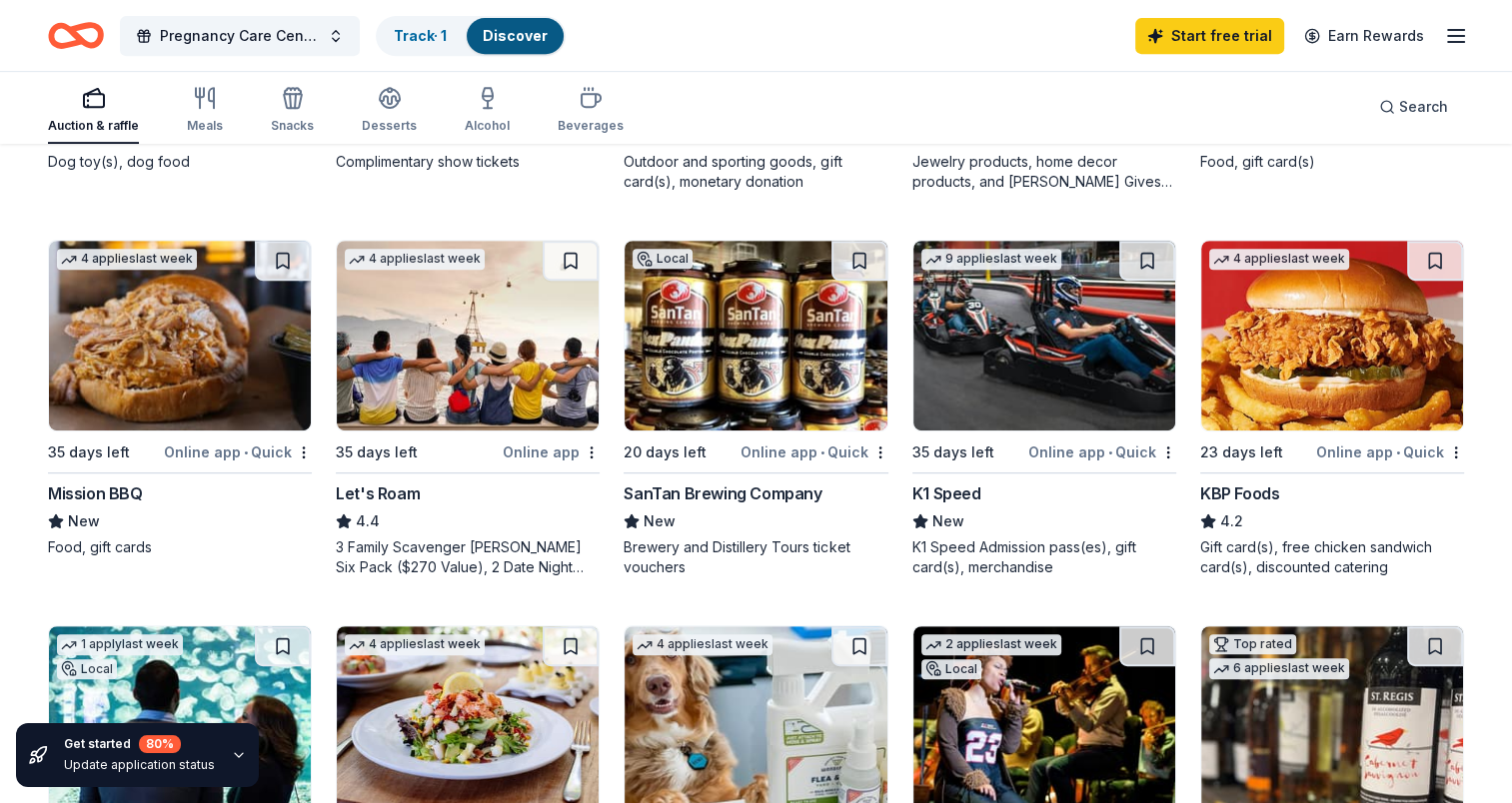 click at bounding box center [180, 336] 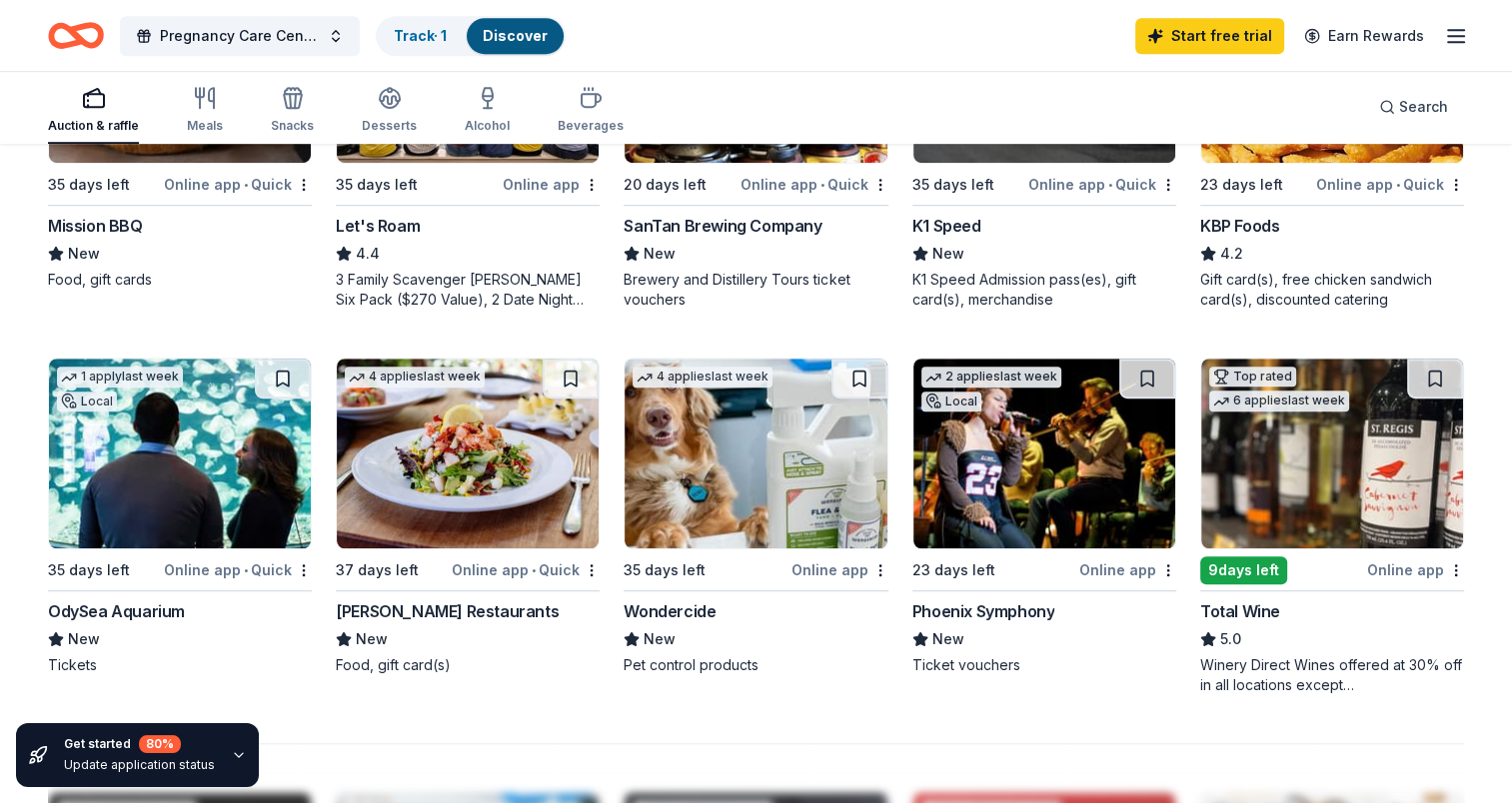 scroll, scrollTop: 1199, scrollLeft: 0, axis: vertical 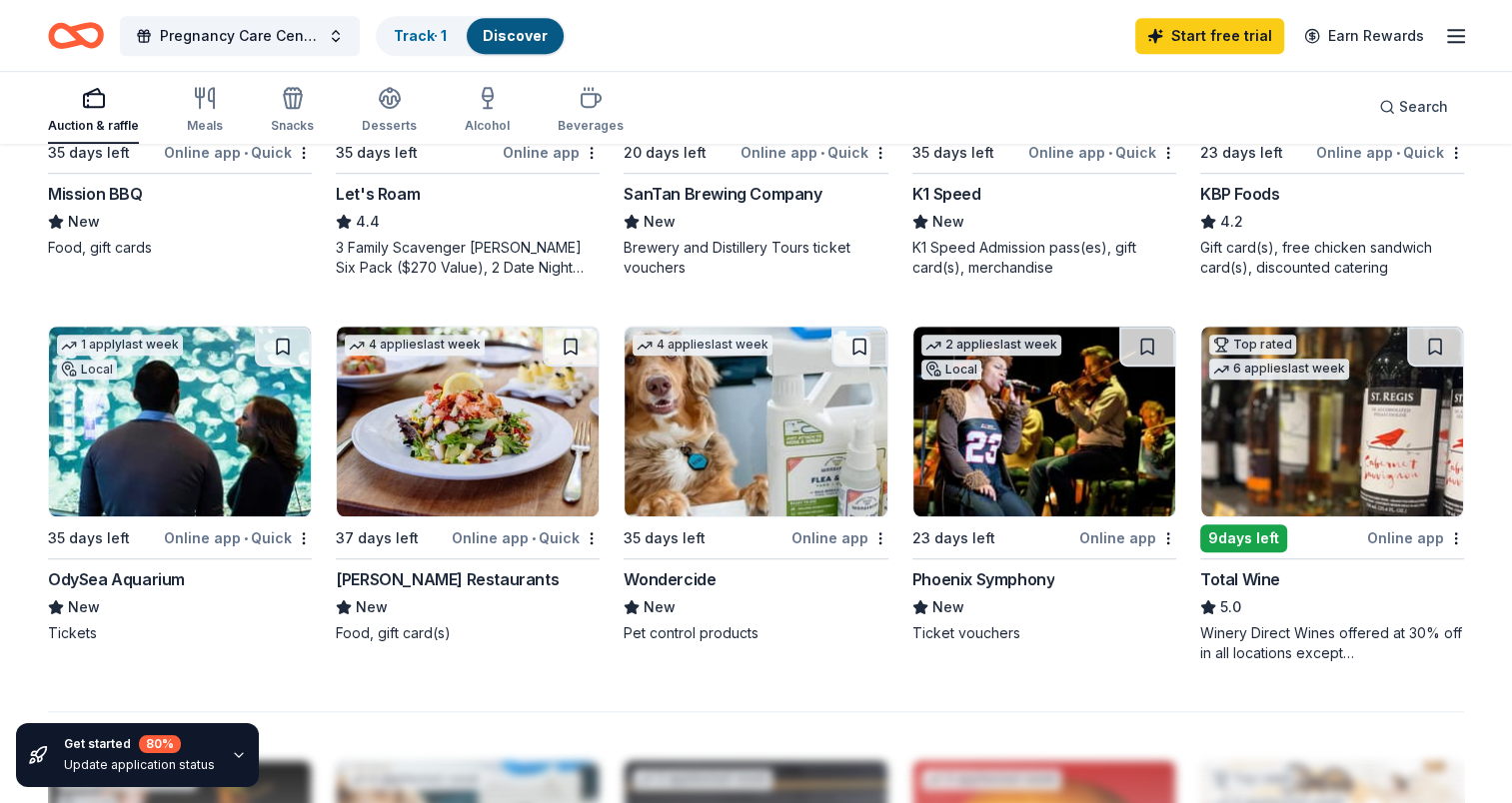 click at bounding box center [468, 421] 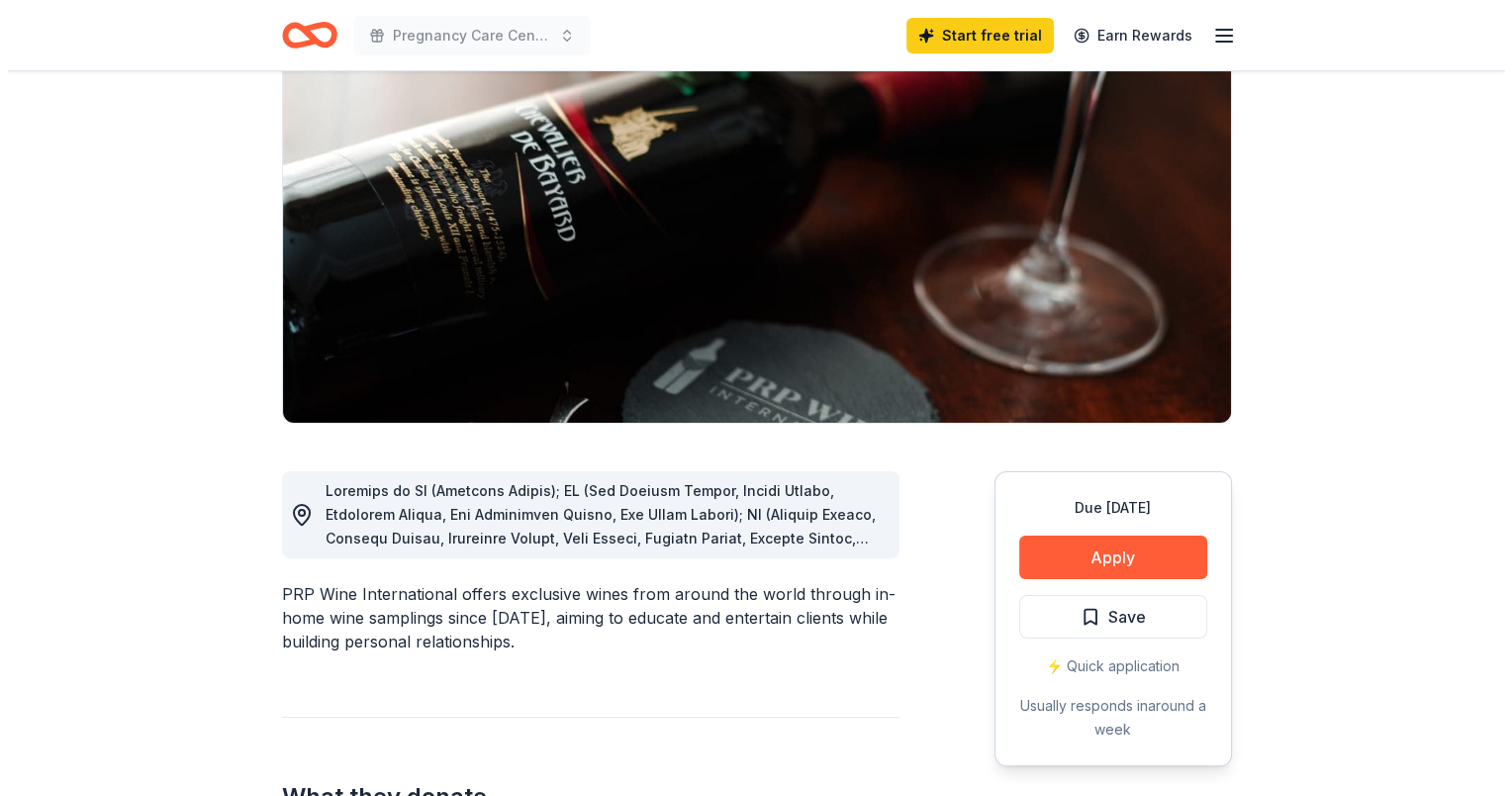 scroll, scrollTop: 396, scrollLeft: 0, axis: vertical 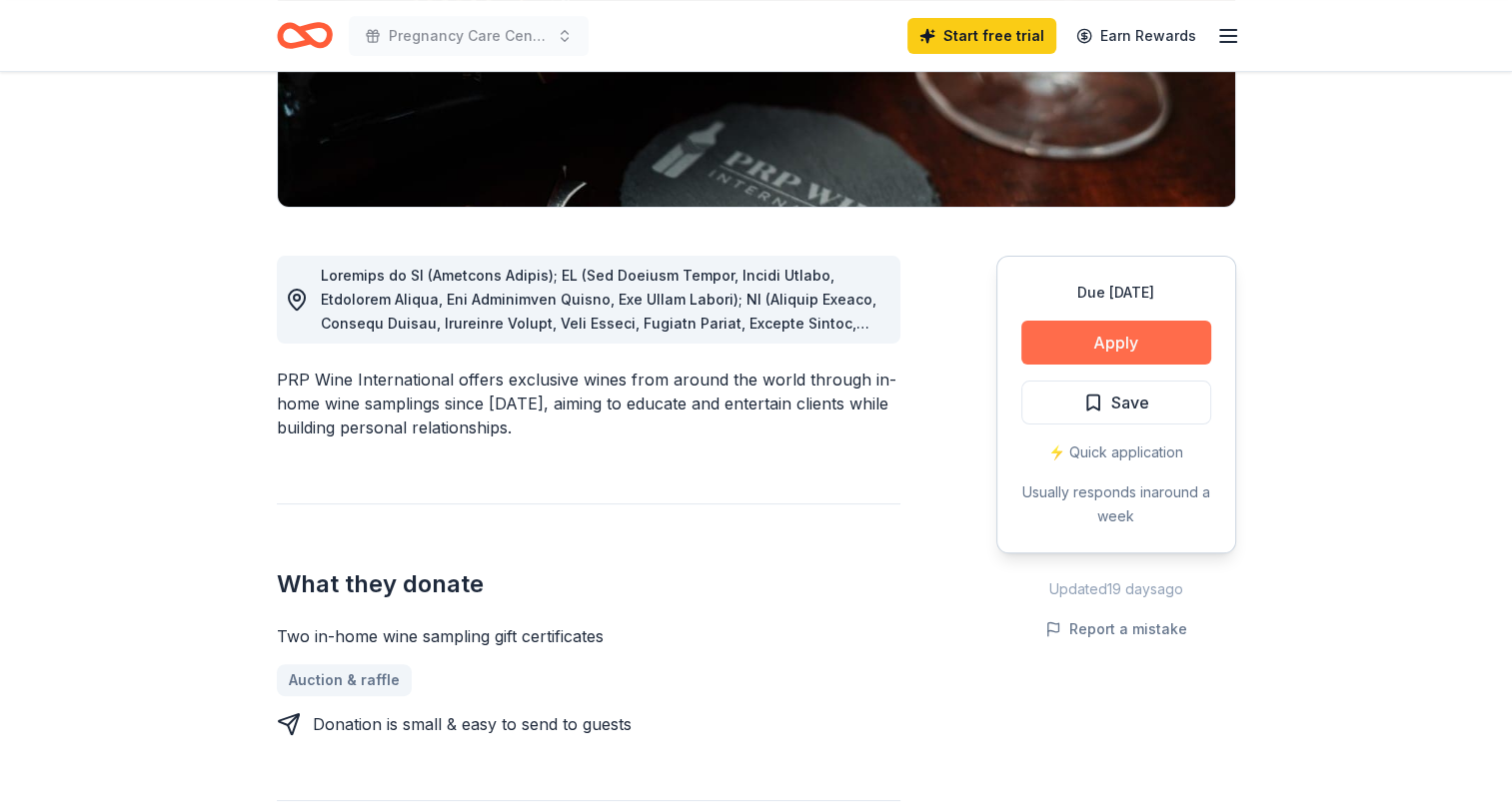 click on "Apply" at bounding box center (1116, 343) 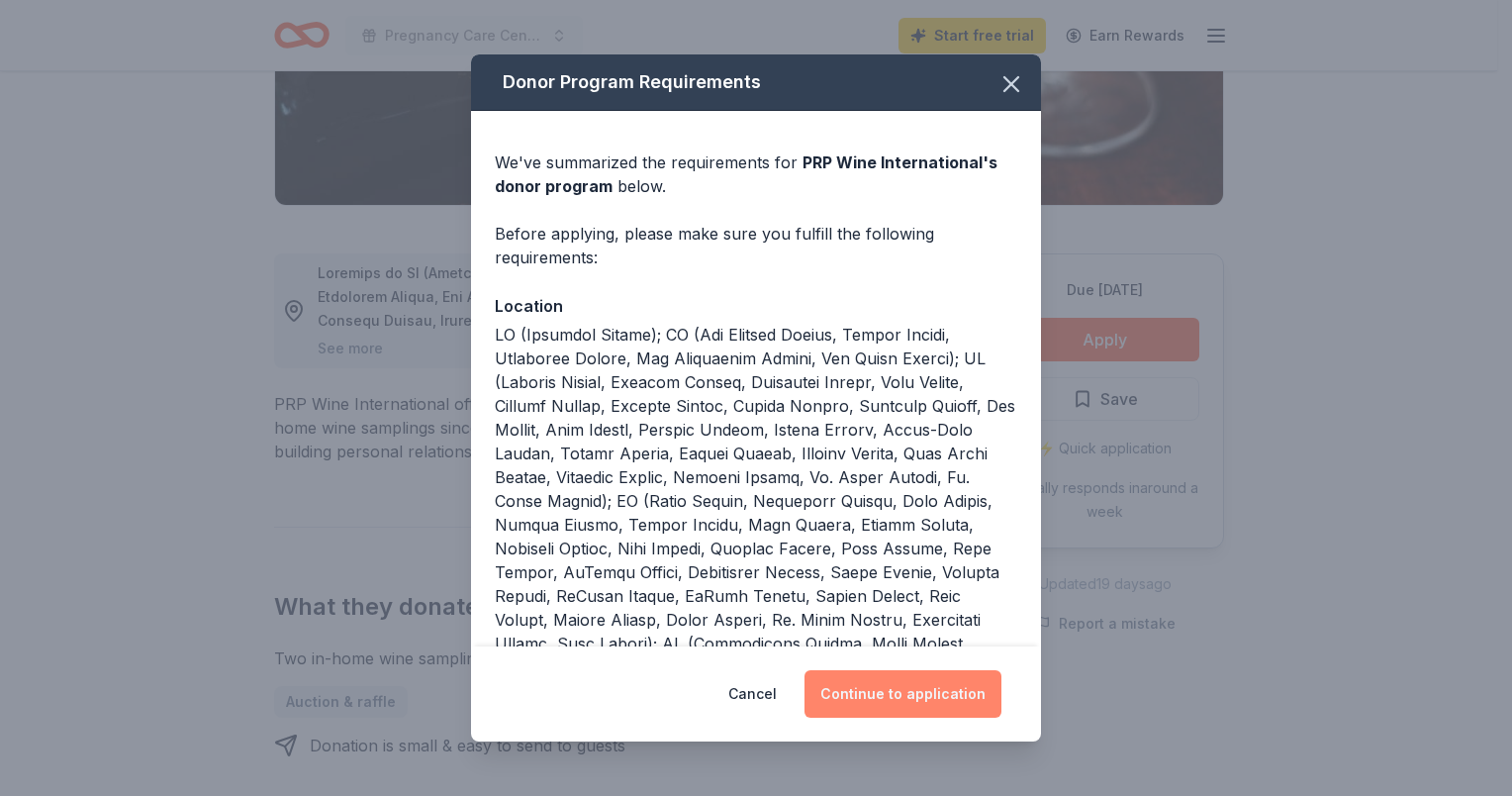 click on "Continue to application" at bounding box center (902, 694) 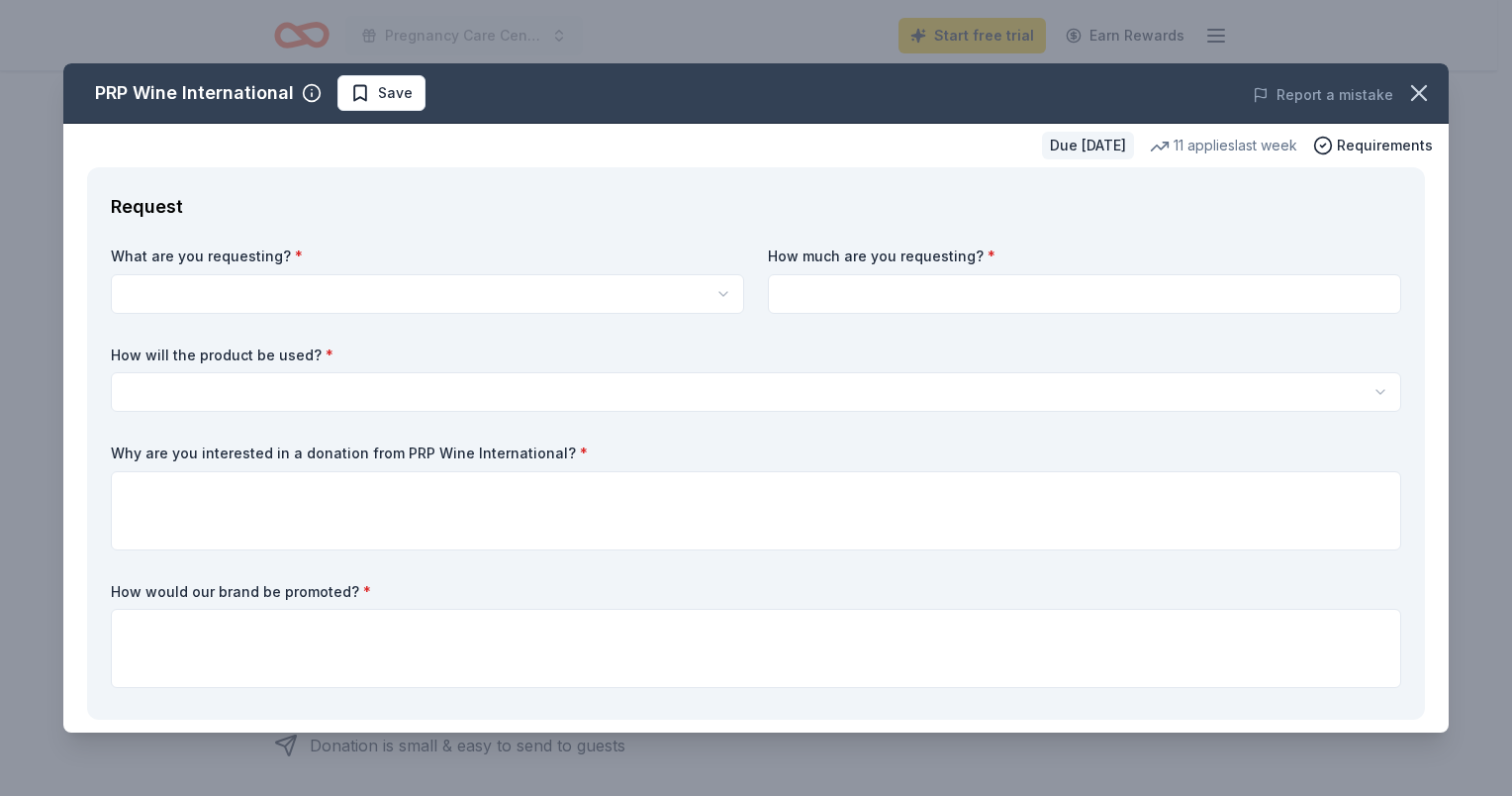click on "Pregnancy Care Center Annual Fundraising Banquet Start free  trial Earn Rewards Due [DATE] Share PRP Wine International New • 2  reviews 11   applies  last week approval rate donation value Share See more PRP Wine International offers exclusive wines from around the world through in-home wine samplings since [DATE], aiming to educate and entertain clients while building personal relationships. What they donate Two in-home wine sampling gift certificates Auction & raffle Donation is small & easy to send to guests Who they donate to  Preferred 501(c)(3) preferred Due [DATE] Apply Save ⚡️ Quick application Usually responds in  around a week Updated  [DATE] Report a mistake approval rate 20 % approved 30 % declined 50 % no response donation value (average) 20% 70% 0% 10% $xx - $xx $xx - $xx $xx - $xx $xx - $xx Start free Pro trial to view approval rates and average donation values New • 2  reviews [PERSON_NAME] Heroes [DATE] • Approved They sent 2 Gift certificates via email. [DATE]" at bounding box center (756, 2) 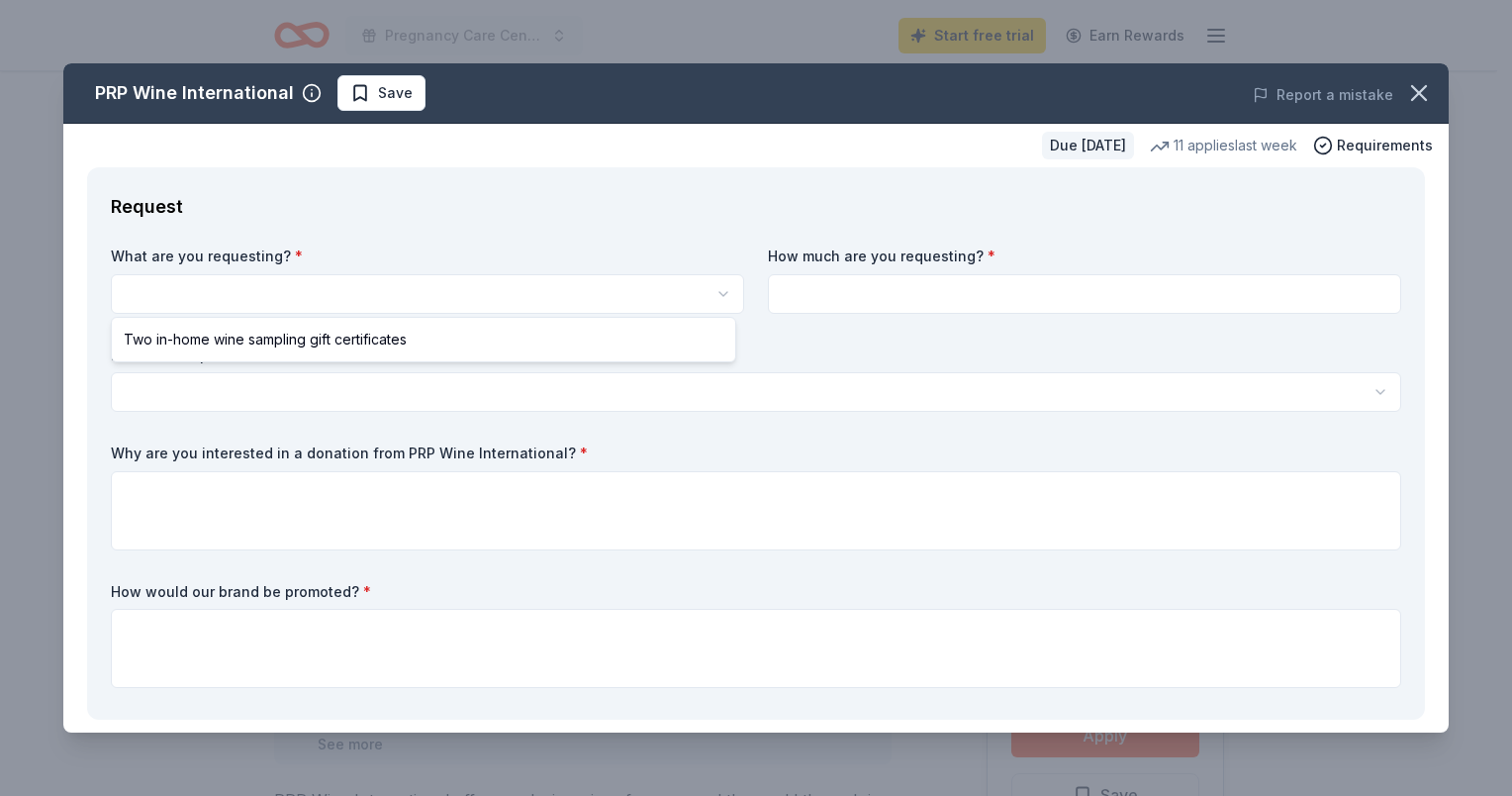 scroll, scrollTop: 0, scrollLeft: 0, axis: both 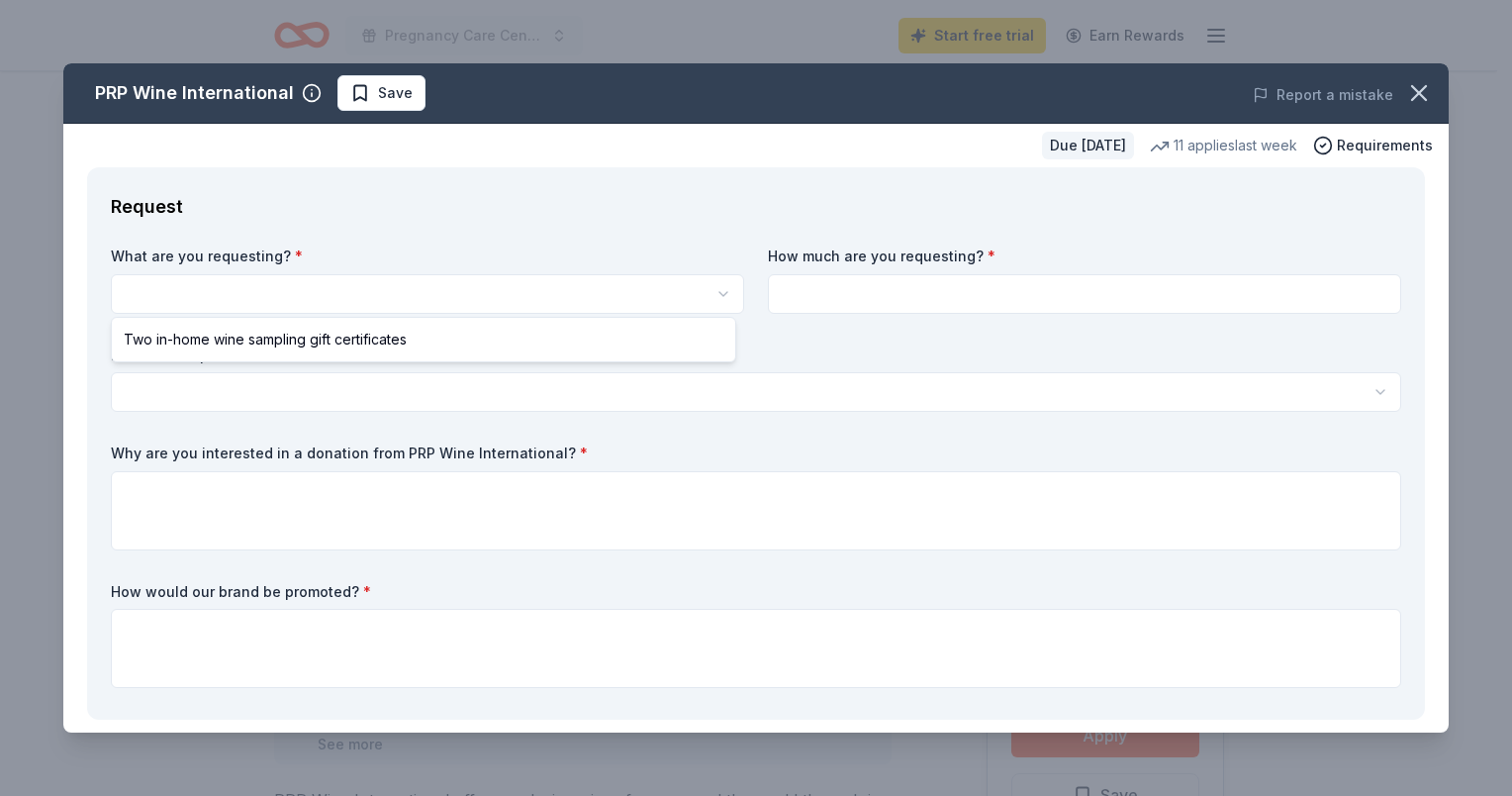 select on "Two in-home wine sampling gift certificates" 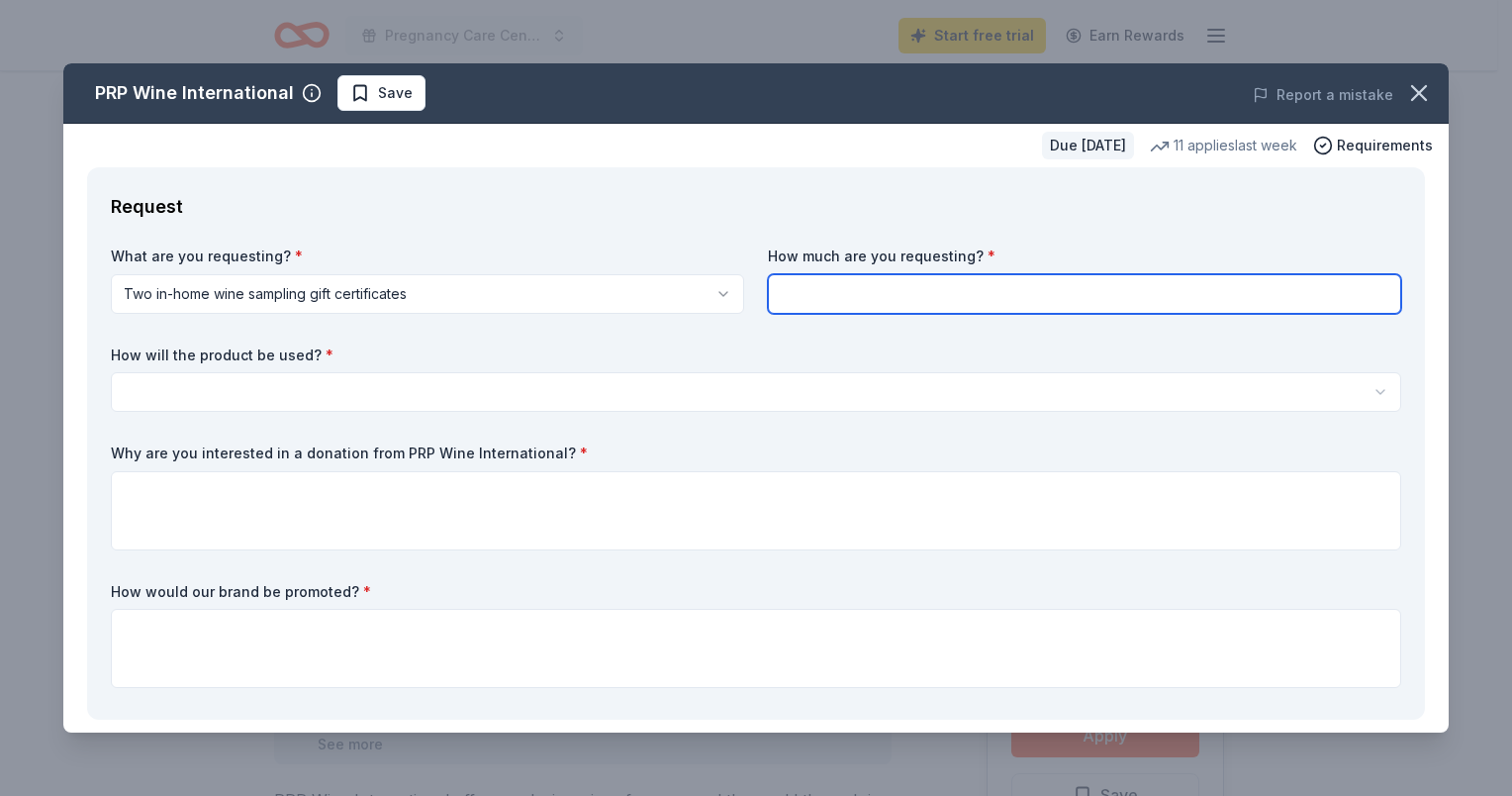 click at bounding box center (1085, 294) 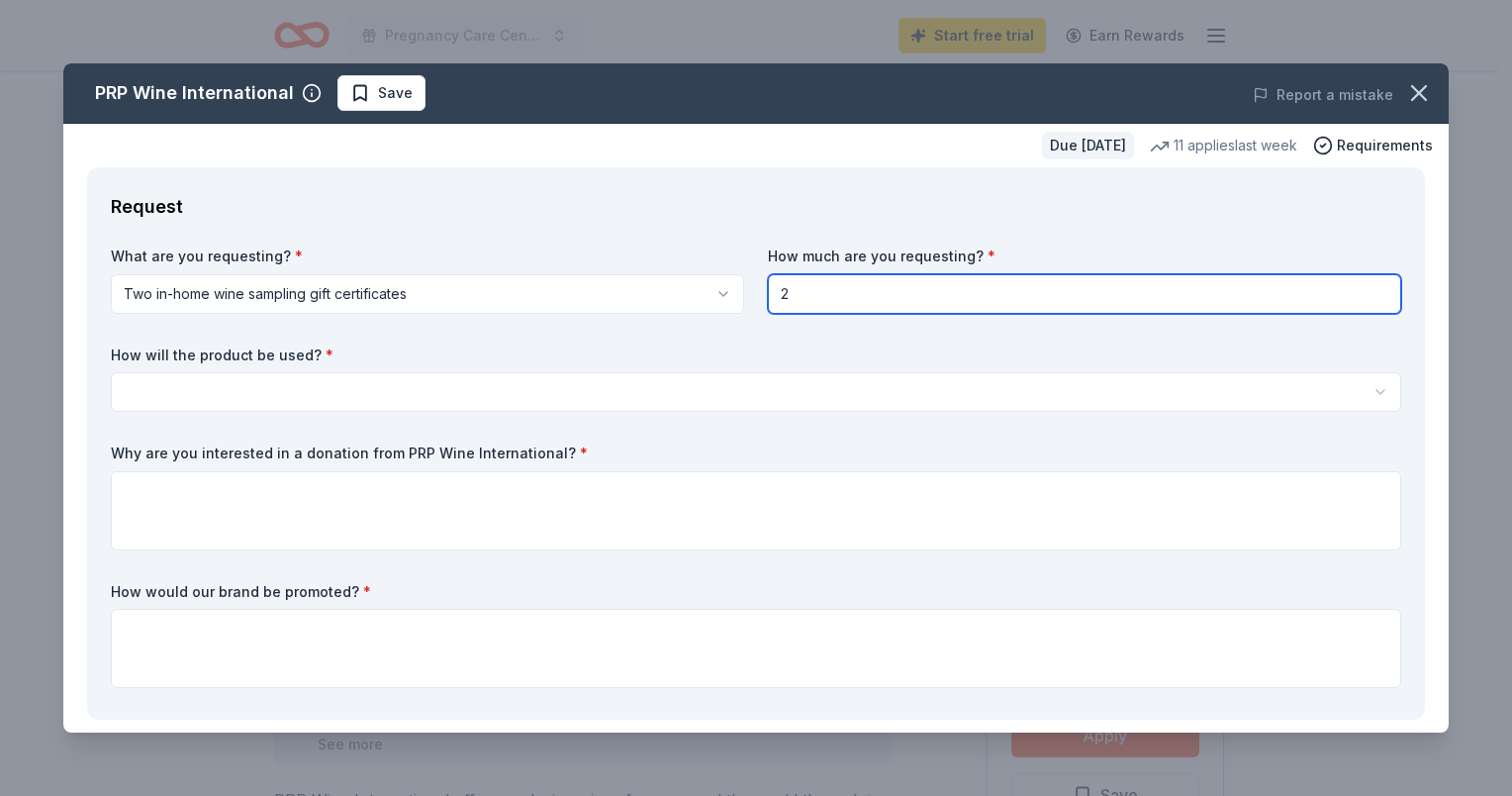 type on "2" 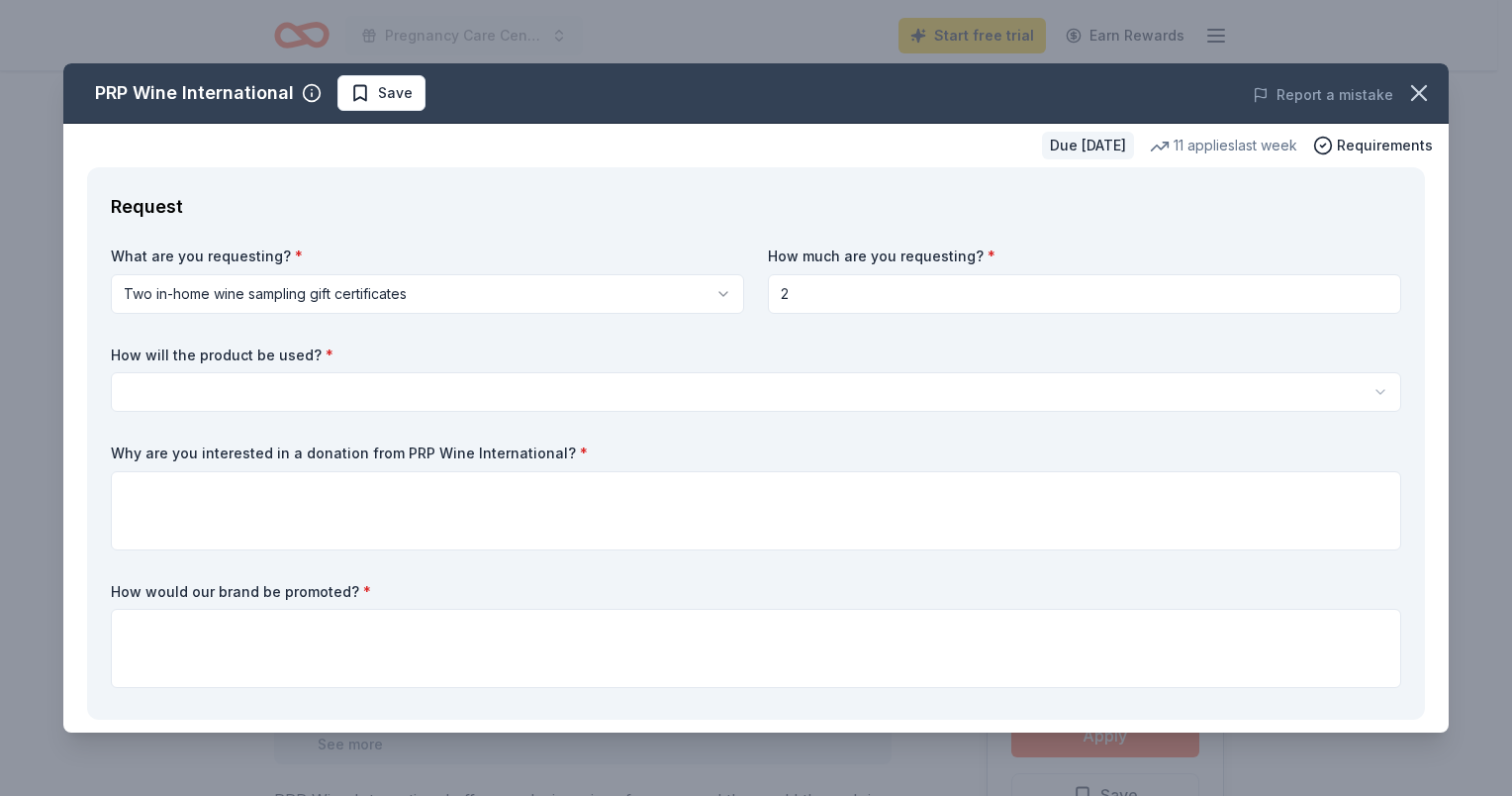 click on "Pregnancy Care Center Annual Fundraising Banquet Start free  trial Earn Rewards Due in 58 days Share PRP Wine International New • 2  reviews 11   applies  last week approval rate donation value Share See more PRP Wine International offers exclusive wines from around the world through in-home wine samplings since 1989, aiming to educate and entertain clients while building personal relationships. What they donate Two in-home wine sampling gift certificates Auction & raffle Donation is small & easy to send to guests Who they donate to  Preferred 501(c)(3) preferred Due in 58 days Apply Save ⚡️ Quick application Usually responds in  around a week Updated  19 days  ago Report a mistake approval rate 20 % approved 30 % declined 50 % no response donation value (average) 20% 70% 0% 10% $xx - $xx $xx - $xx $xx - $xx $xx - $xx Start free Pro trial to view approval rates and average donation values New • 2  reviews Whalen's Heroes February 2025 • Approved They sent 2 Gift certificates via email. February 2024" at bounding box center (756, 398) 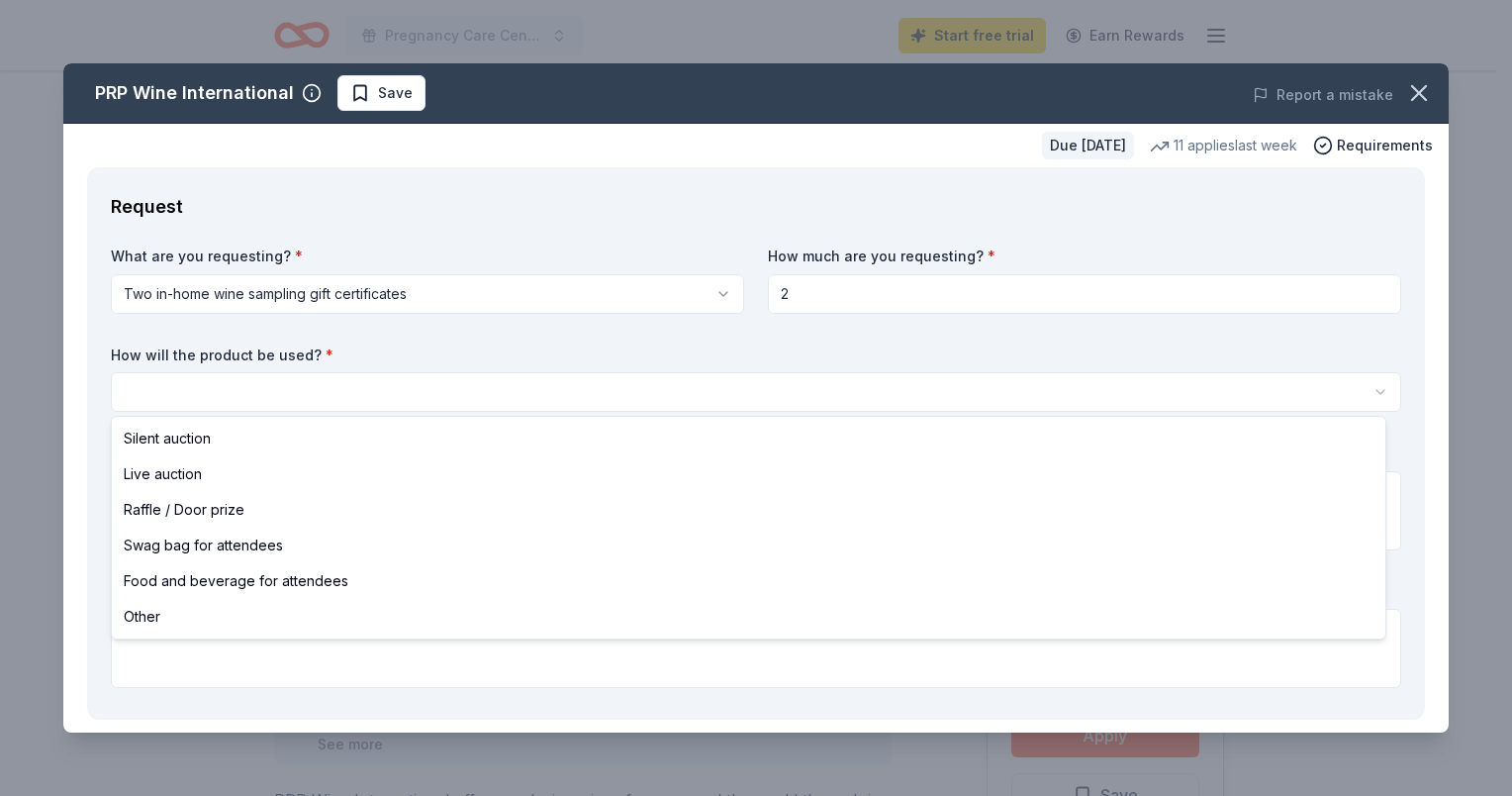 select on "raffleDoorPrize" 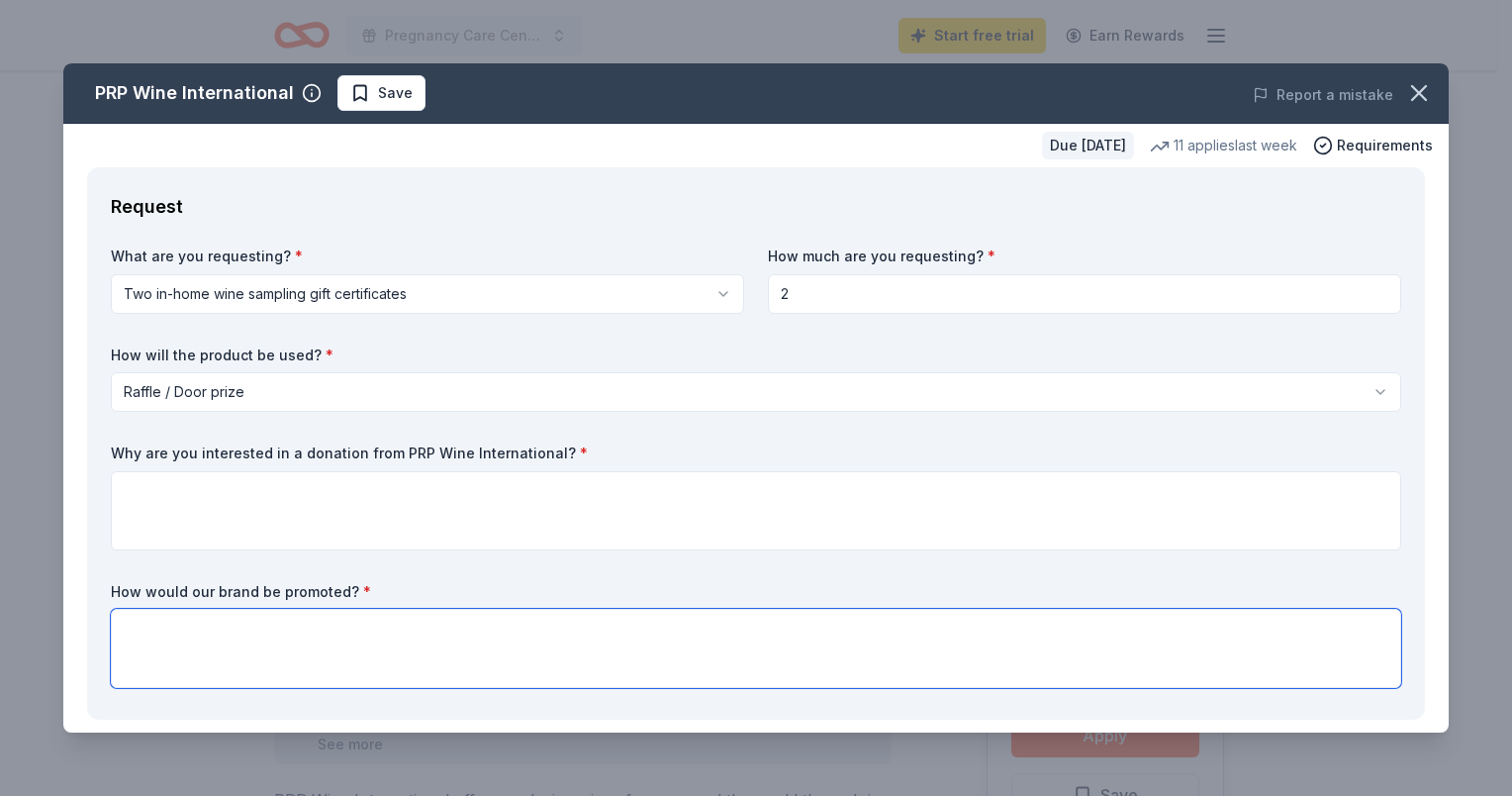 click at bounding box center (756, 648) 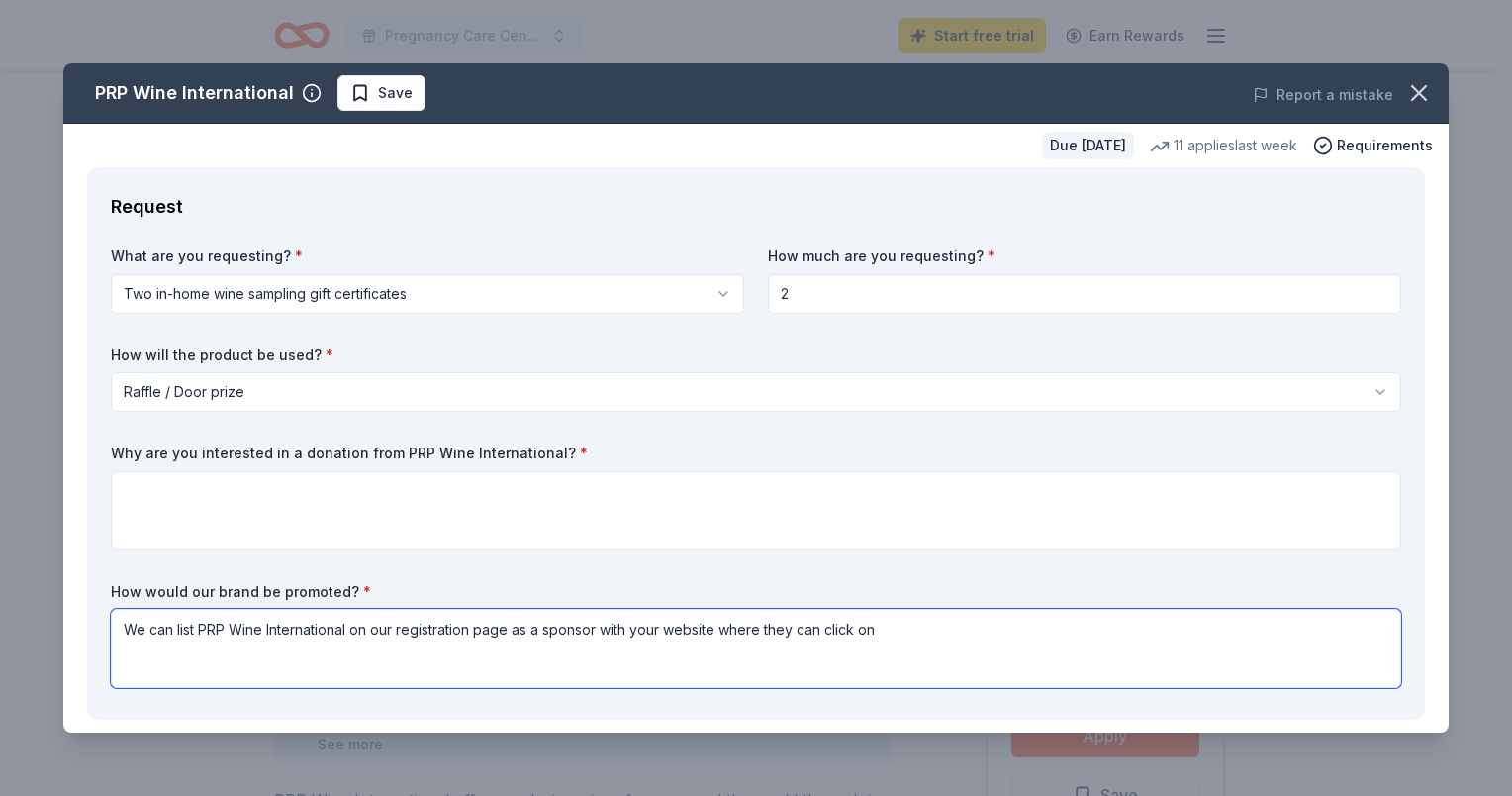 type on "We can list PRP Wine International on our registration page as a sponsor with your website where they can click on" 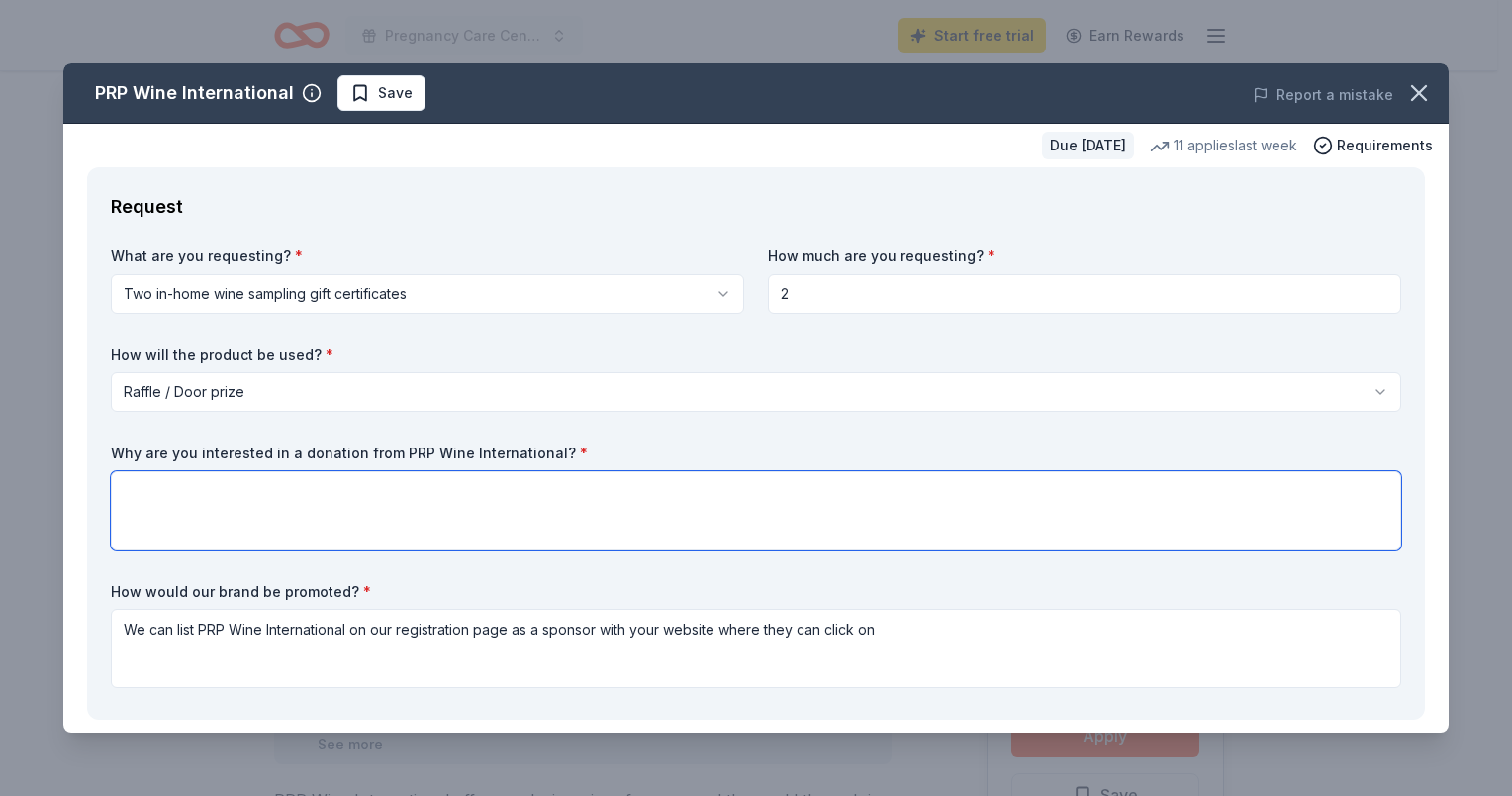 click at bounding box center (756, 511) 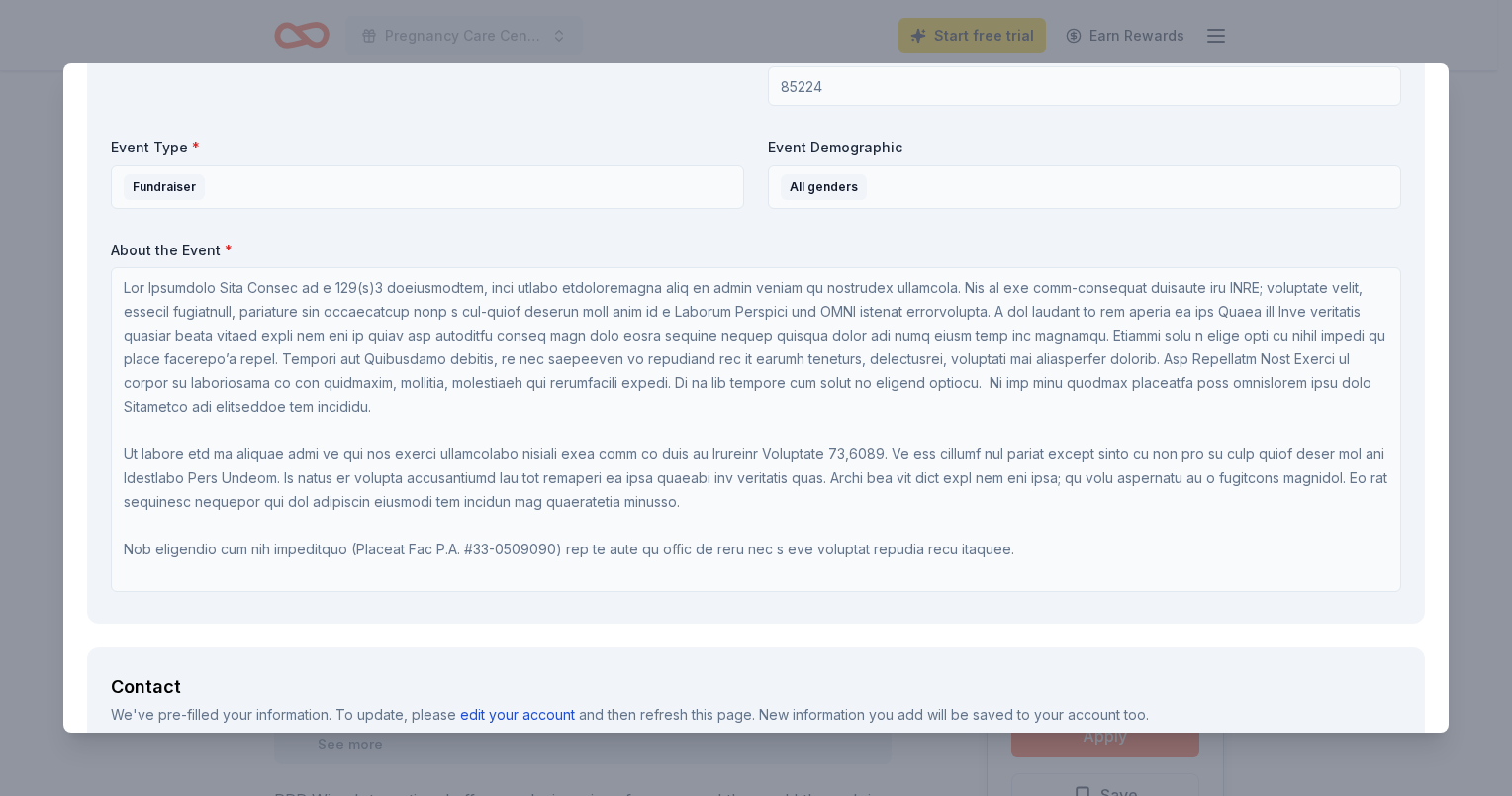 scroll, scrollTop: 1089, scrollLeft: 0, axis: vertical 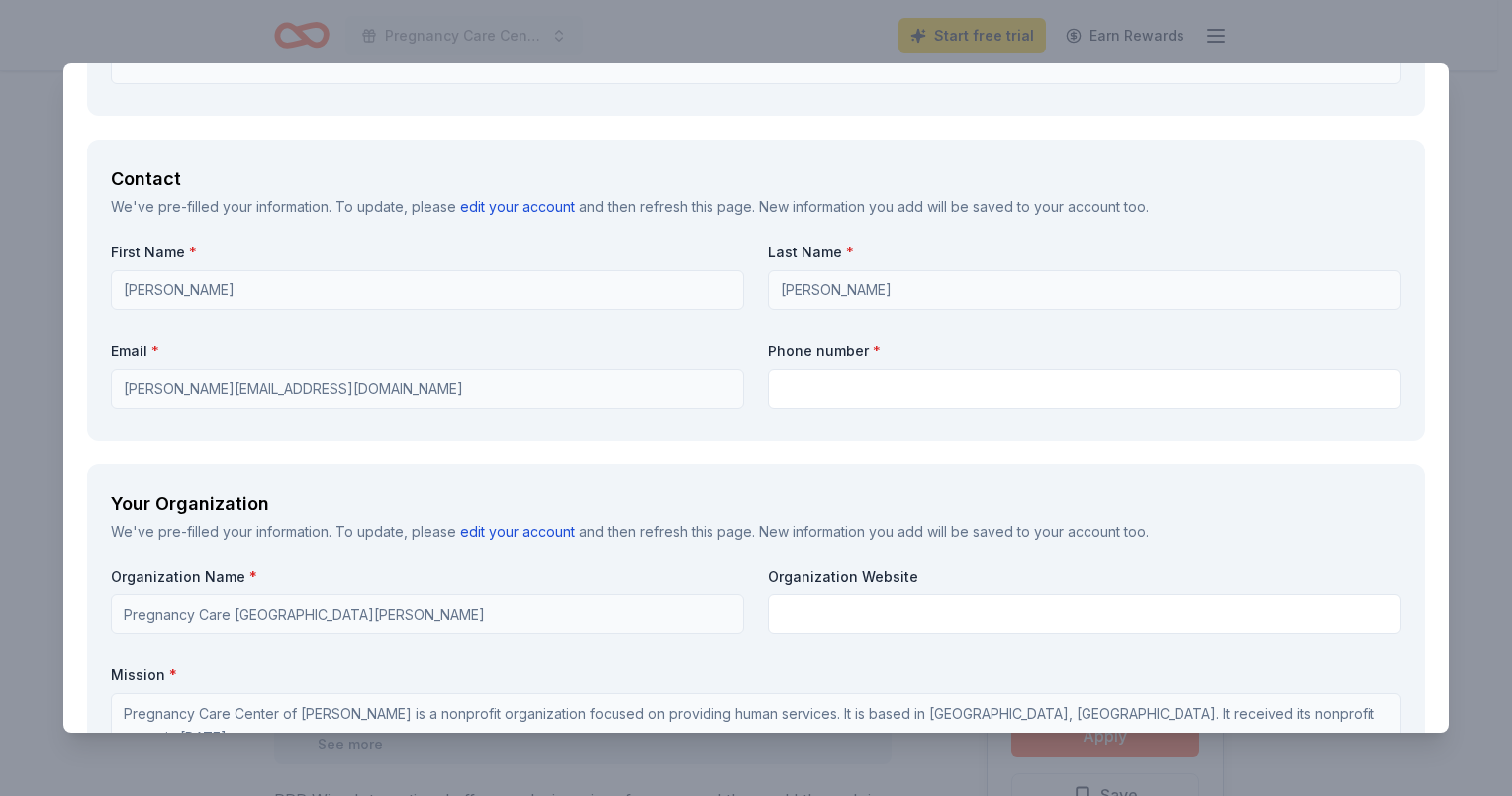 type on "I love that it is an in home event. Our attendees always have interest in wine related  events" 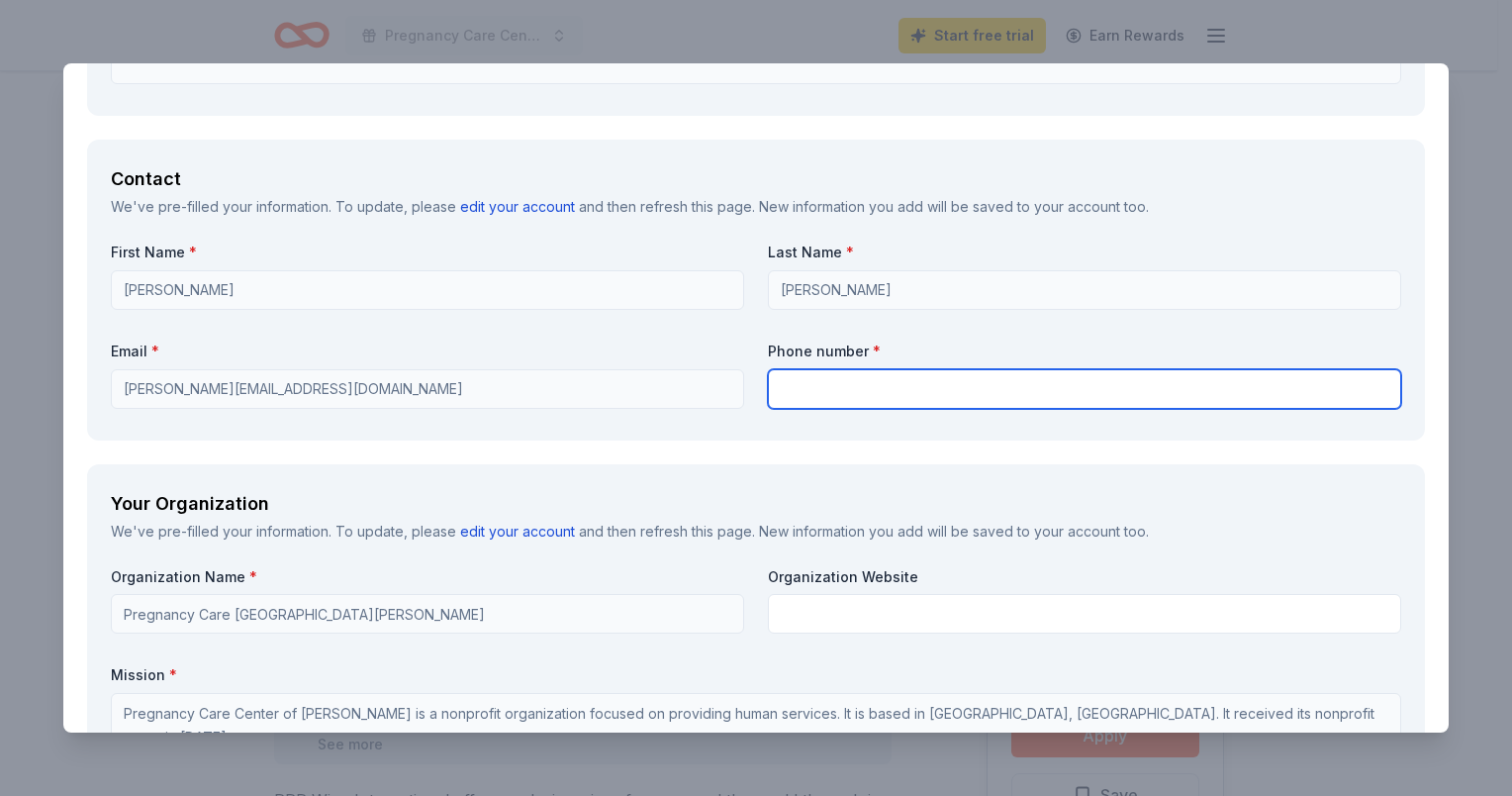 click at bounding box center [1085, 389] 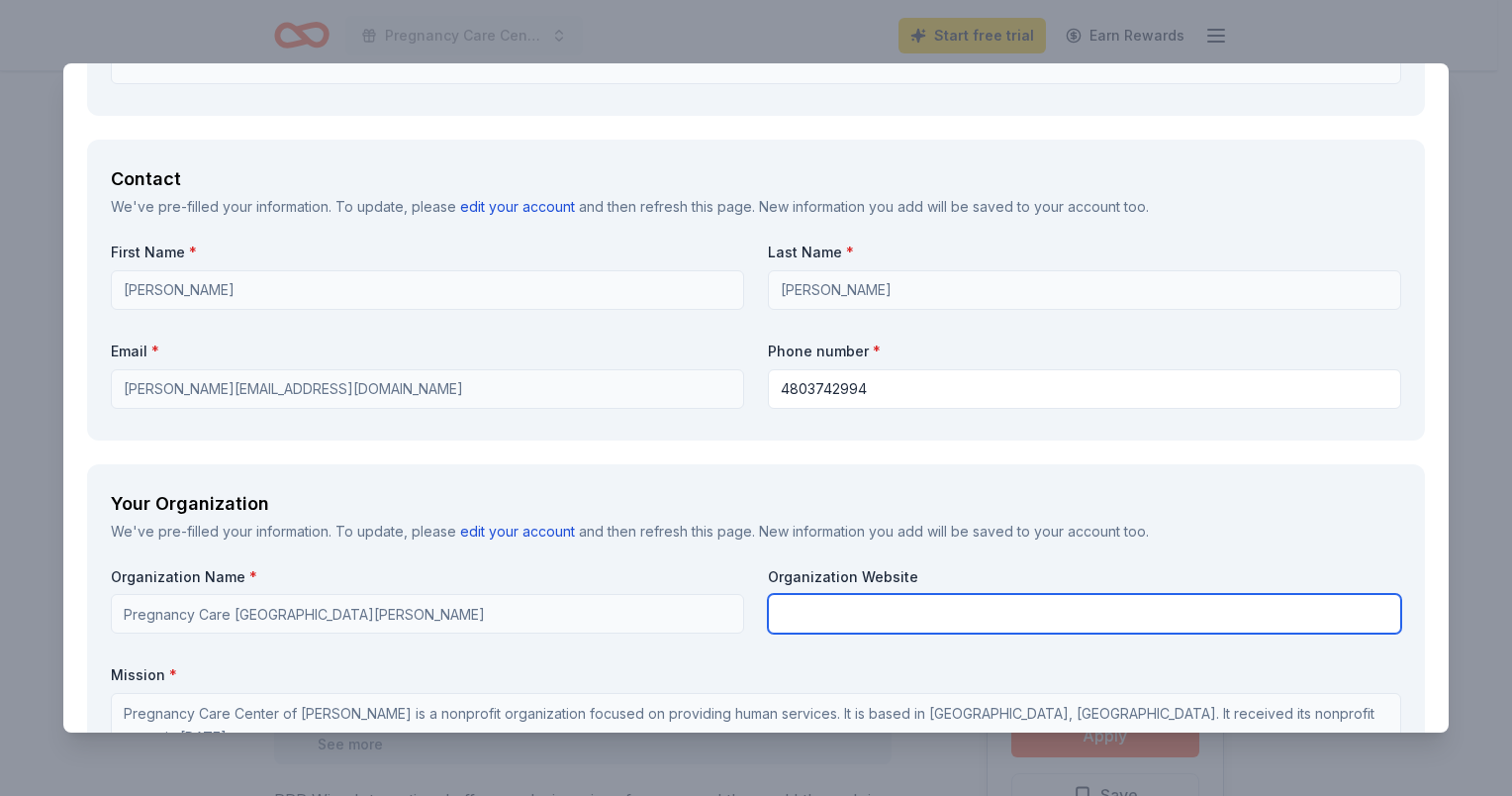 type on "[DOMAIN_NAME]" 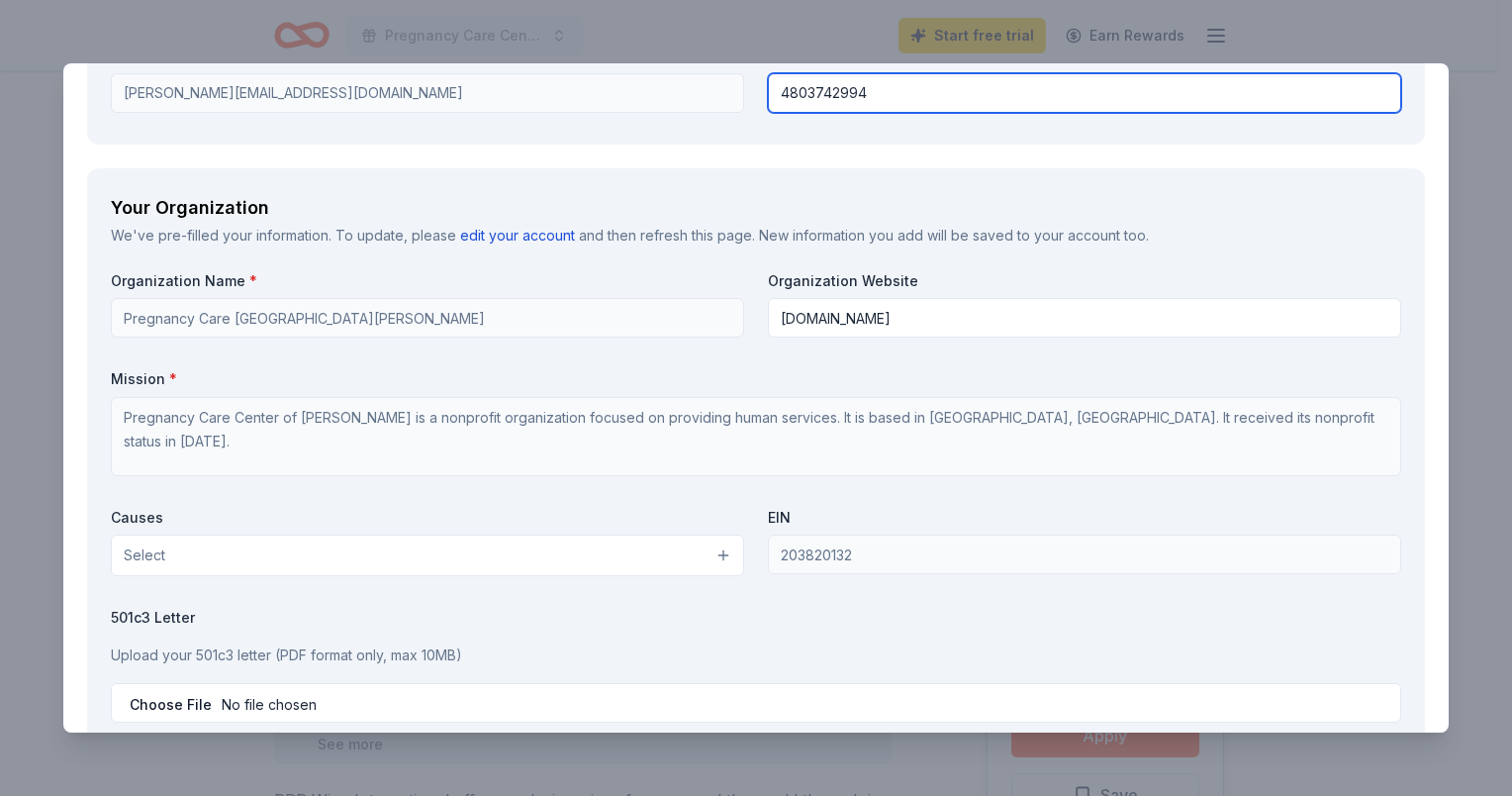 scroll, scrollTop: 1881, scrollLeft: 0, axis: vertical 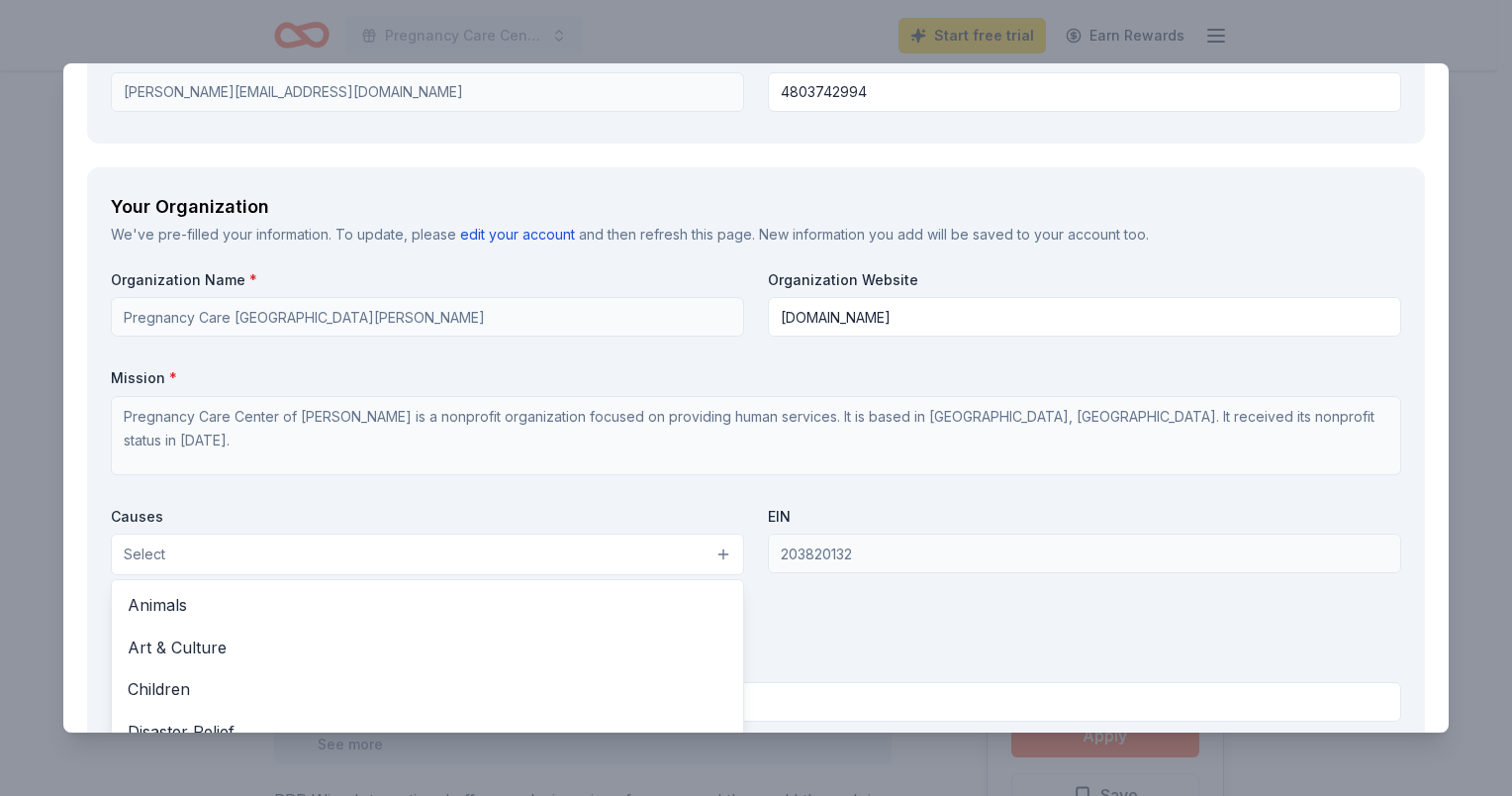 click on "Select" at bounding box center [427, 554] 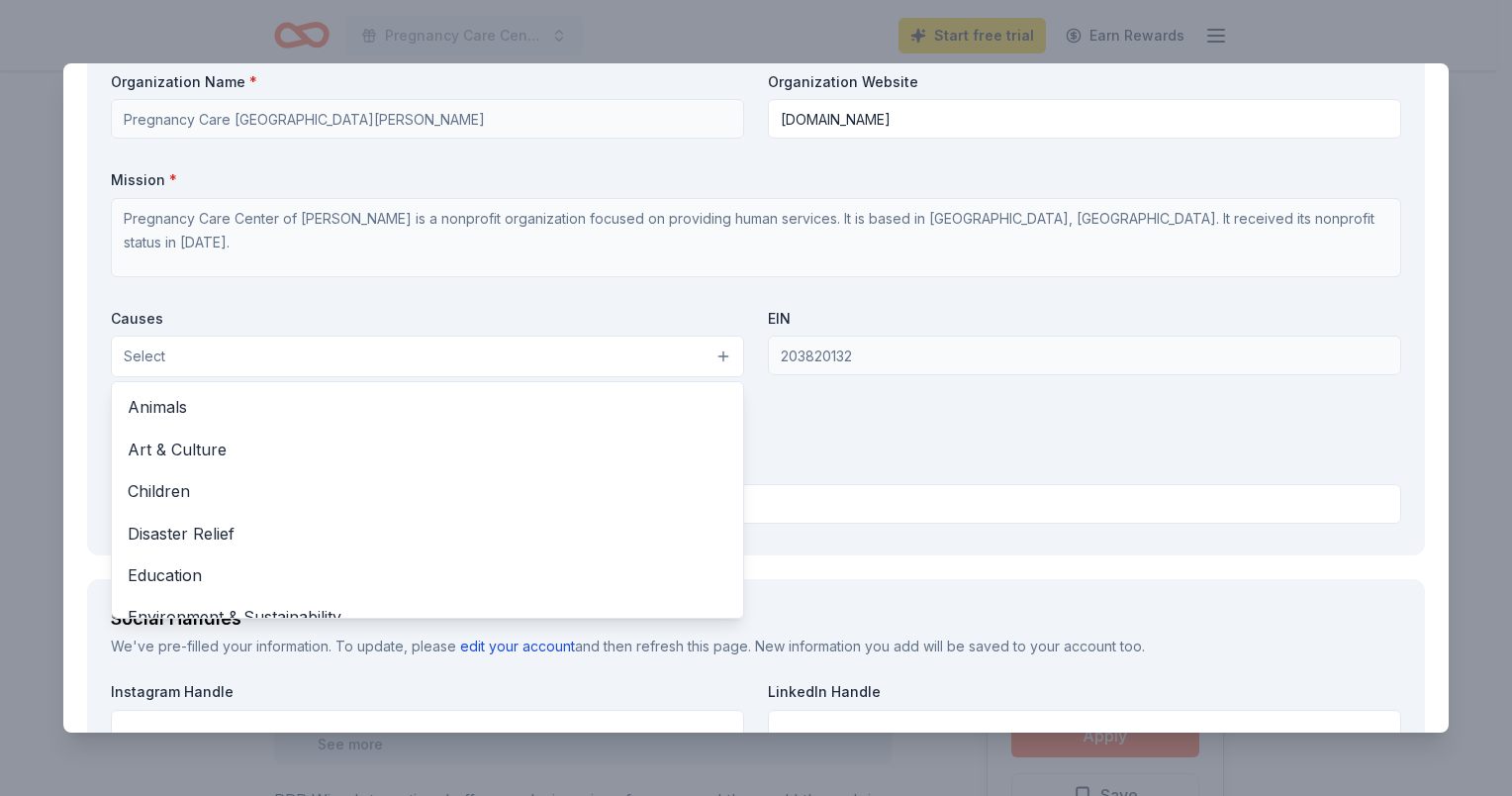 scroll, scrollTop: 2178, scrollLeft: 0, axis: vertical 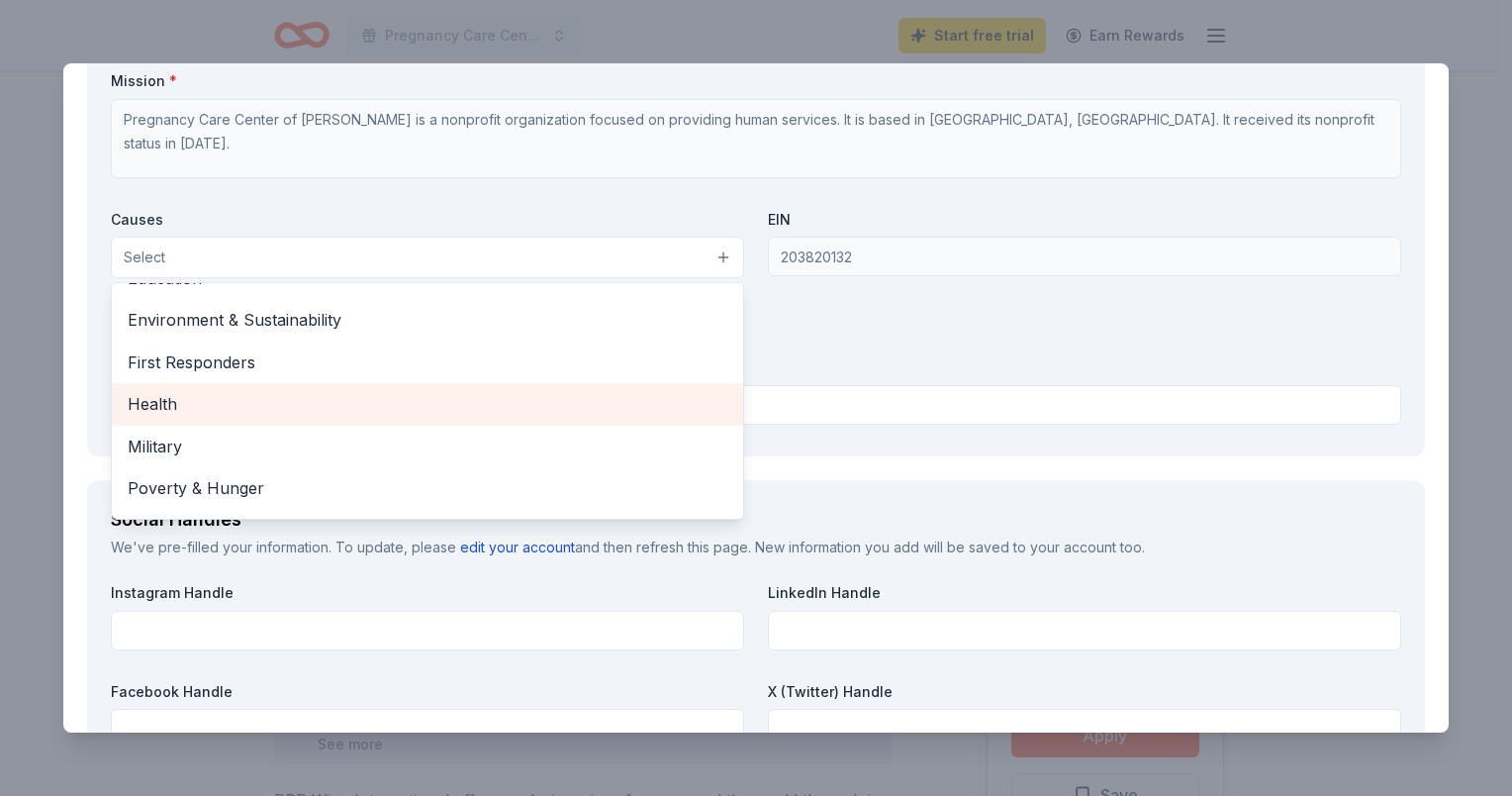 click on "Health" at bounding box center [427, 404] 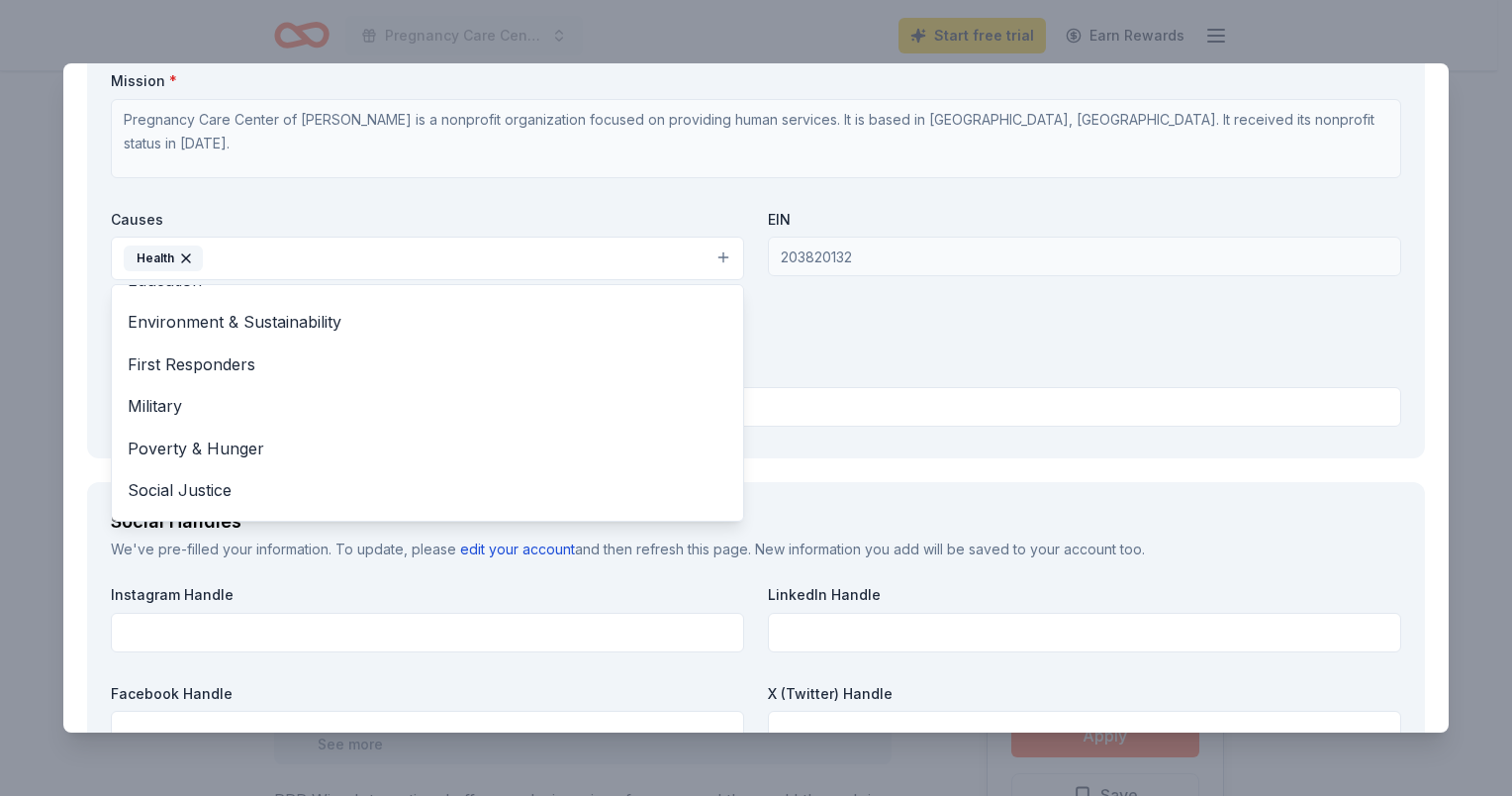 click on "Organization Name * Pregnancy Care Center of Chandler Organization Website www.pccchandler.com Mission * Pregnancy Care Center of Chandler is a nonprofit organization focused on providing human services. It is based in Chandler, AZ. It received its nonprofit status in 2006. Causes Health Animals Art & Culture Children Disaster Relief Education Environment & Sustainability First Responders Military Poverty & Hunger Social Justice Wellness & Fitness EIN 203820132 501c3 Letter Upload your 501c3 letter (PDF format only, max 10MB)" at bounding box center (756, 204) 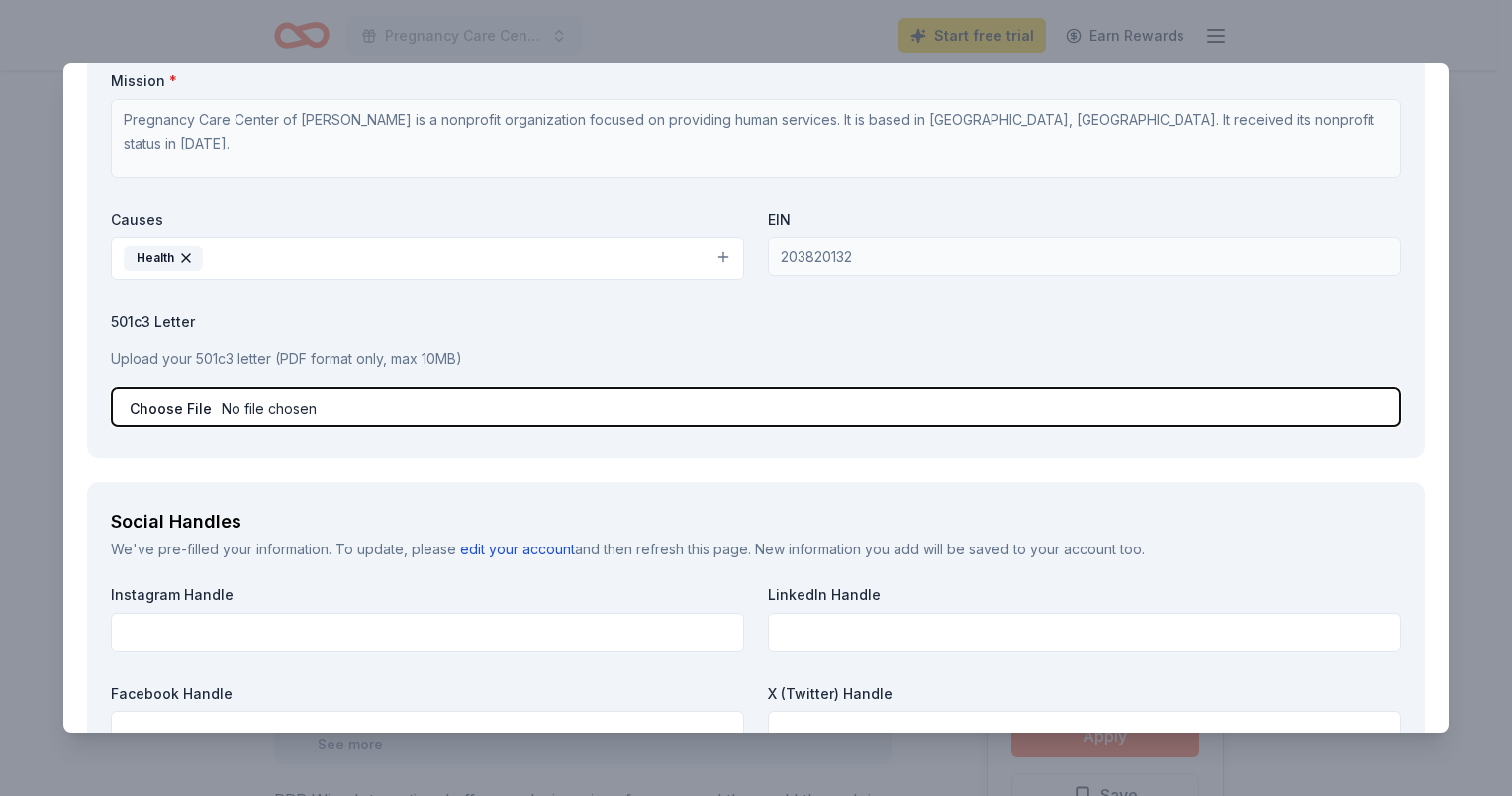 click at bounding box center [756, 407] 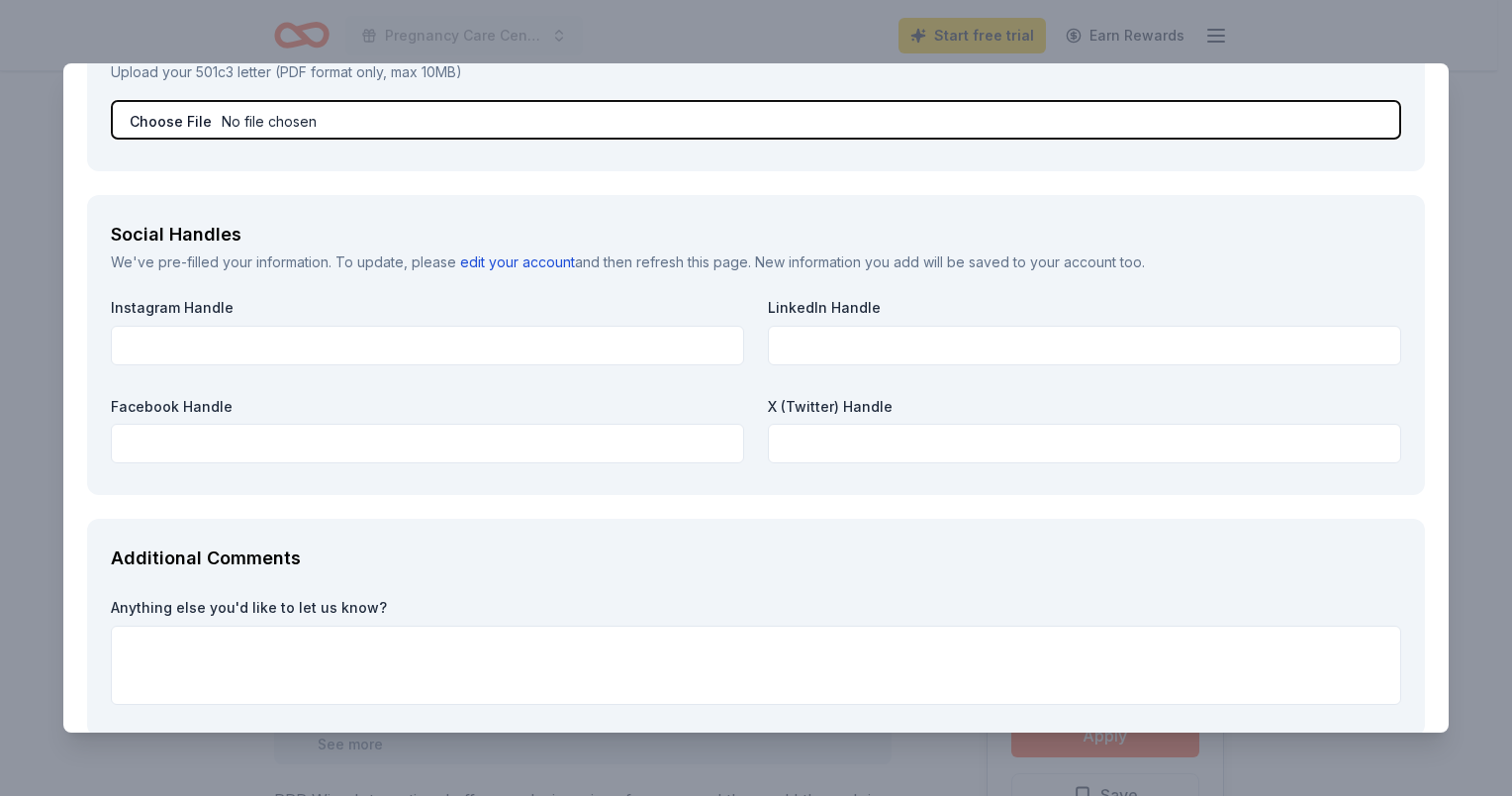 scroll, scrollTop: 2475, scrollLeft: 0, axis: vertical 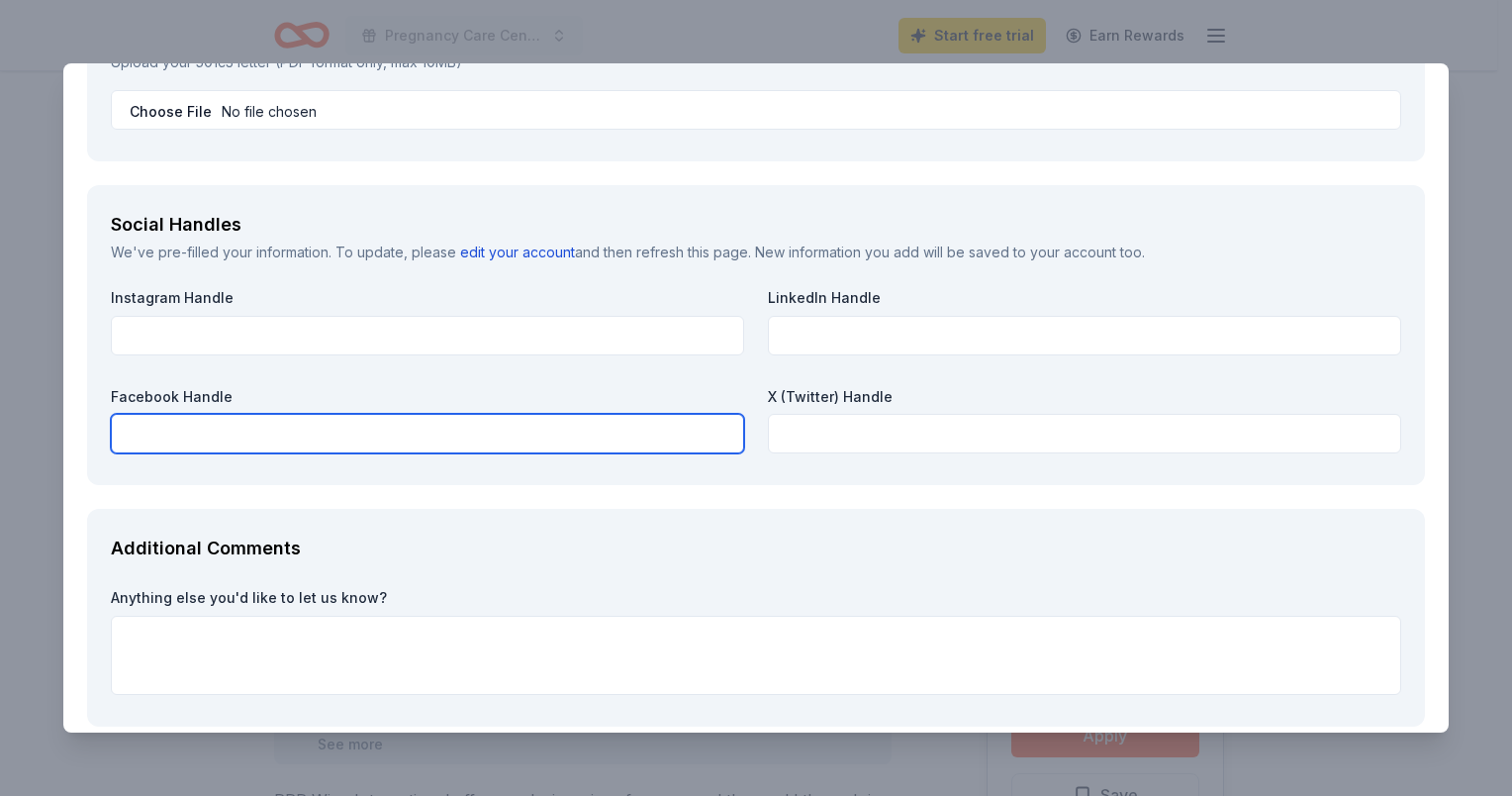 click at bounding box center [427, 434] 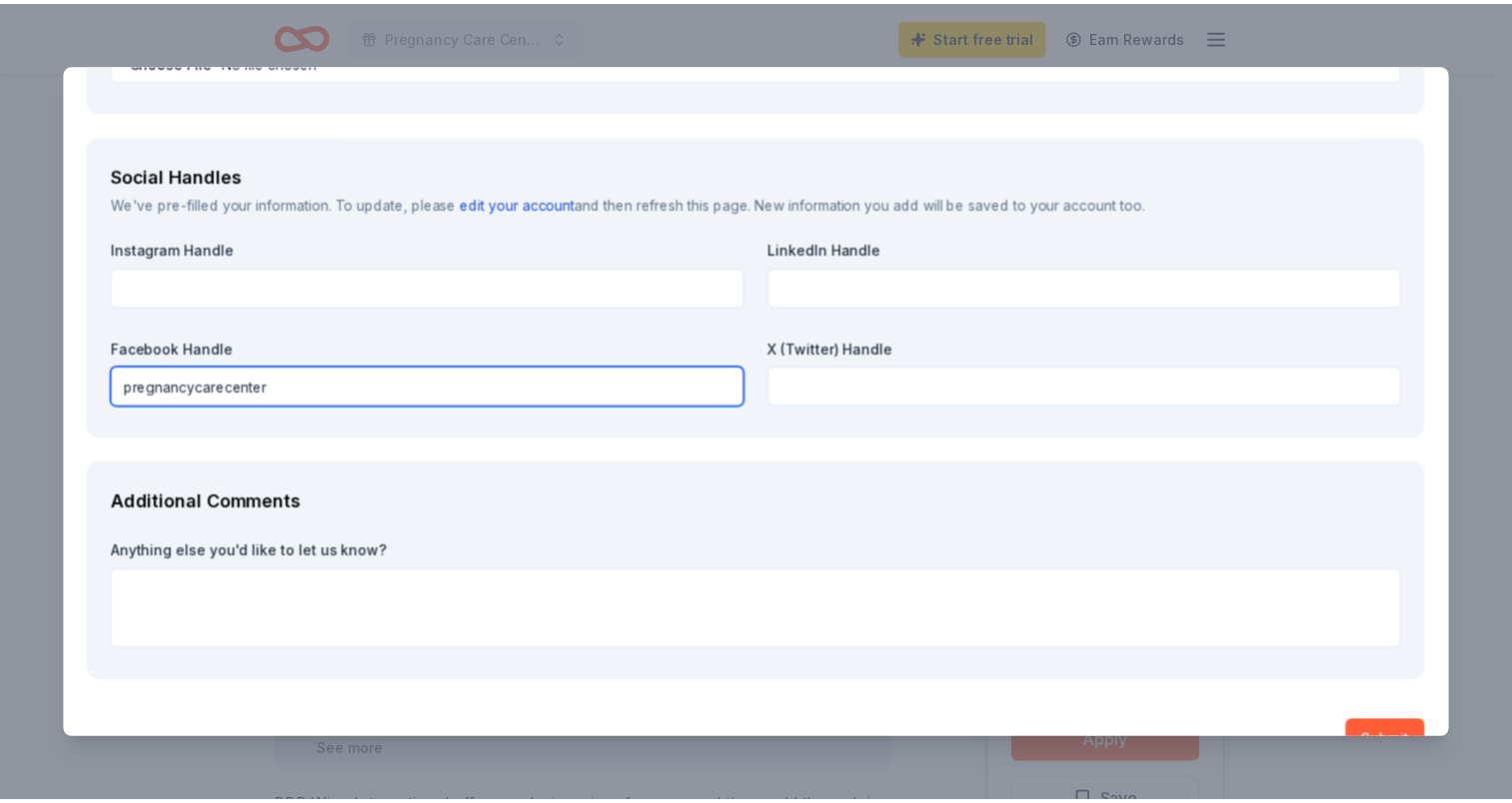scroll, scrollTop: 2593, scrollLeft: 0, axis: vertical 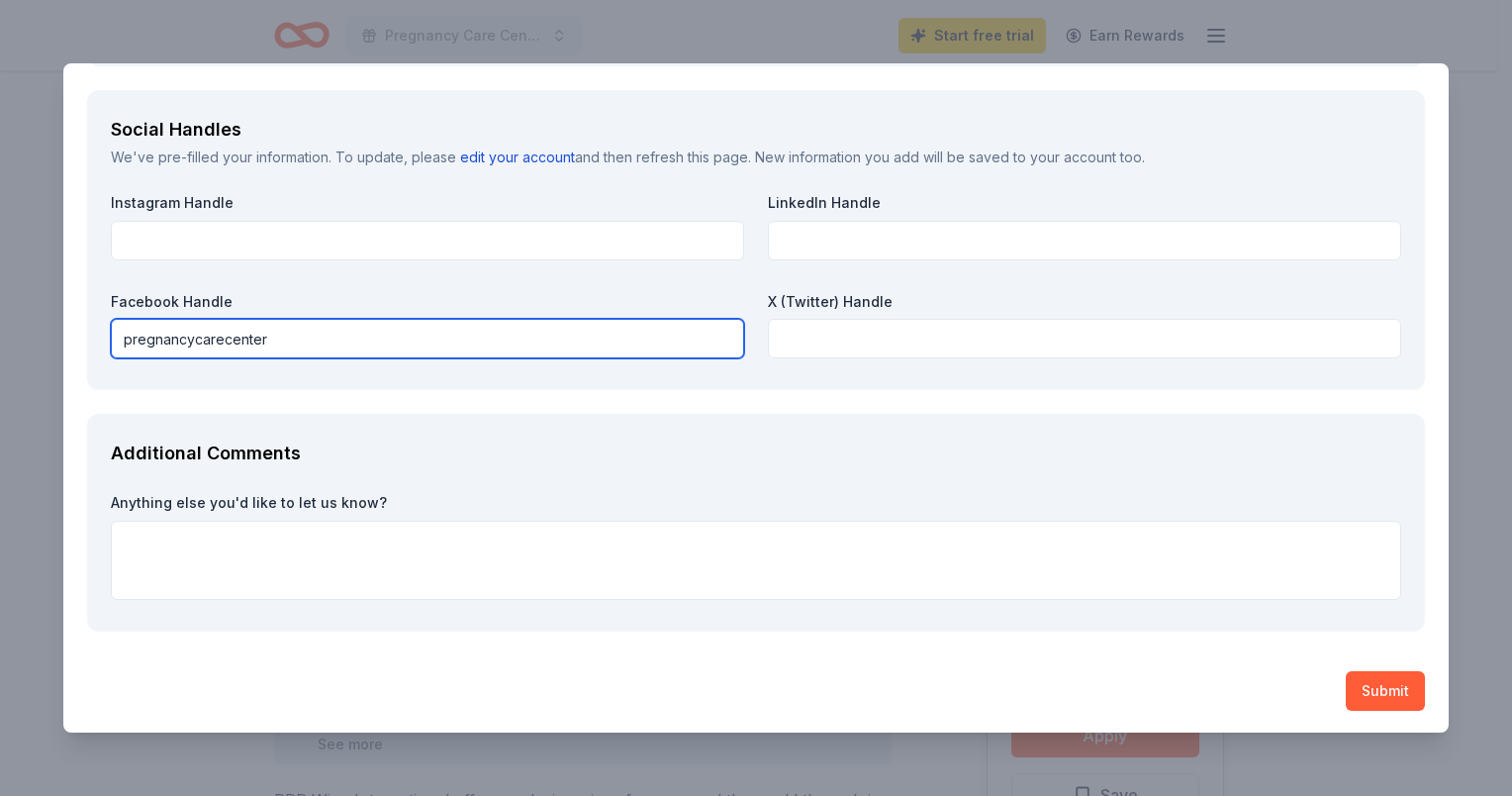 type on "pregnancycarecenter" 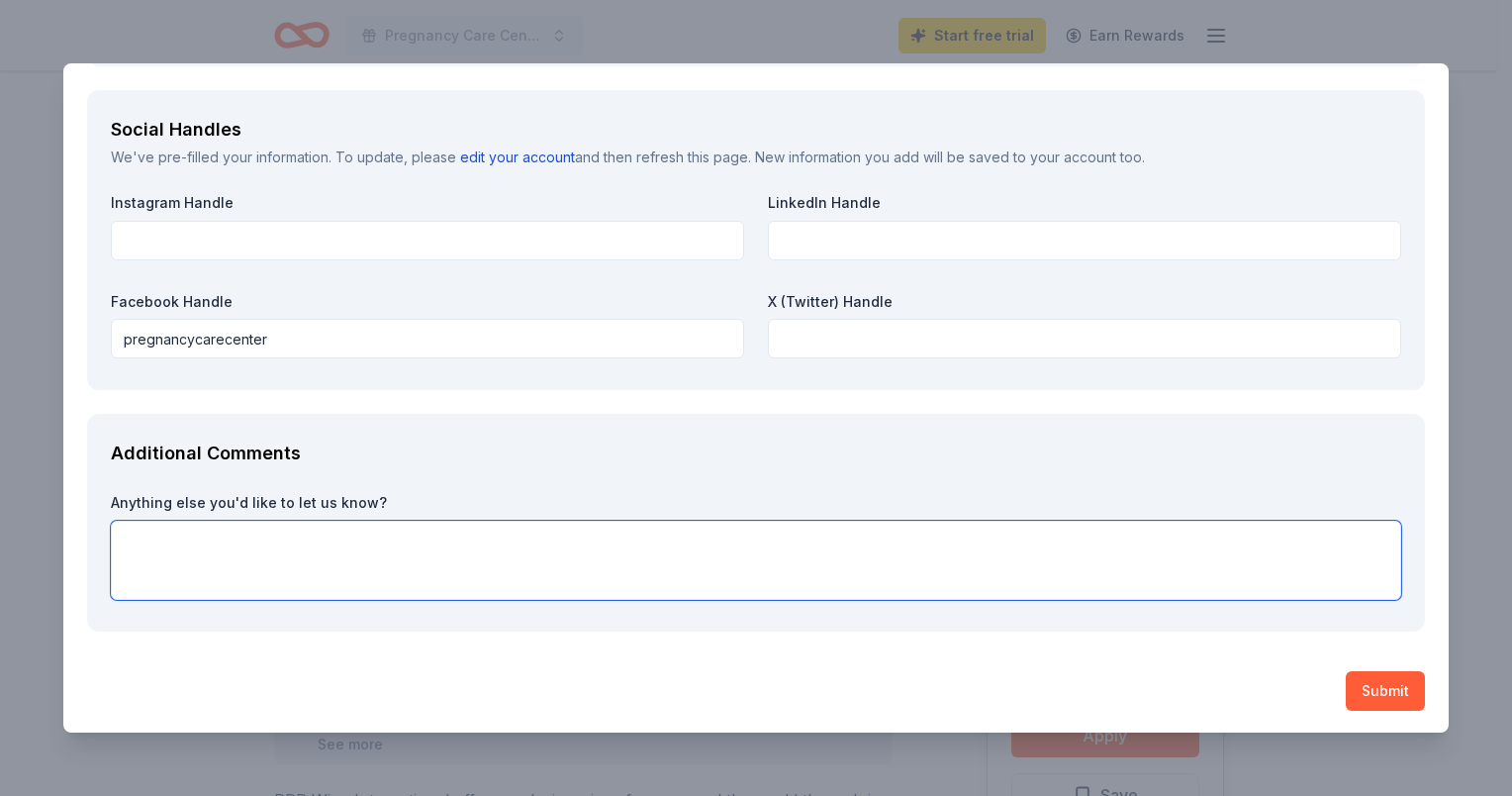 click at bounding box center (756, 560) 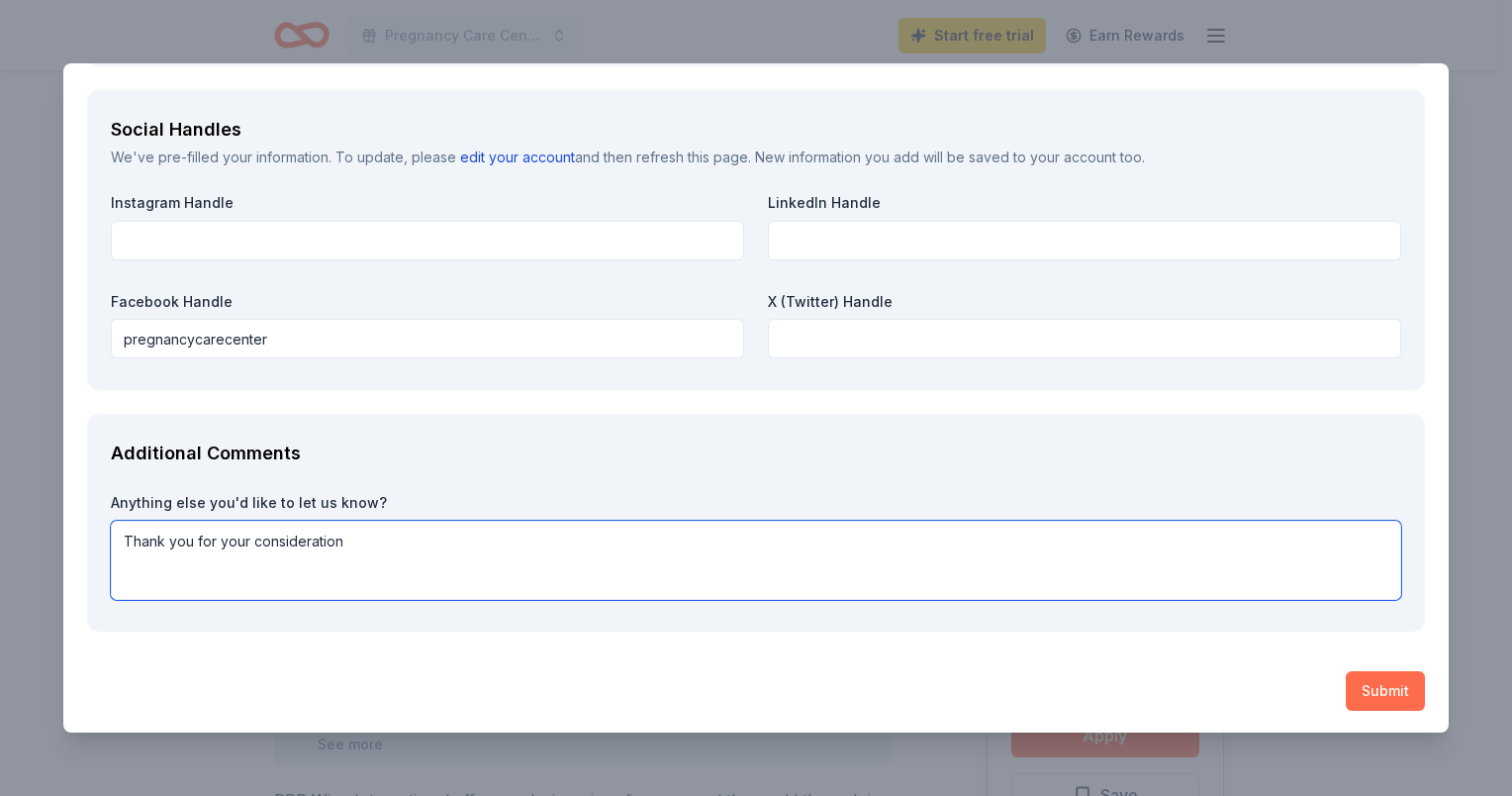 type on "Thank you for your consideration" 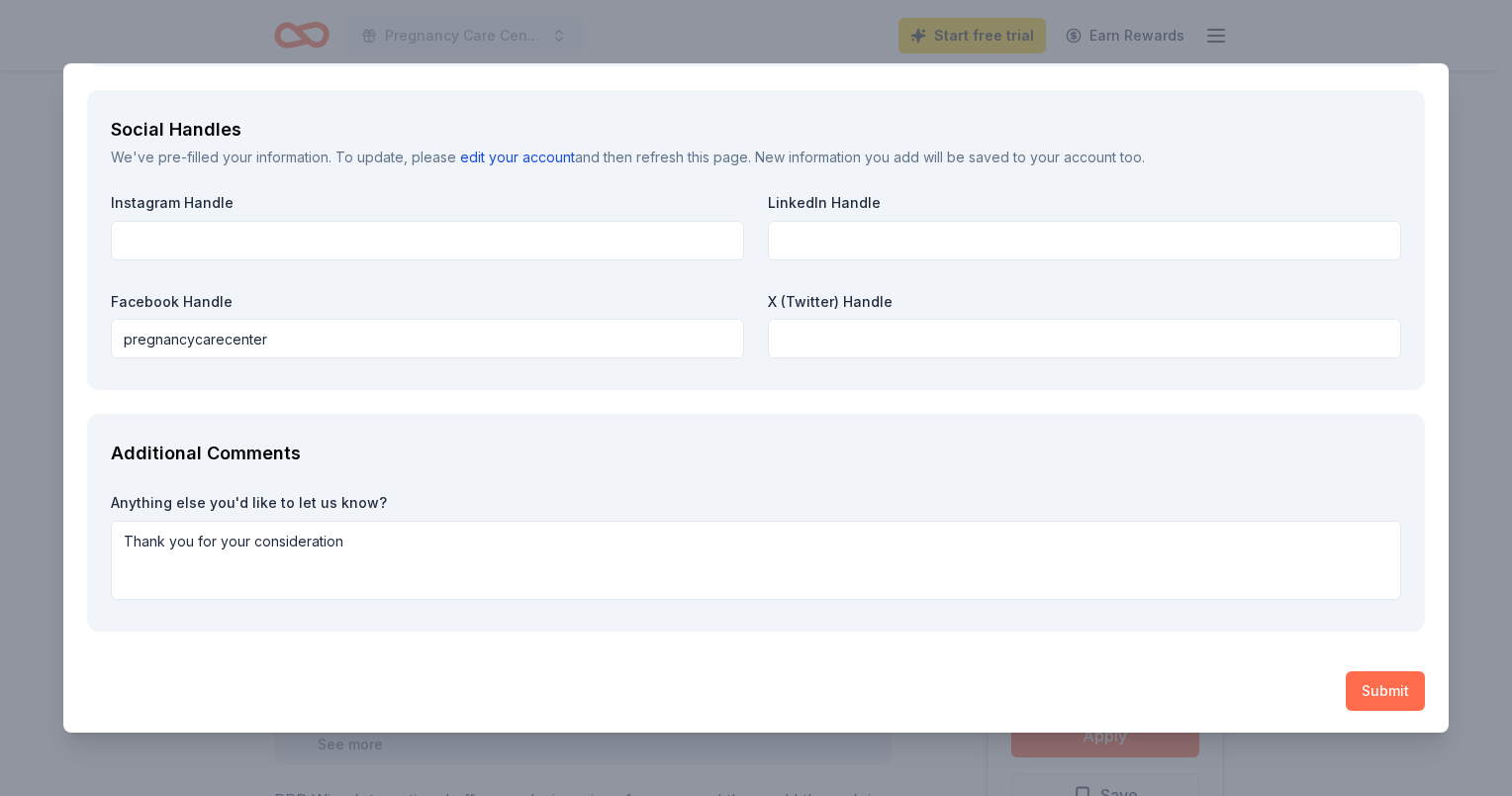 click on "Submit" at bounding box center (1385, 691) 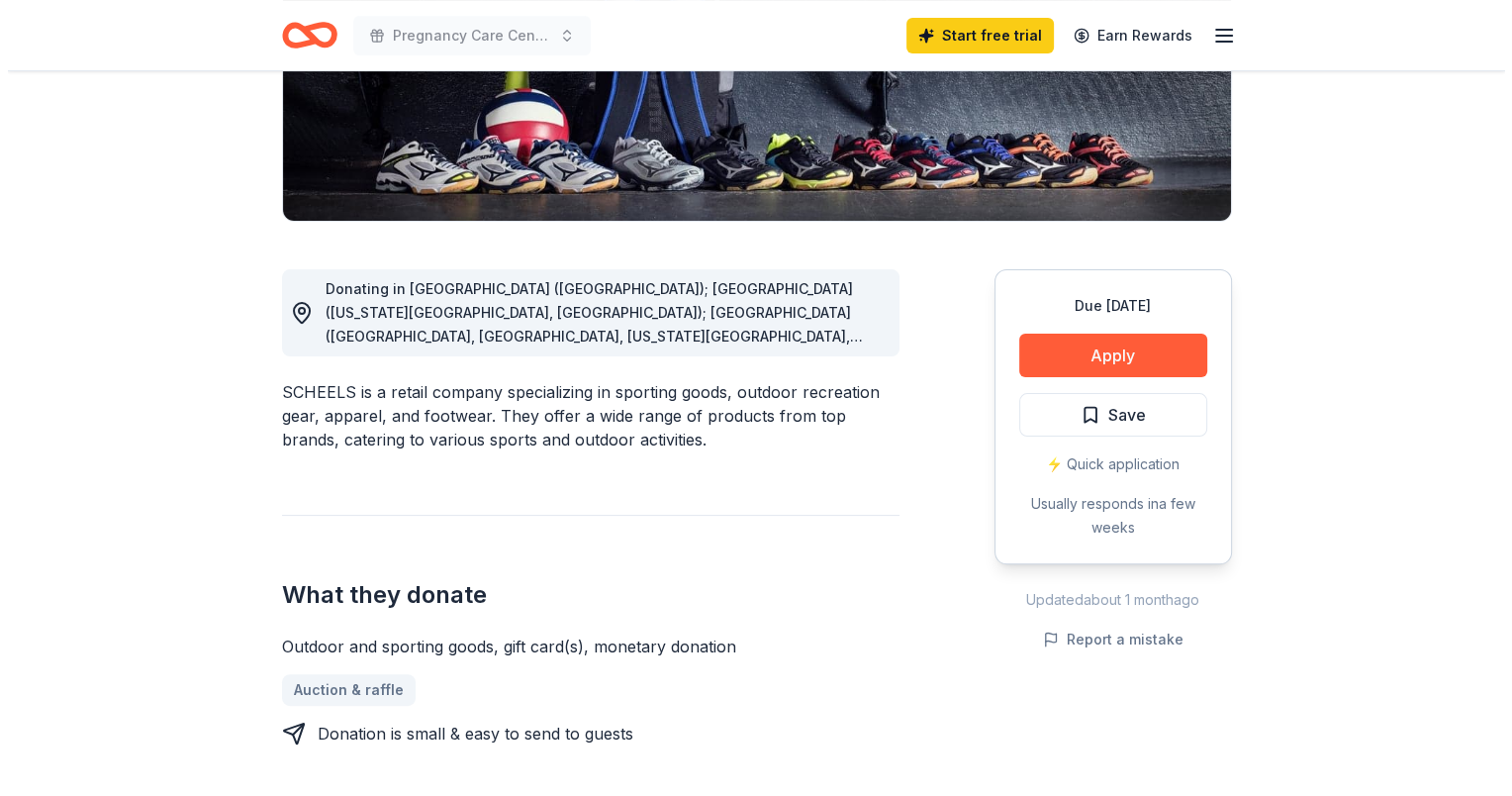 scroll, scrollTop: 396, scrollLeft: 0, axis: vertical 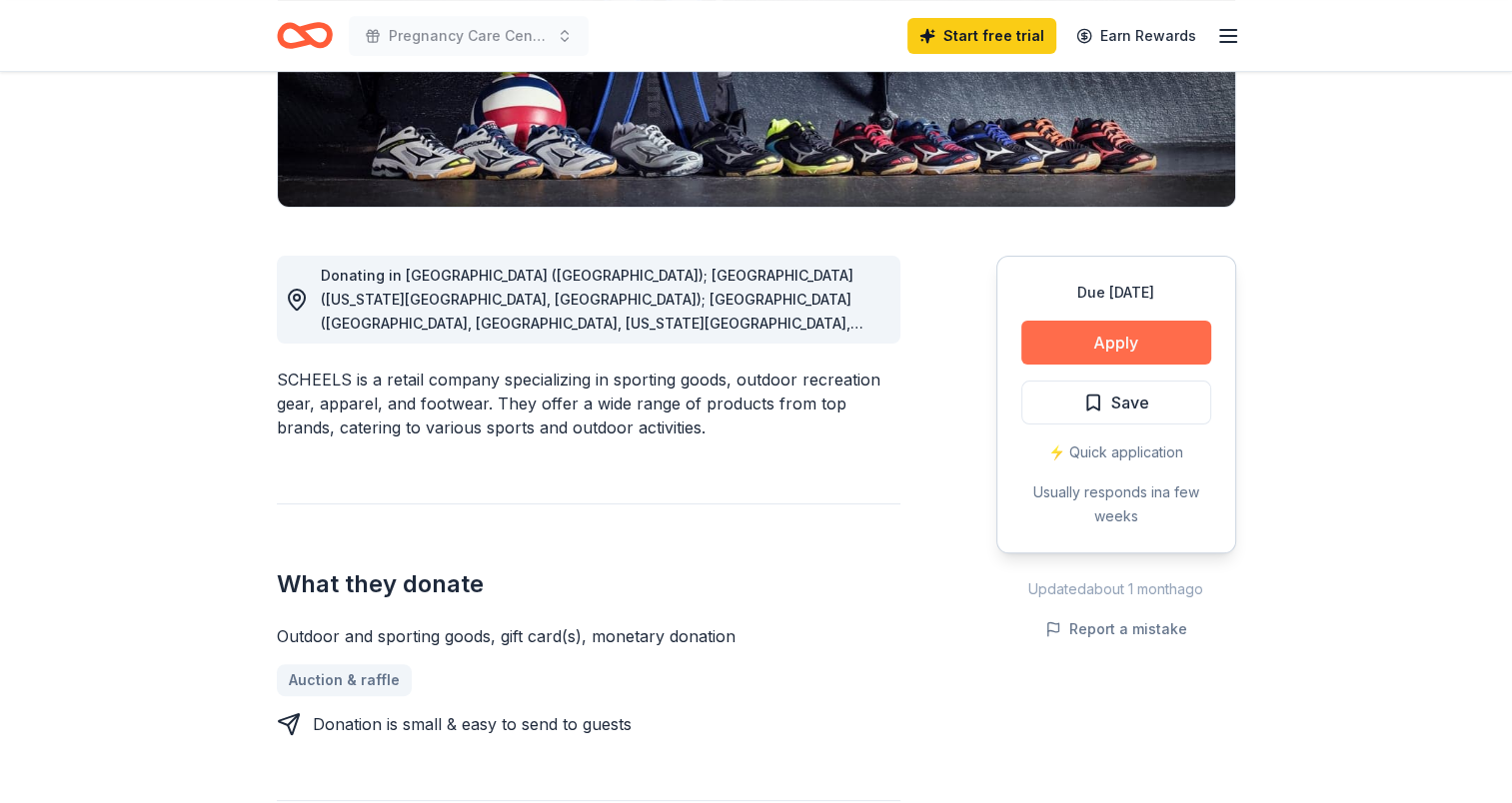 click on "Apply" at bounding box center (1116, 343) 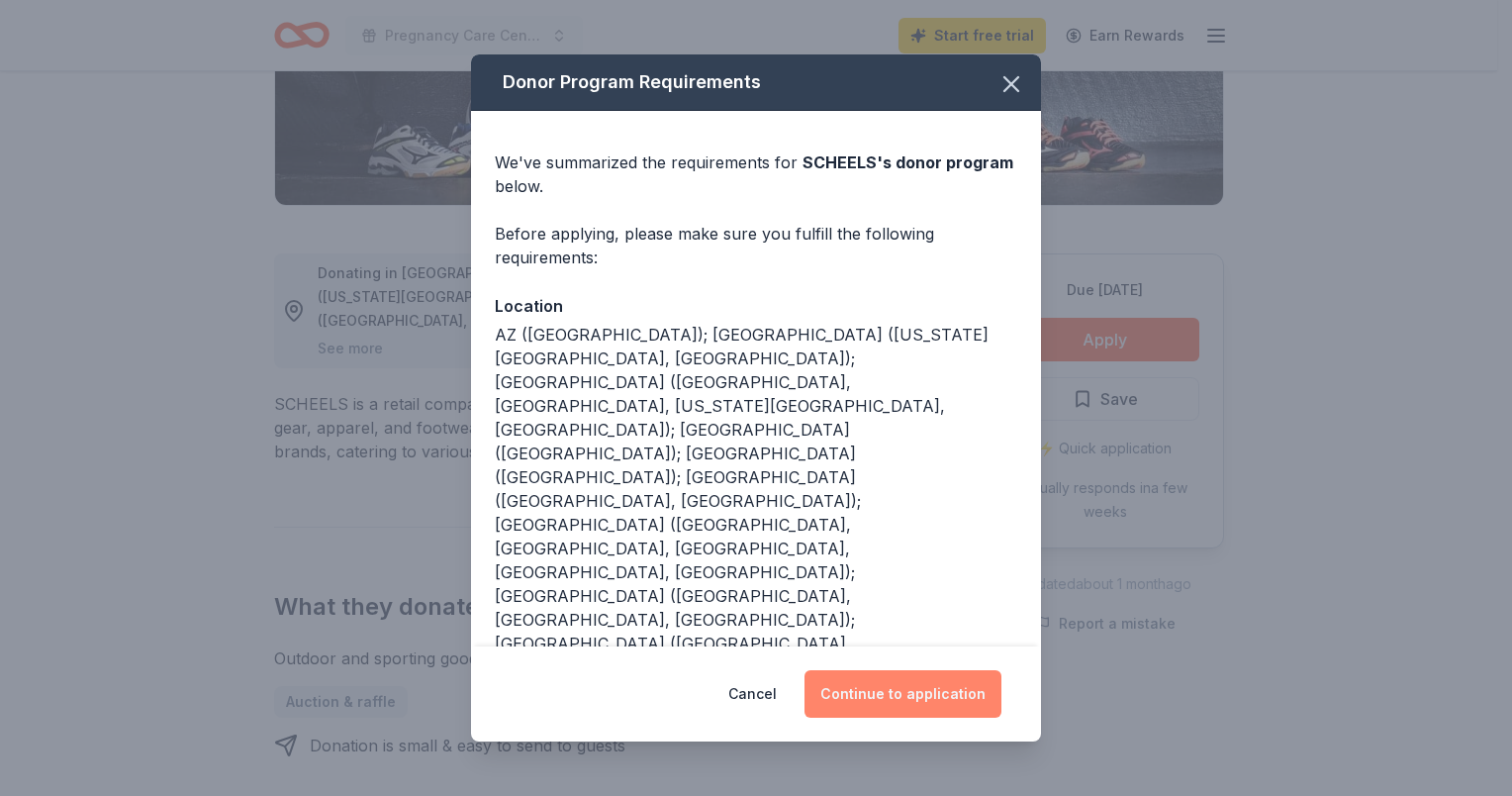 click on "Continue to application" at bounding box center (902, 694) 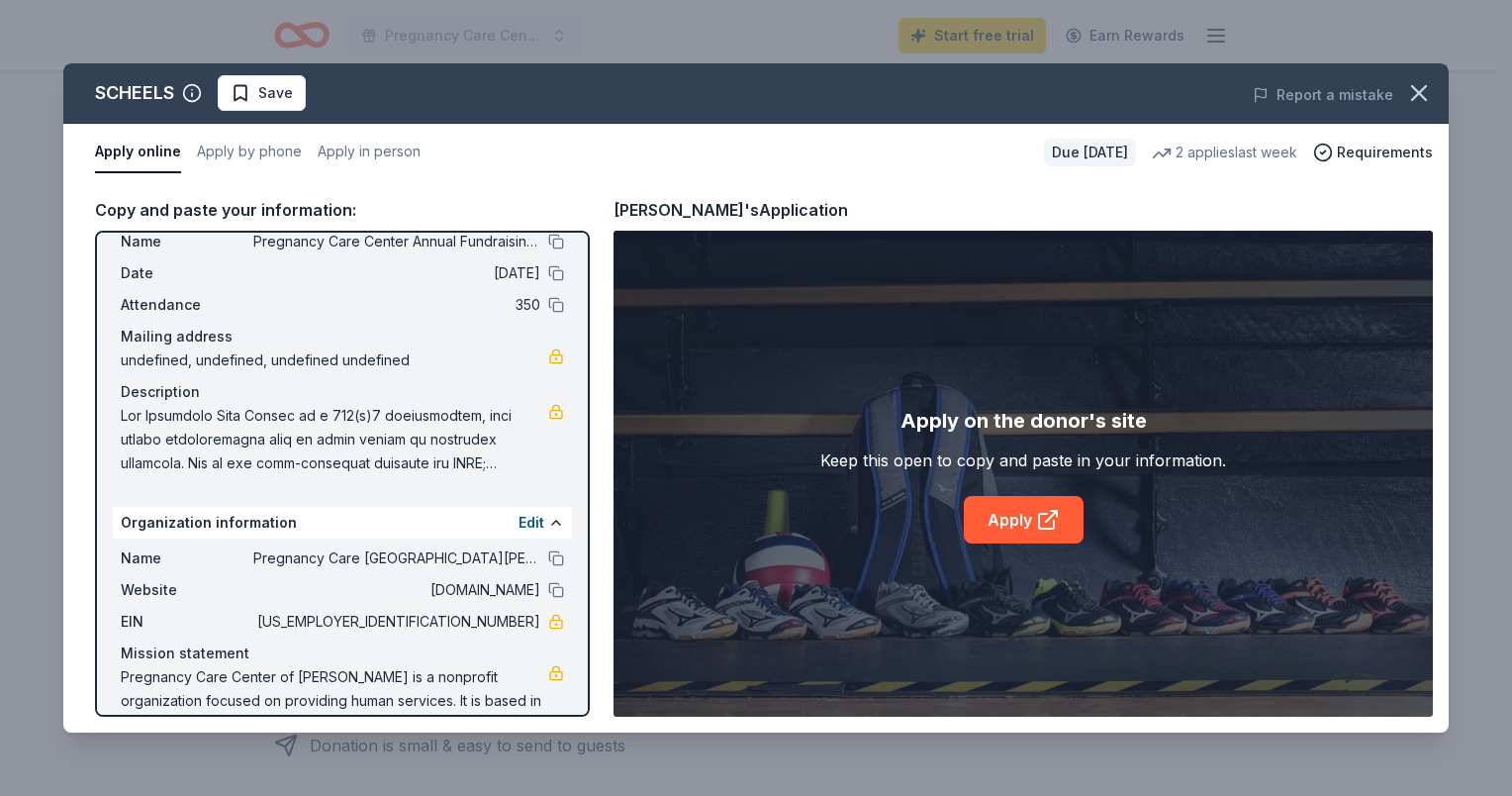 scroll, scrollTop: 0, scrollLeft: 0, axis: both 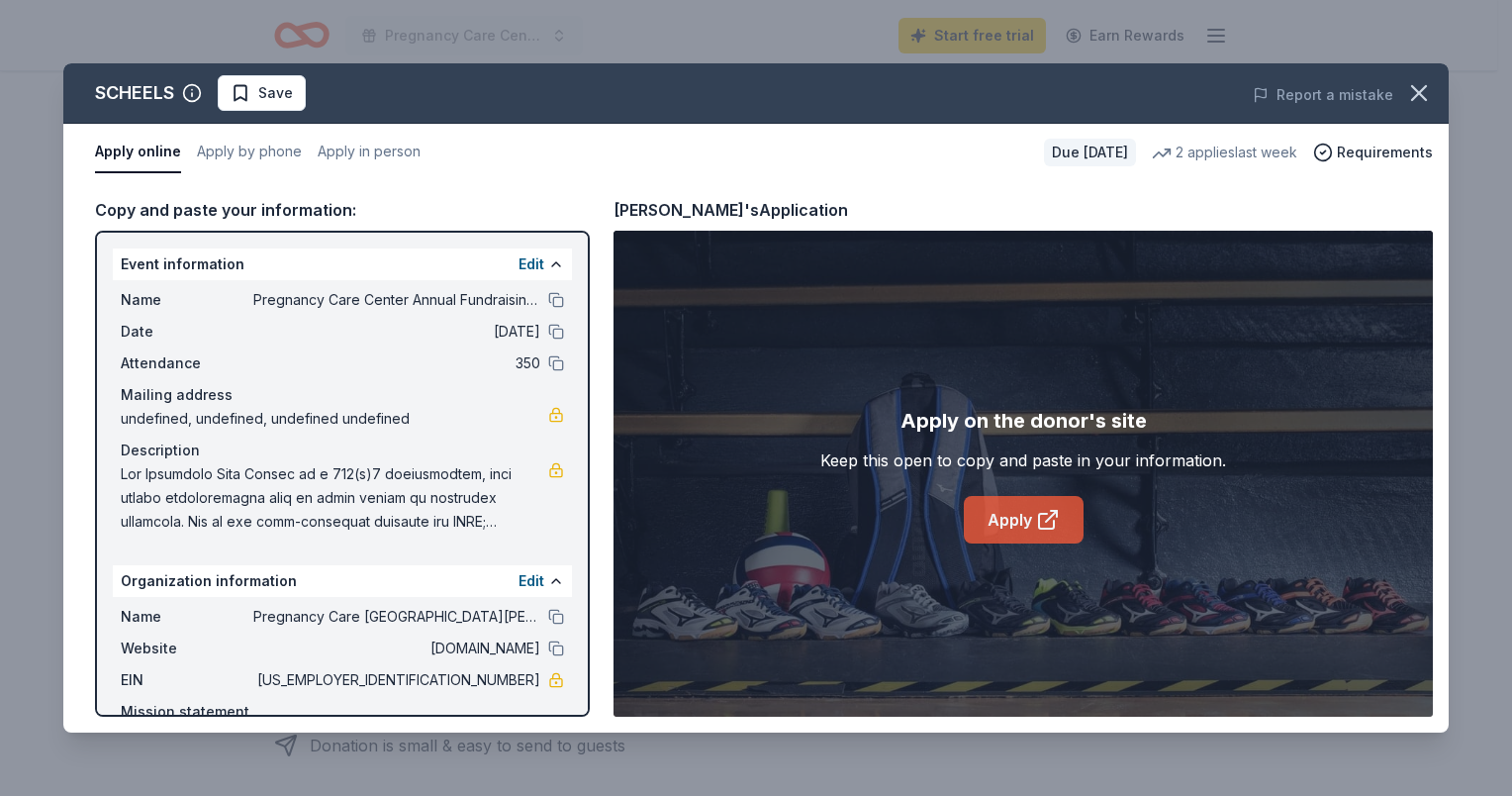 click on "Apply" at bounding box center [1023, 520] 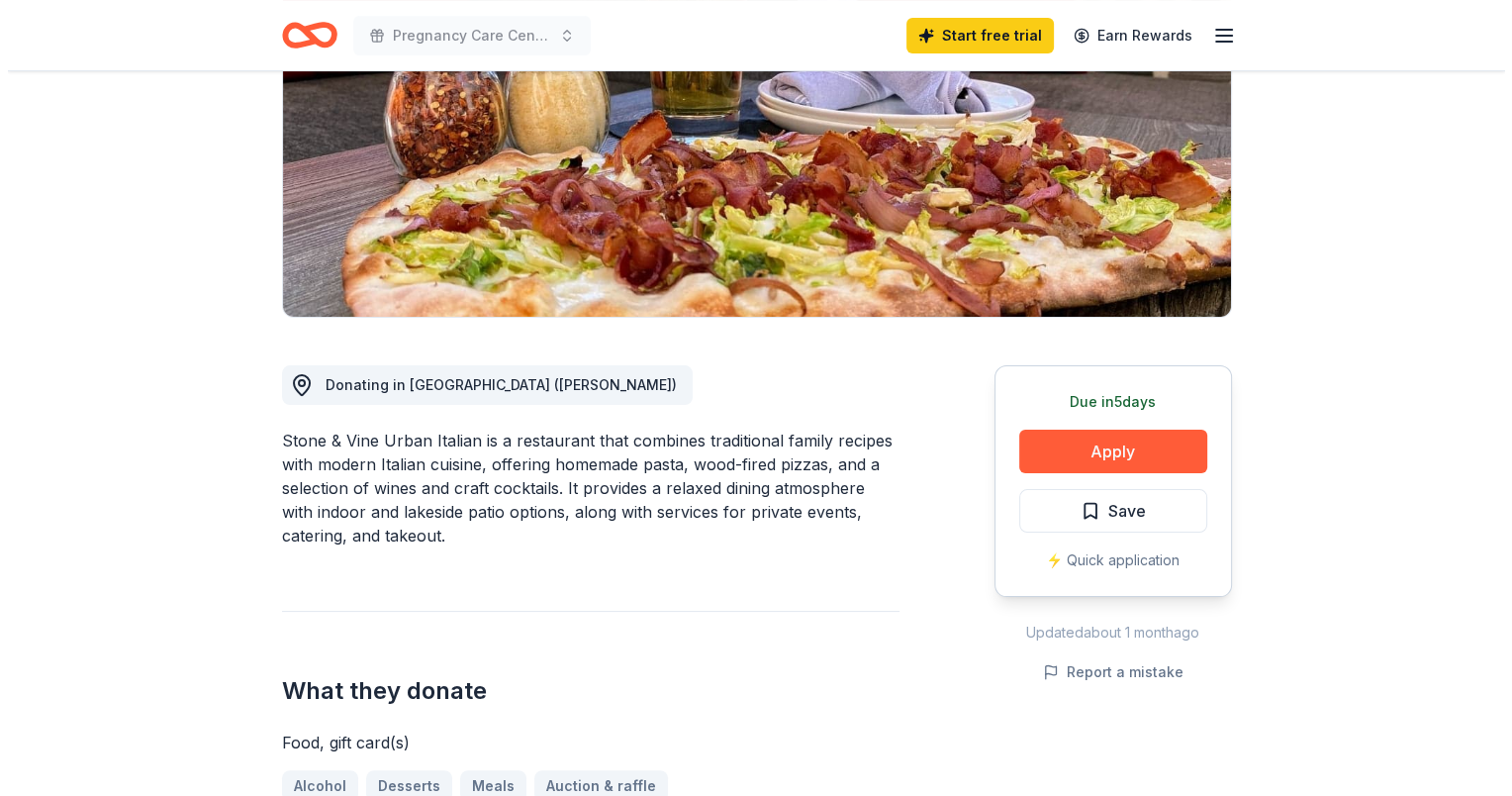 scroll, scrollTop: 297, scrollLeft: 0, axis: vertical 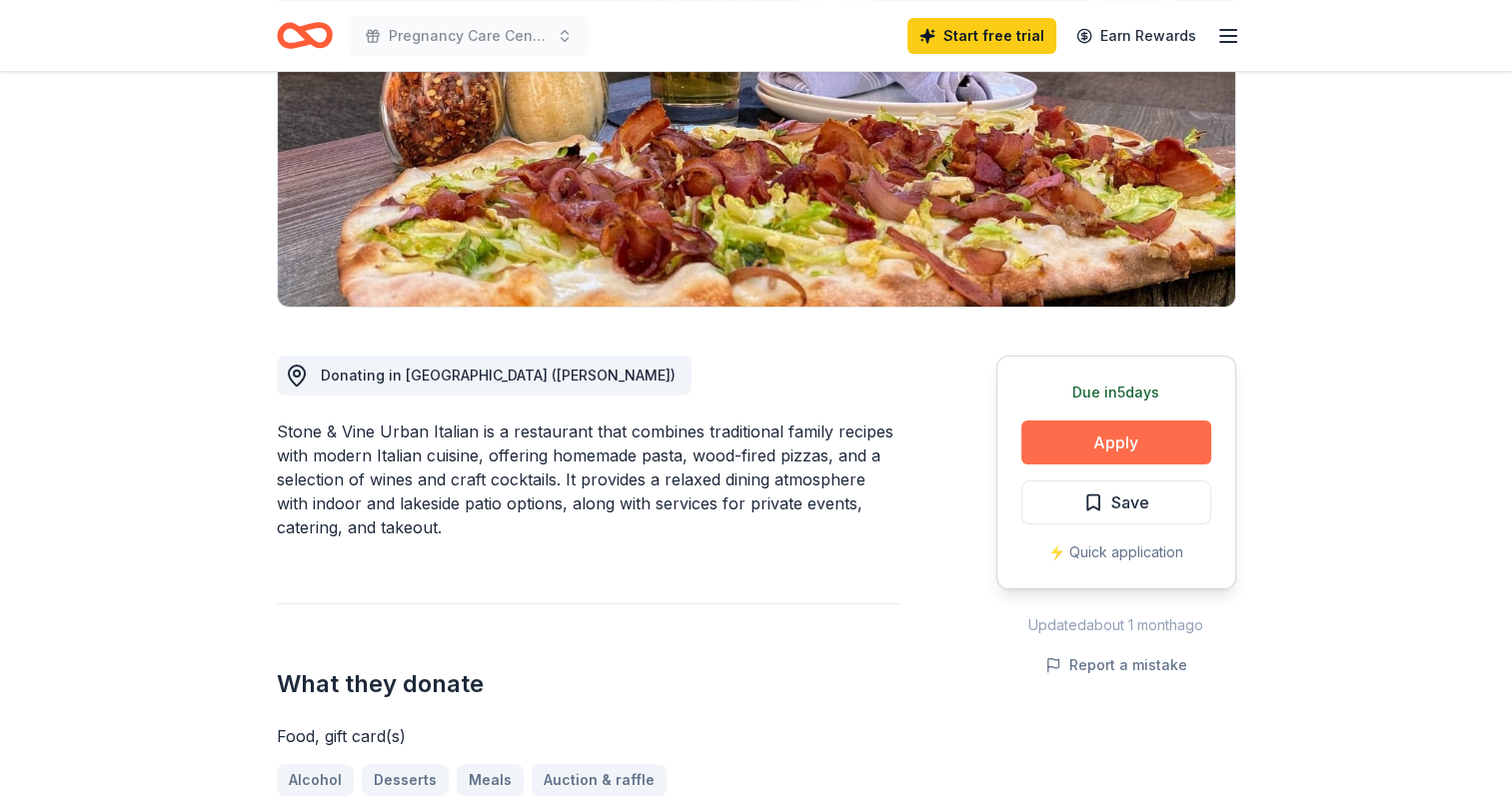 click on "Apply" at bounding box center [1116, 442] 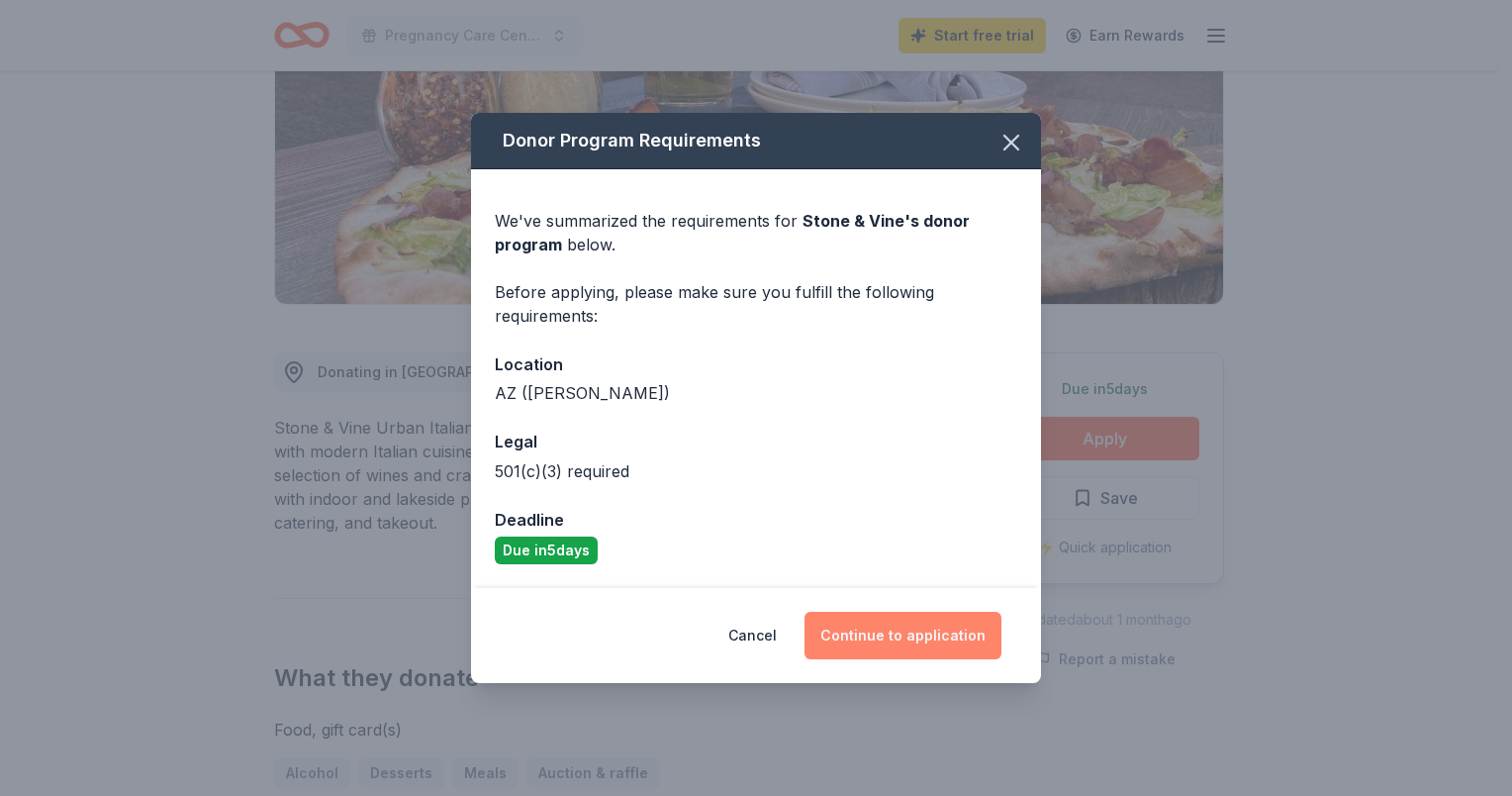 click on "Continue to application" at bounding box center (902, 636) 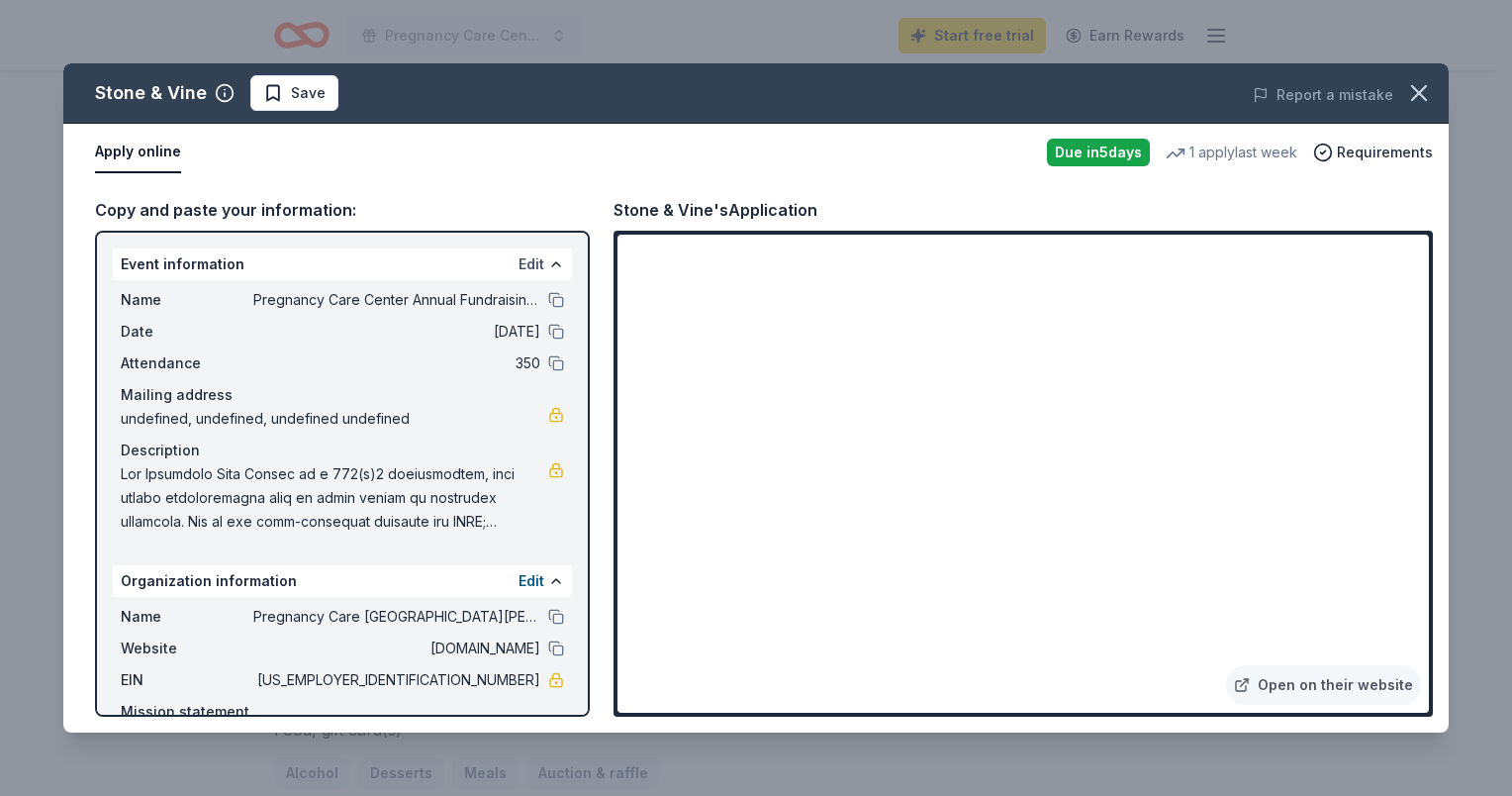 click on "Edit" at bounding box center (531, 264) 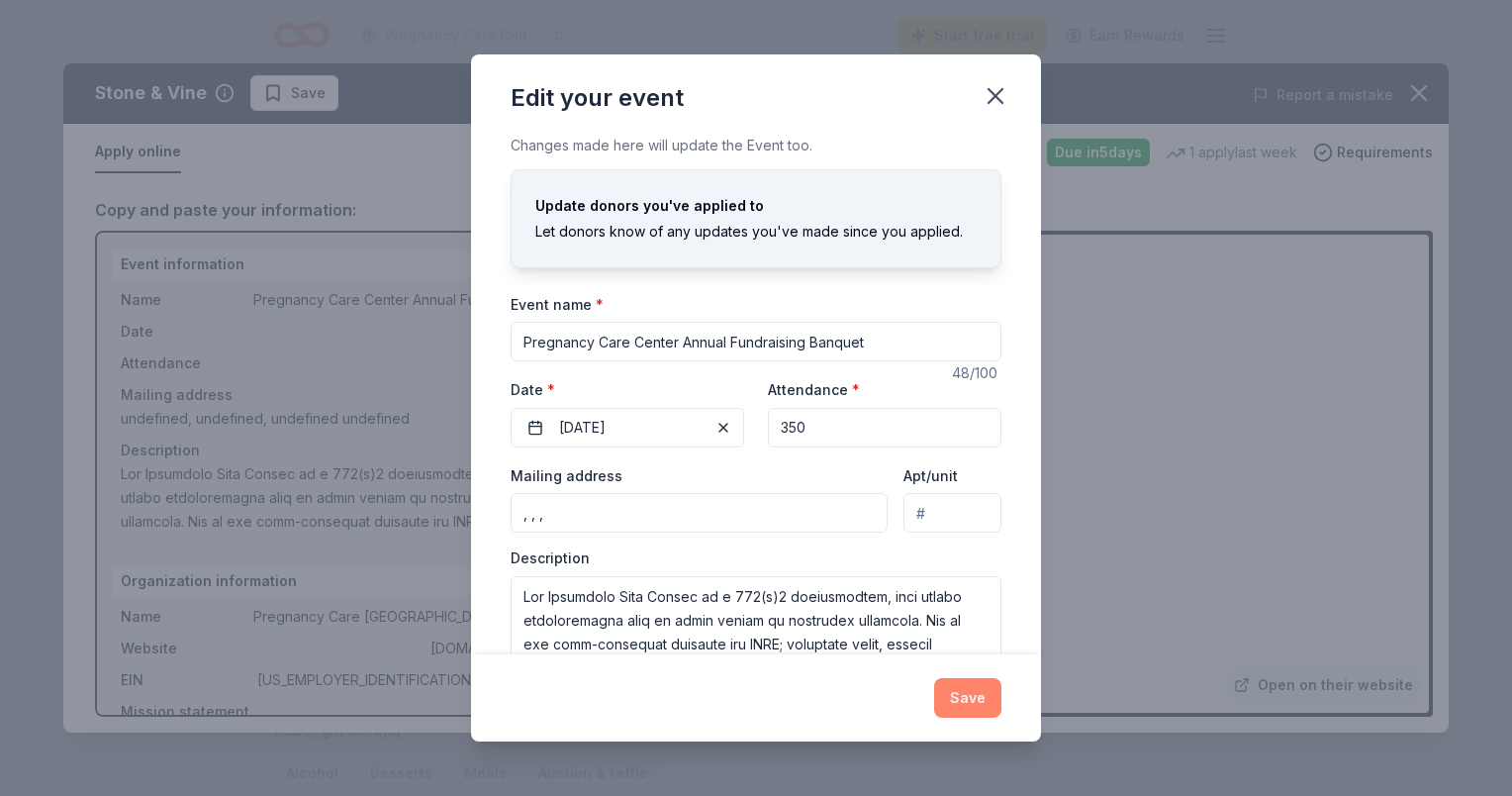 click on "Save" at bounding box center [968, 698] 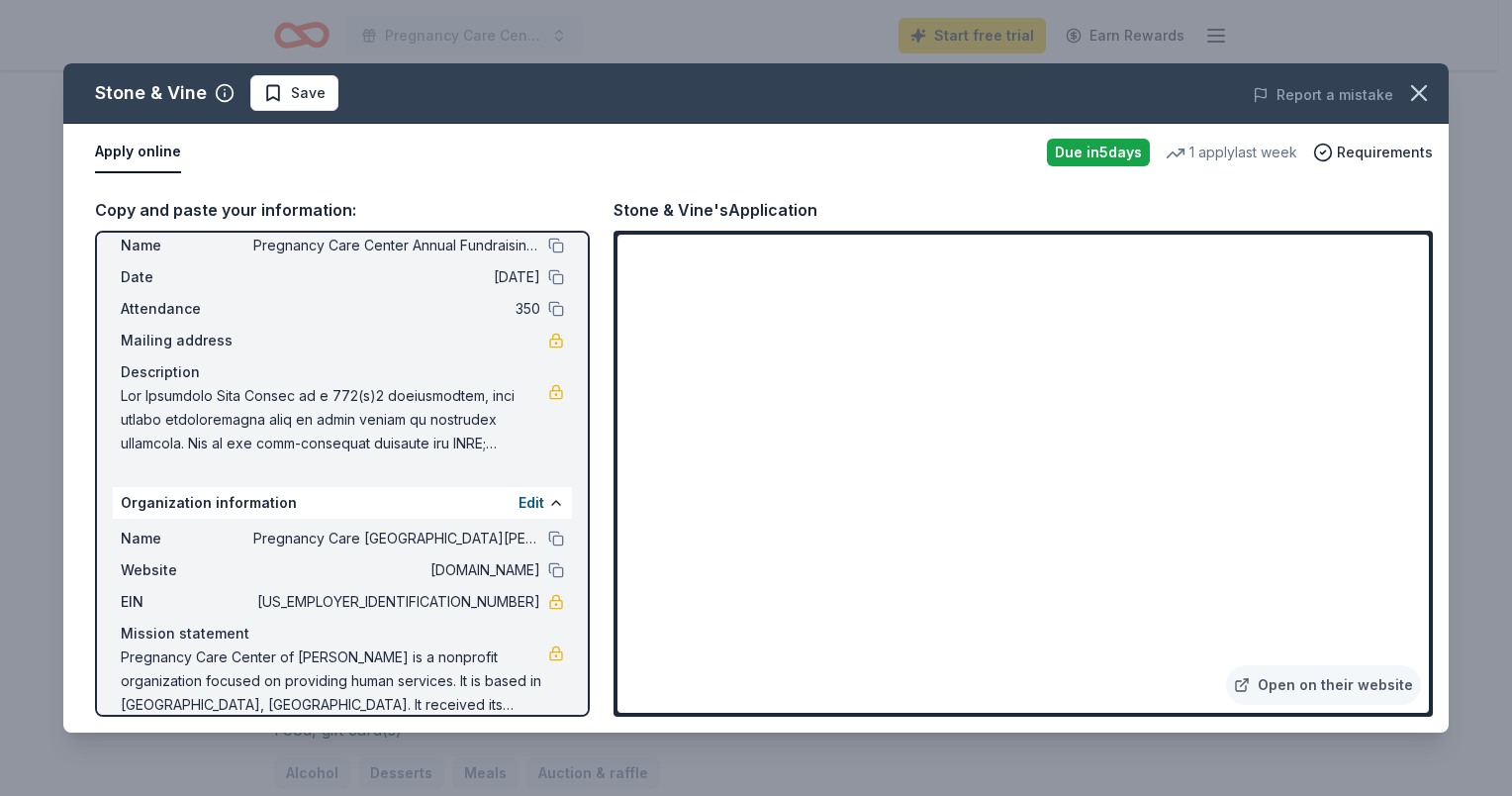 scroll, scrollTop: 79, scrollLeft: 0, axis: vertical 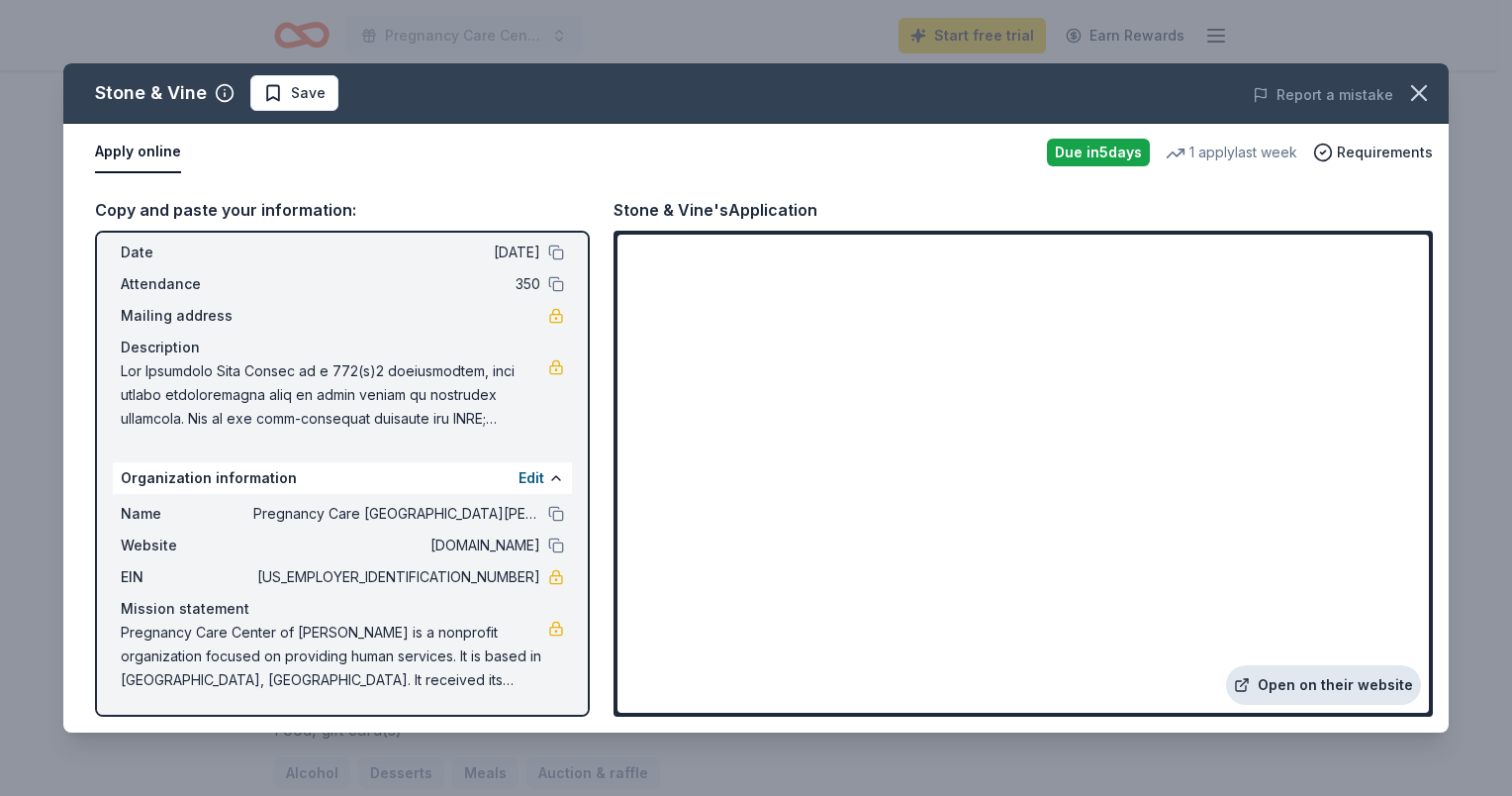 click on "Open on their website" at bounding box center [1323, 685] 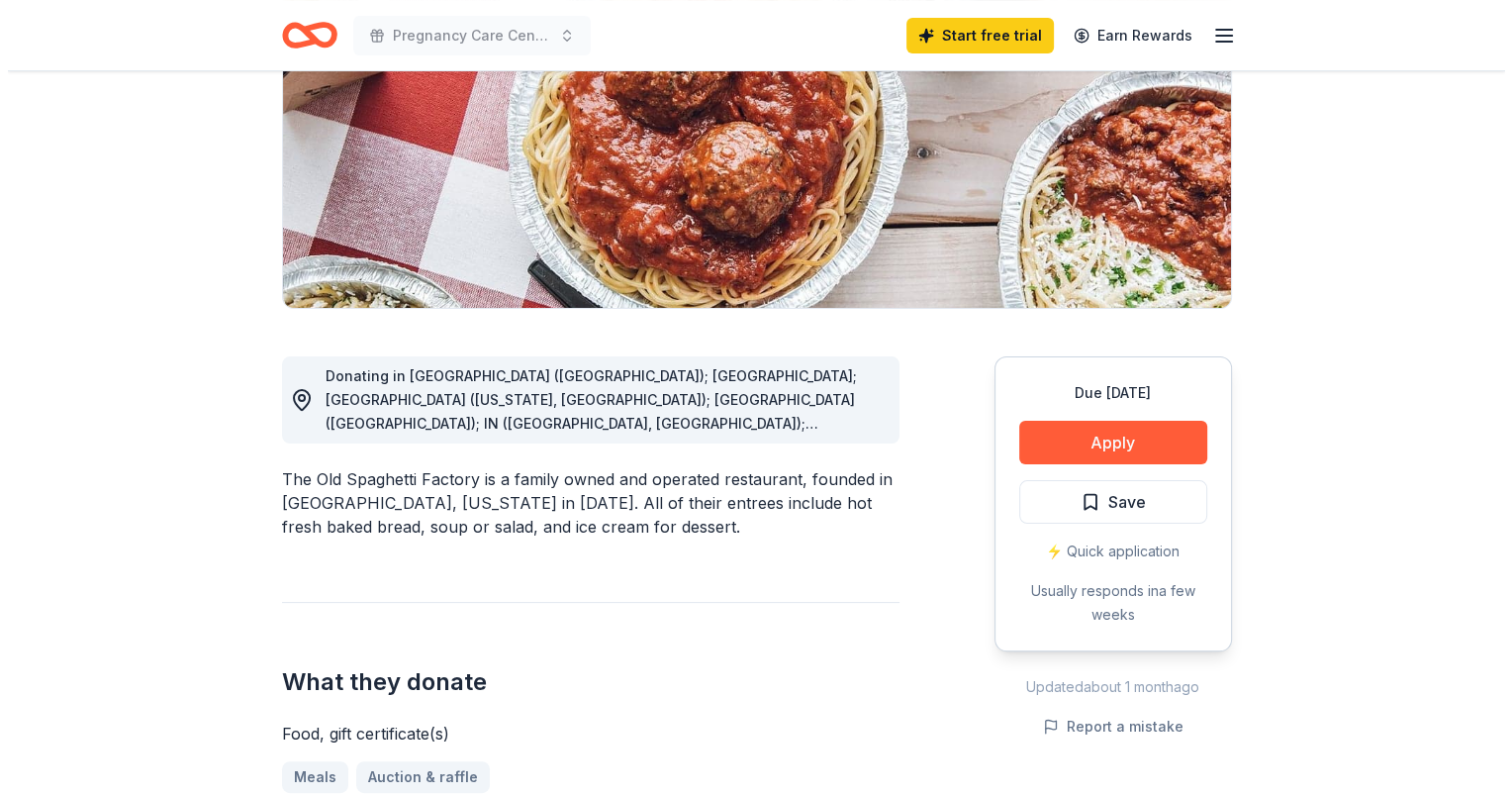 scroll, scrollTop: 297, scrollLeft: 0, axis: vertical 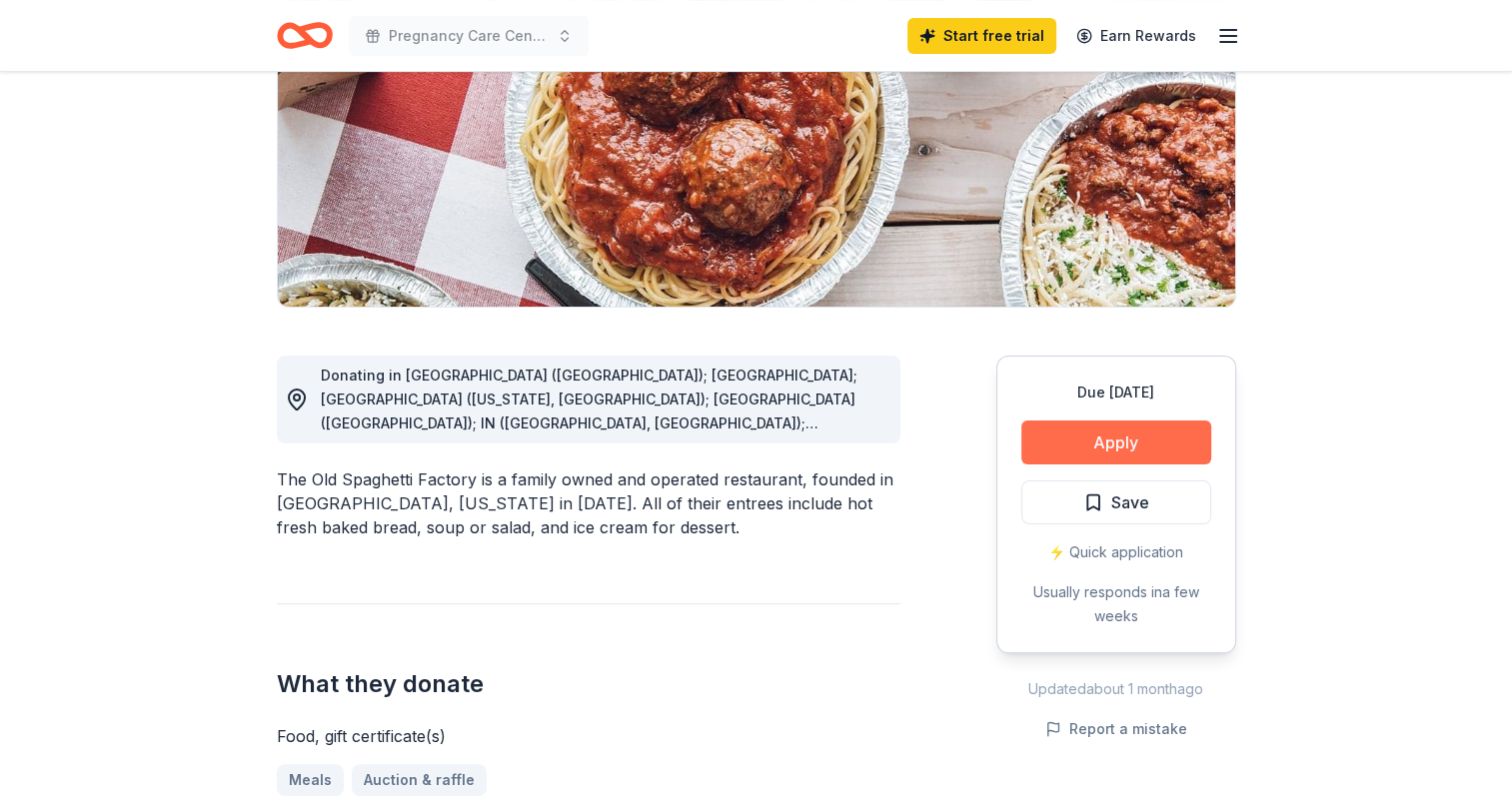 click on "Apply" at bounding box center (1116, 442) 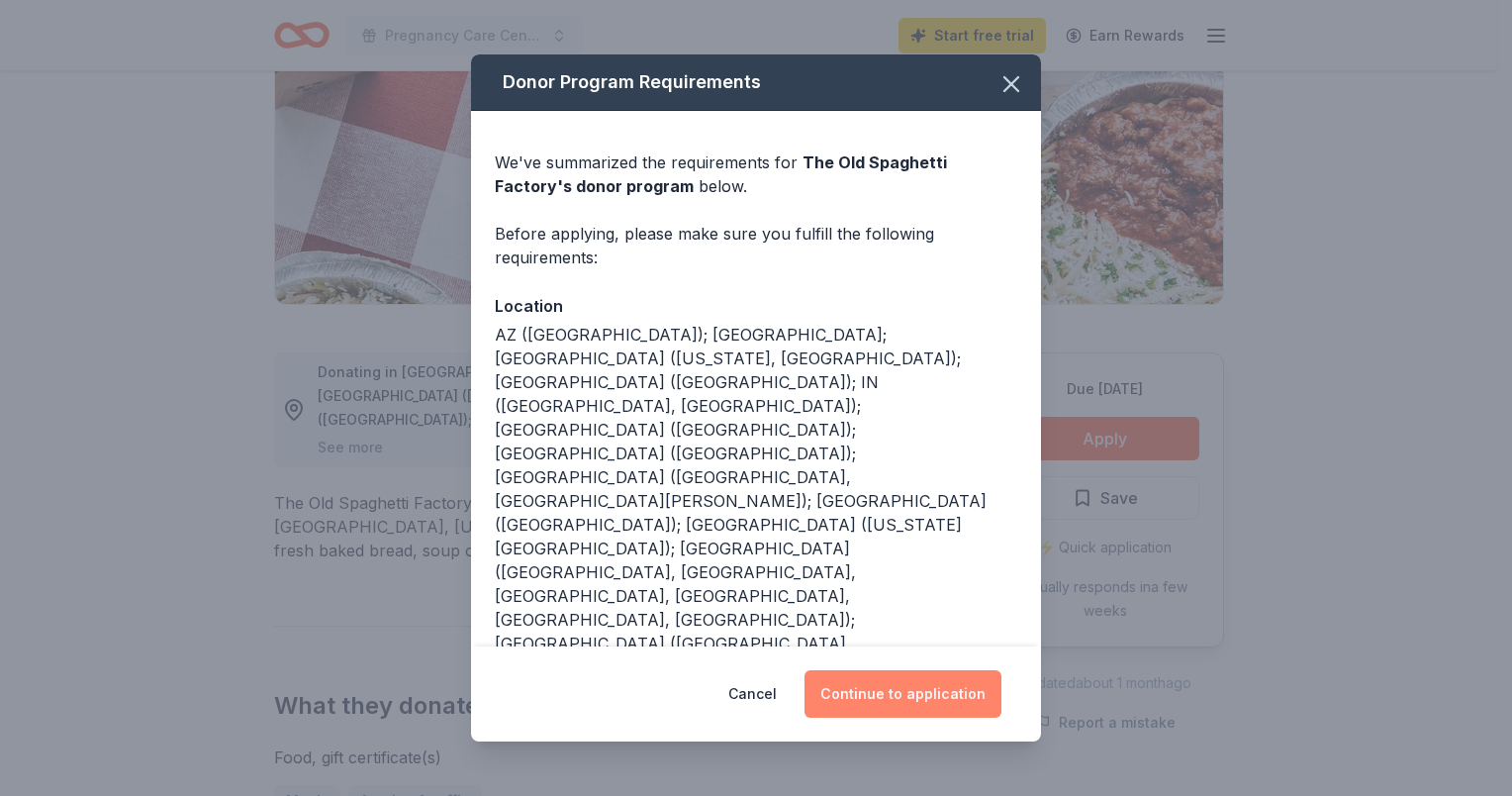 click on "Continue to application" at bounding box center (902, 694) 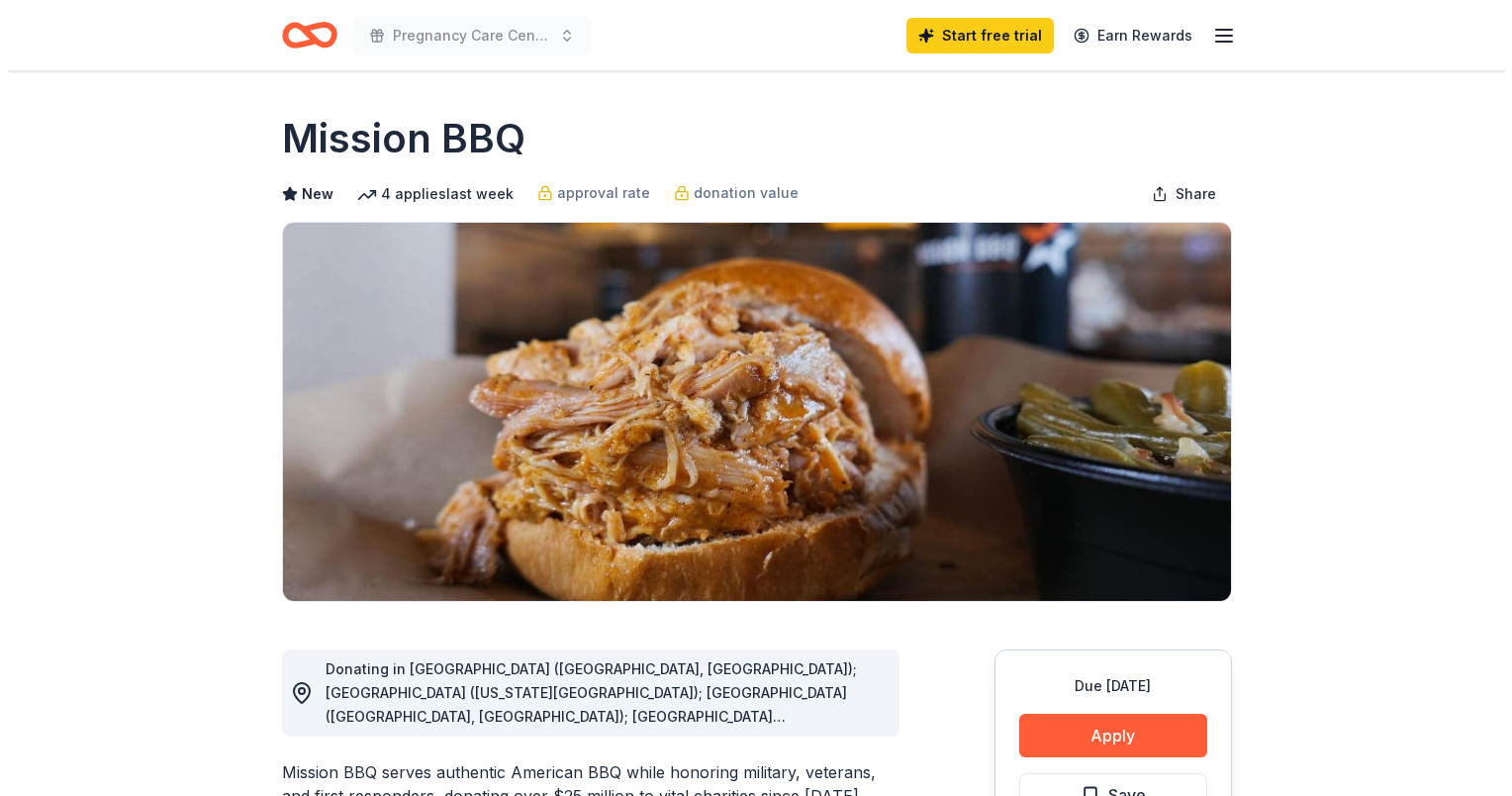 scroll, scrollTop: 0, scrollLeft: 0, axis: both 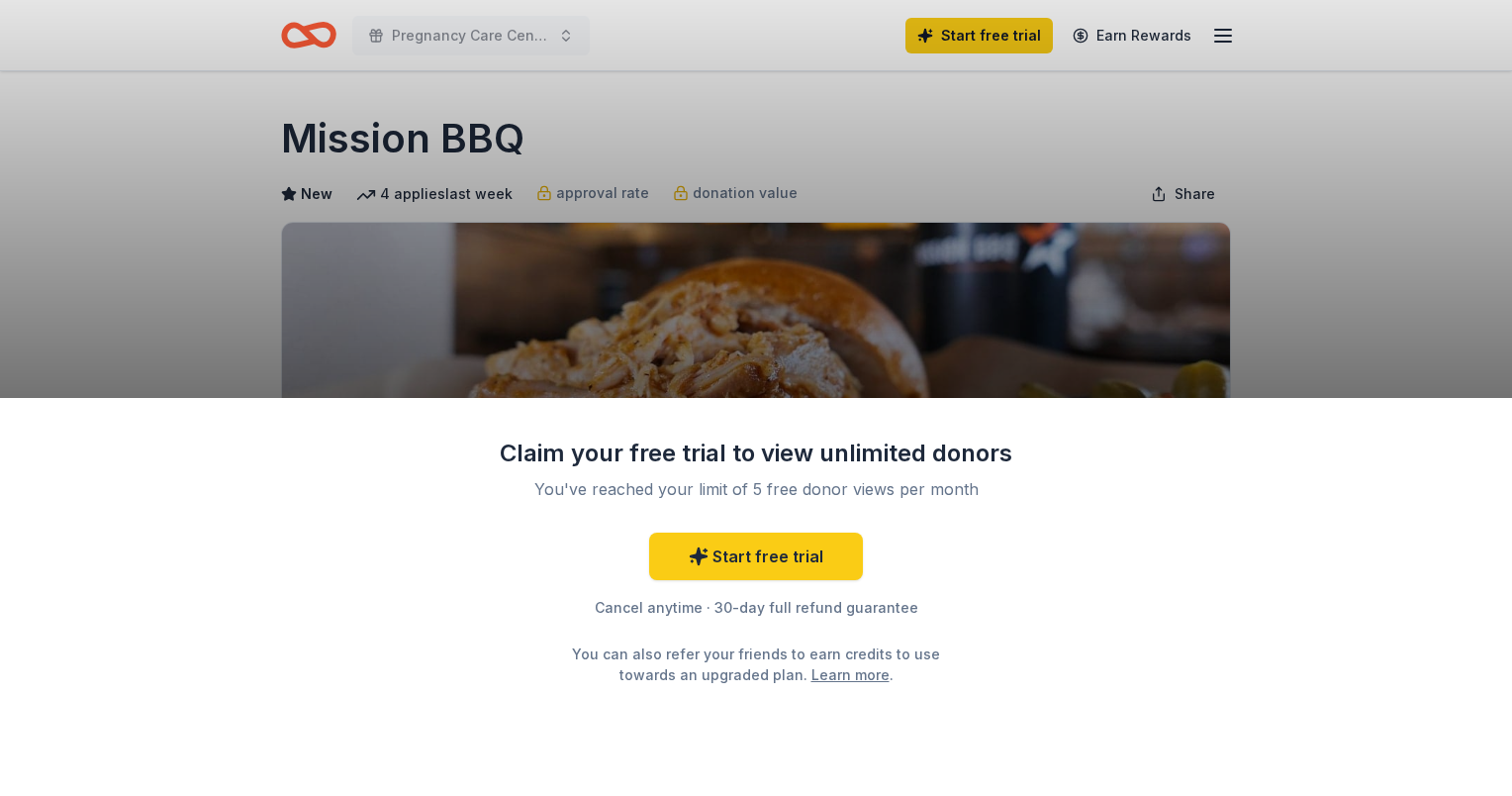 click on "Claim your free trial to view unlimited donors You've reached your limit of 5 free donor views per month Start free  trial Cancel anytime · 30-day full refund guarantee You can also refer your friends to earn credits to use towards an upgraded plan.   Learn more ." at bounding box center (756, 398) 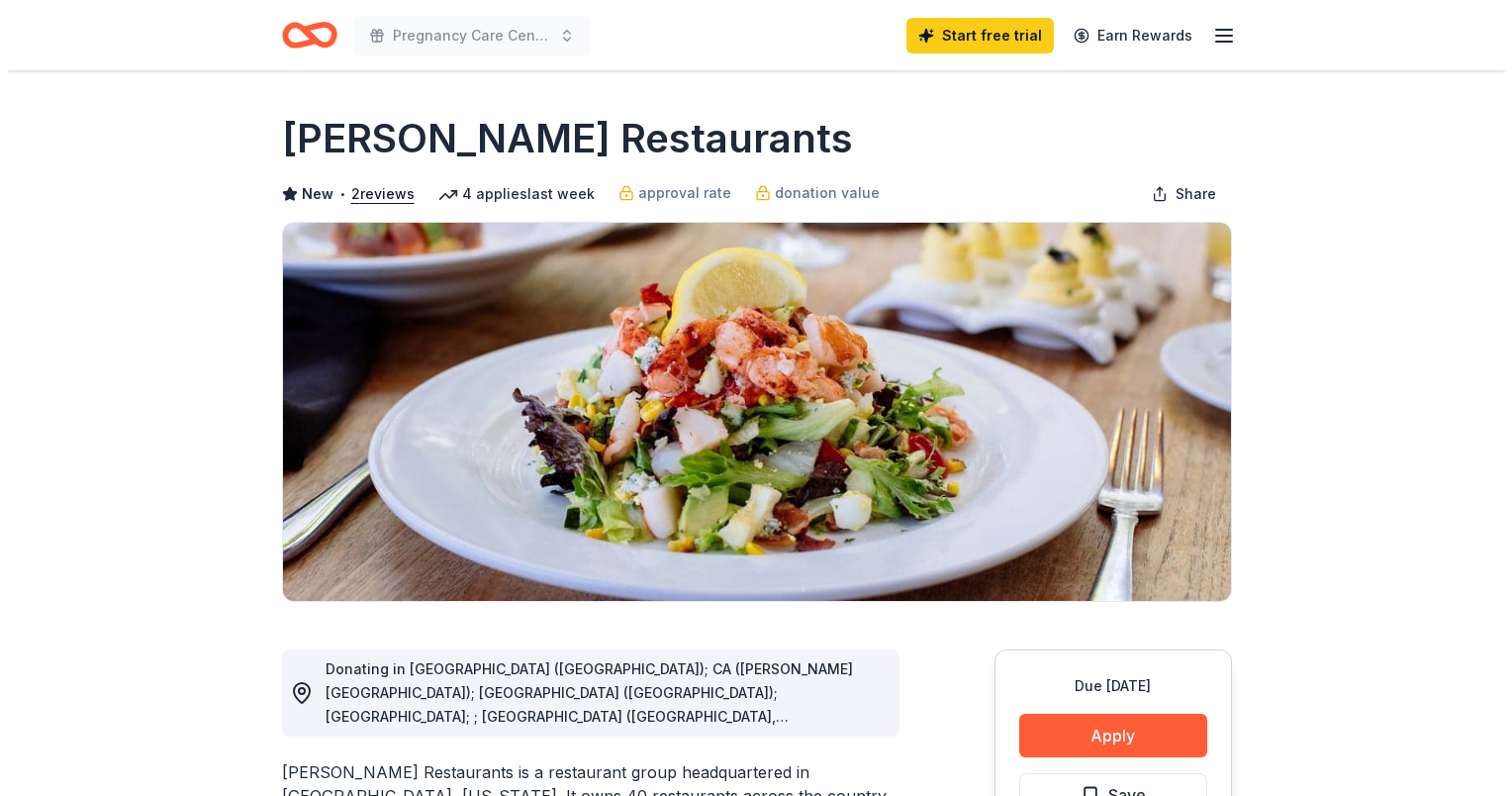 scroll, scrollTop: 0, scrollLeft: 0, axis: both 